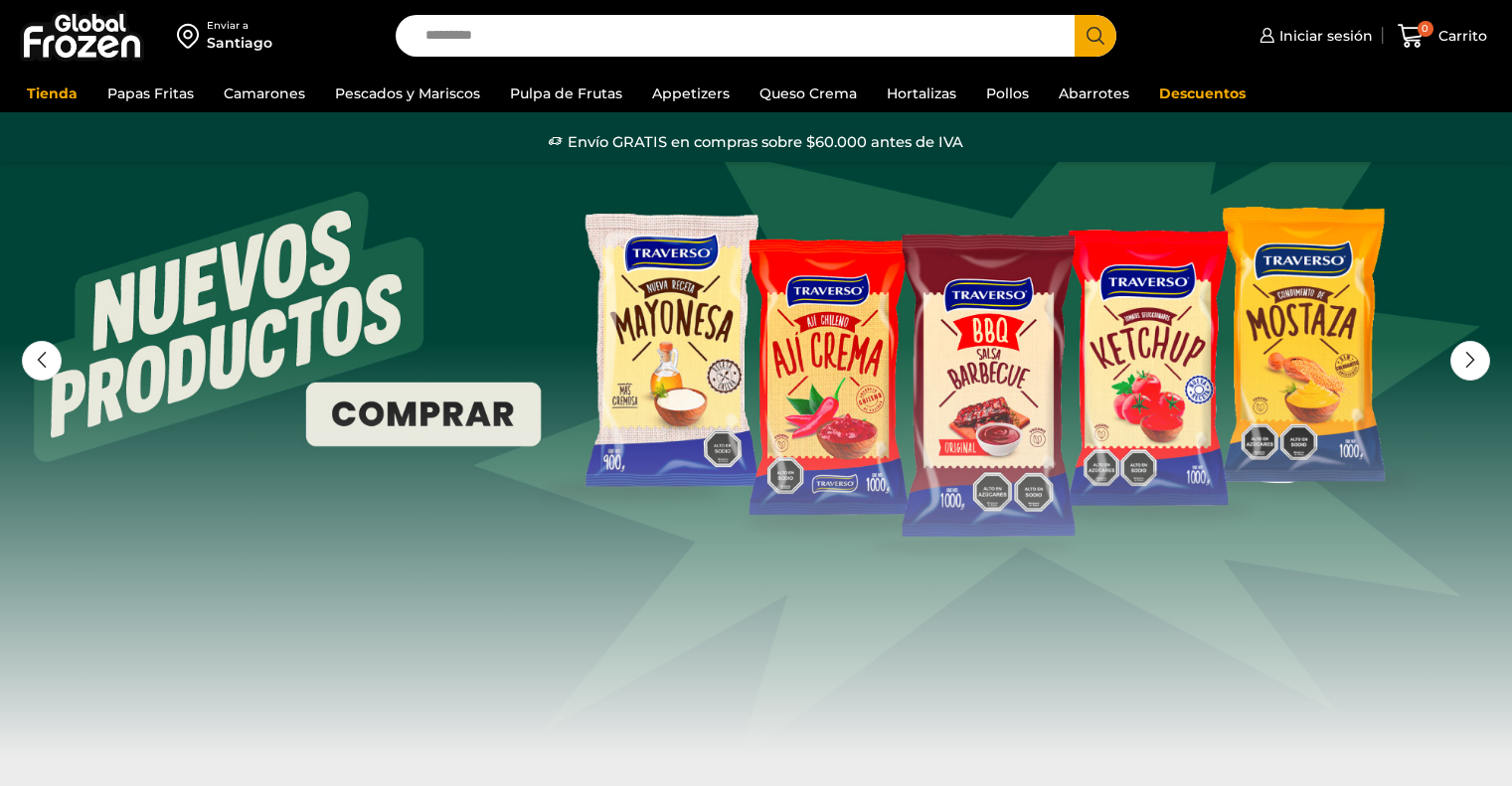 scroll, scrollTop: 0, scrollLeft: 0, axis: both 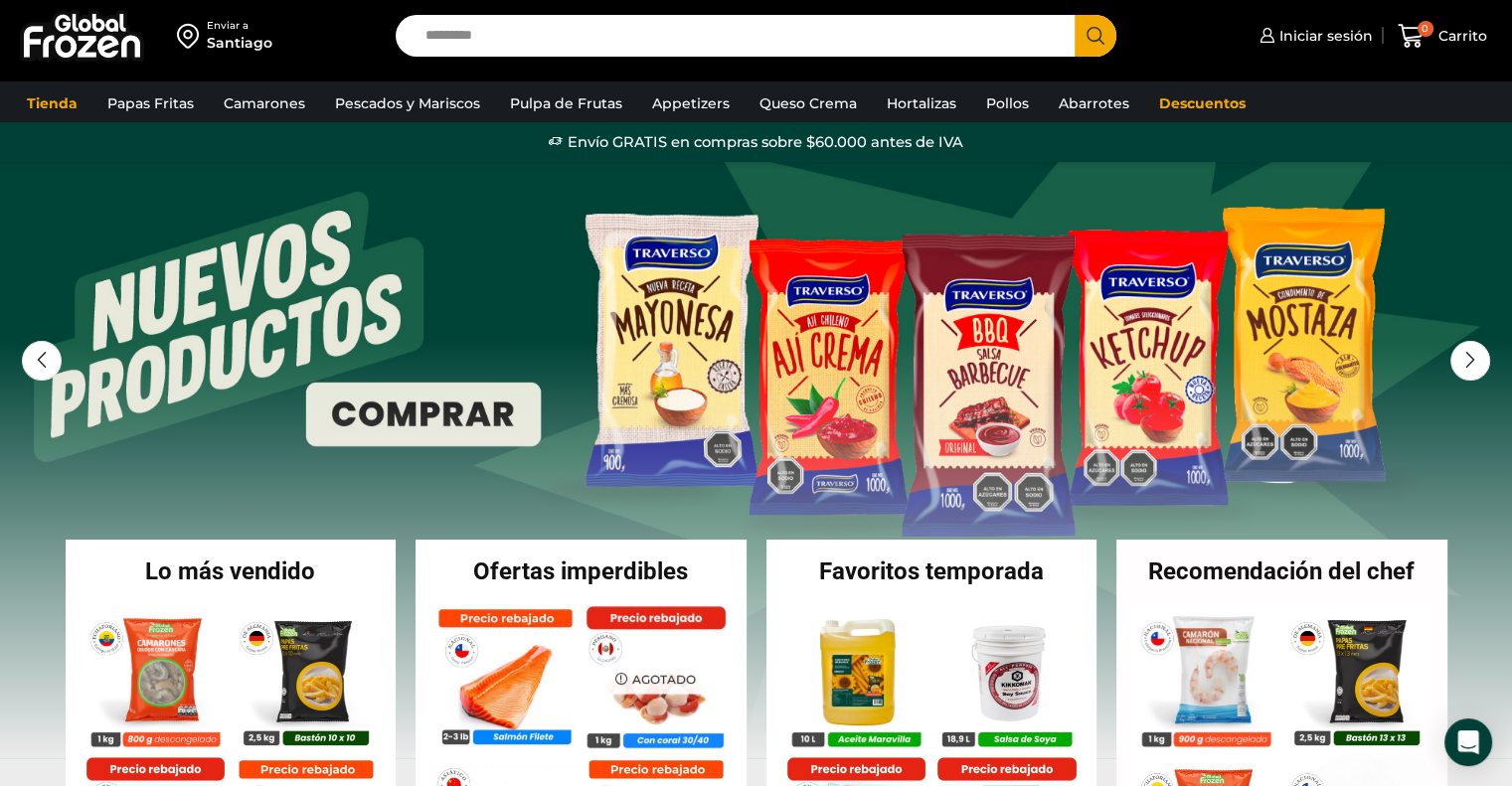 click on "Search input" at bounding box center [741, 36] 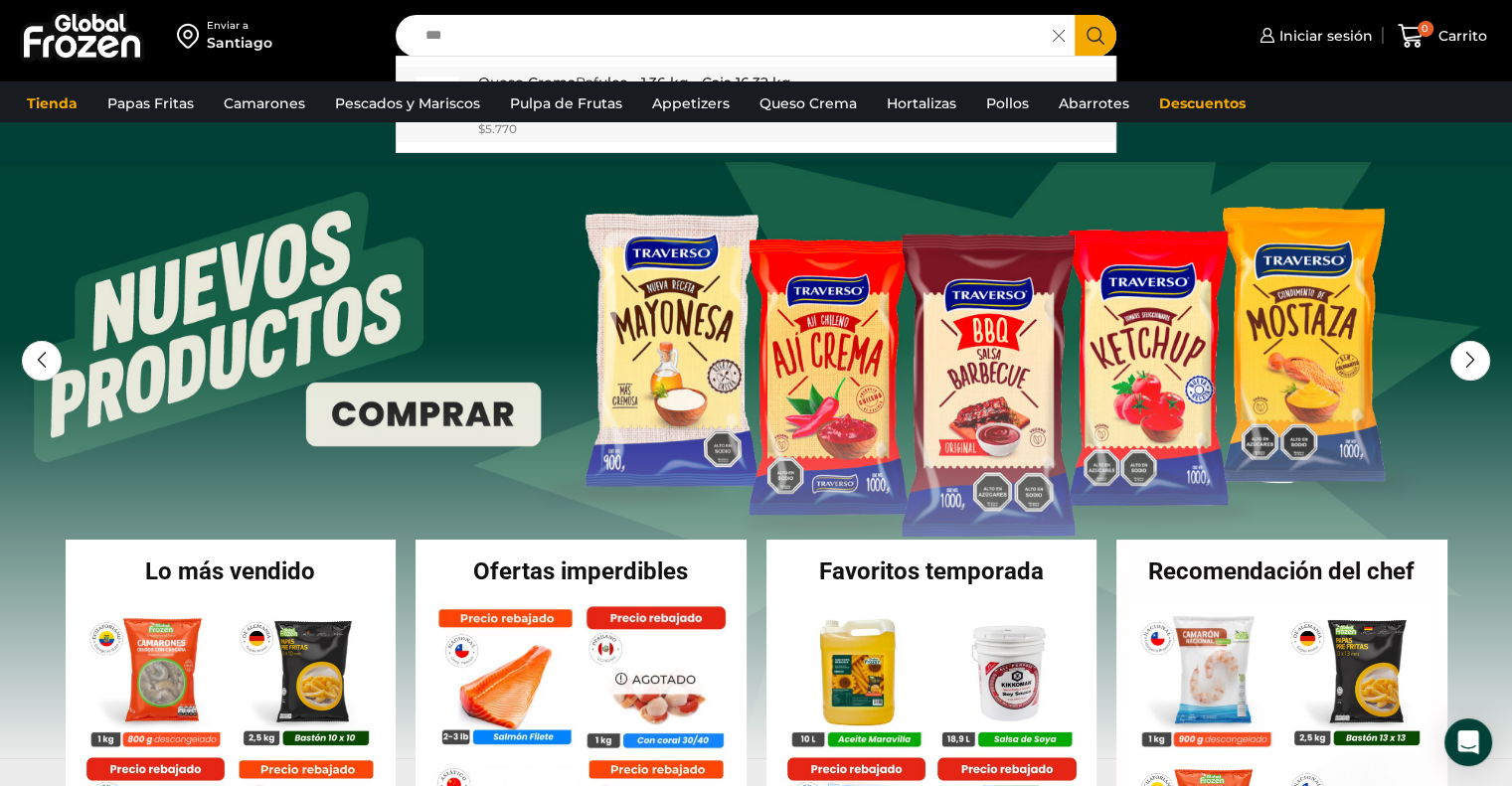 type on "***" 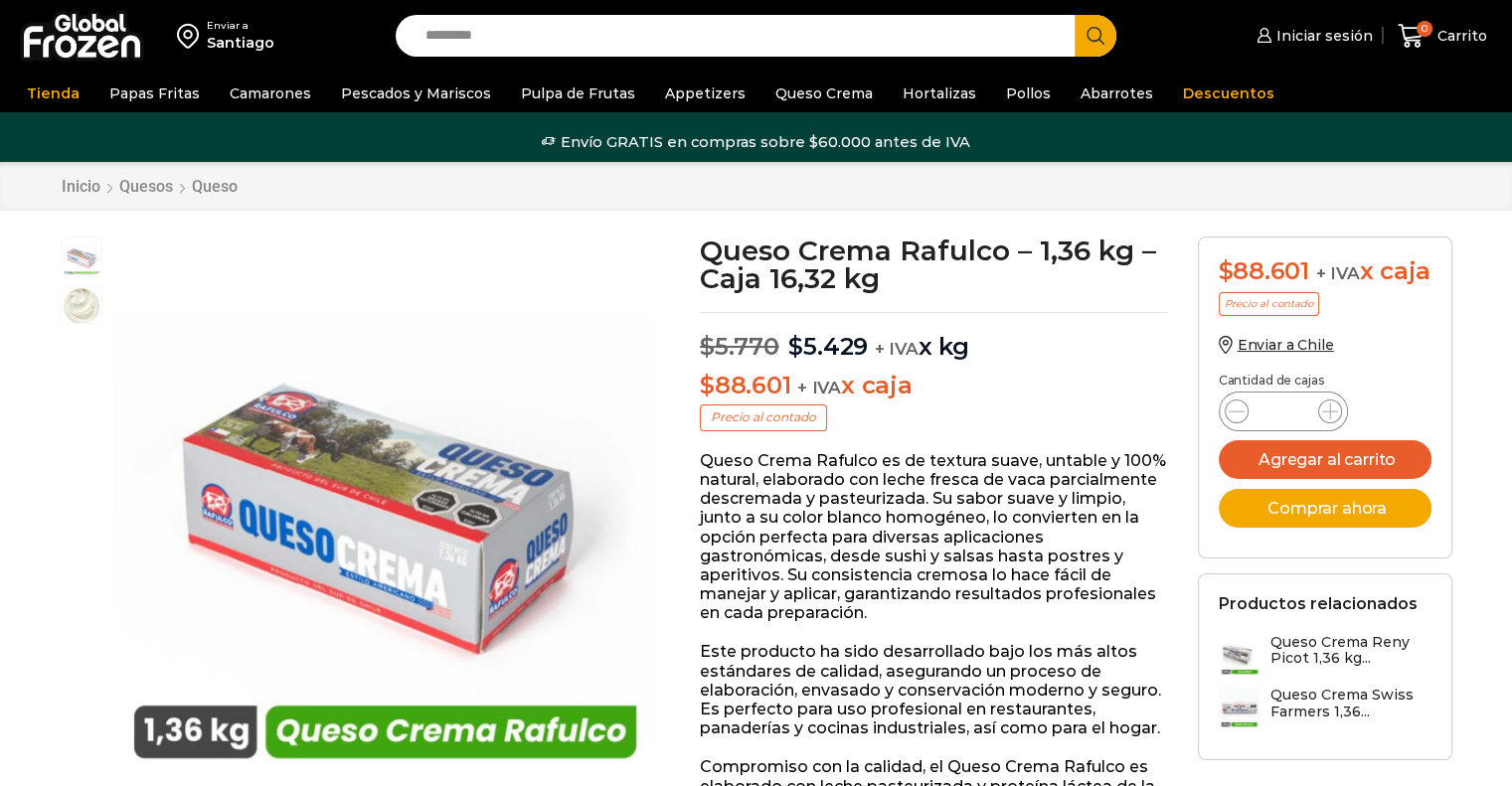 scroll, scrollTop: 0, scrollLeft: 0, axis: both 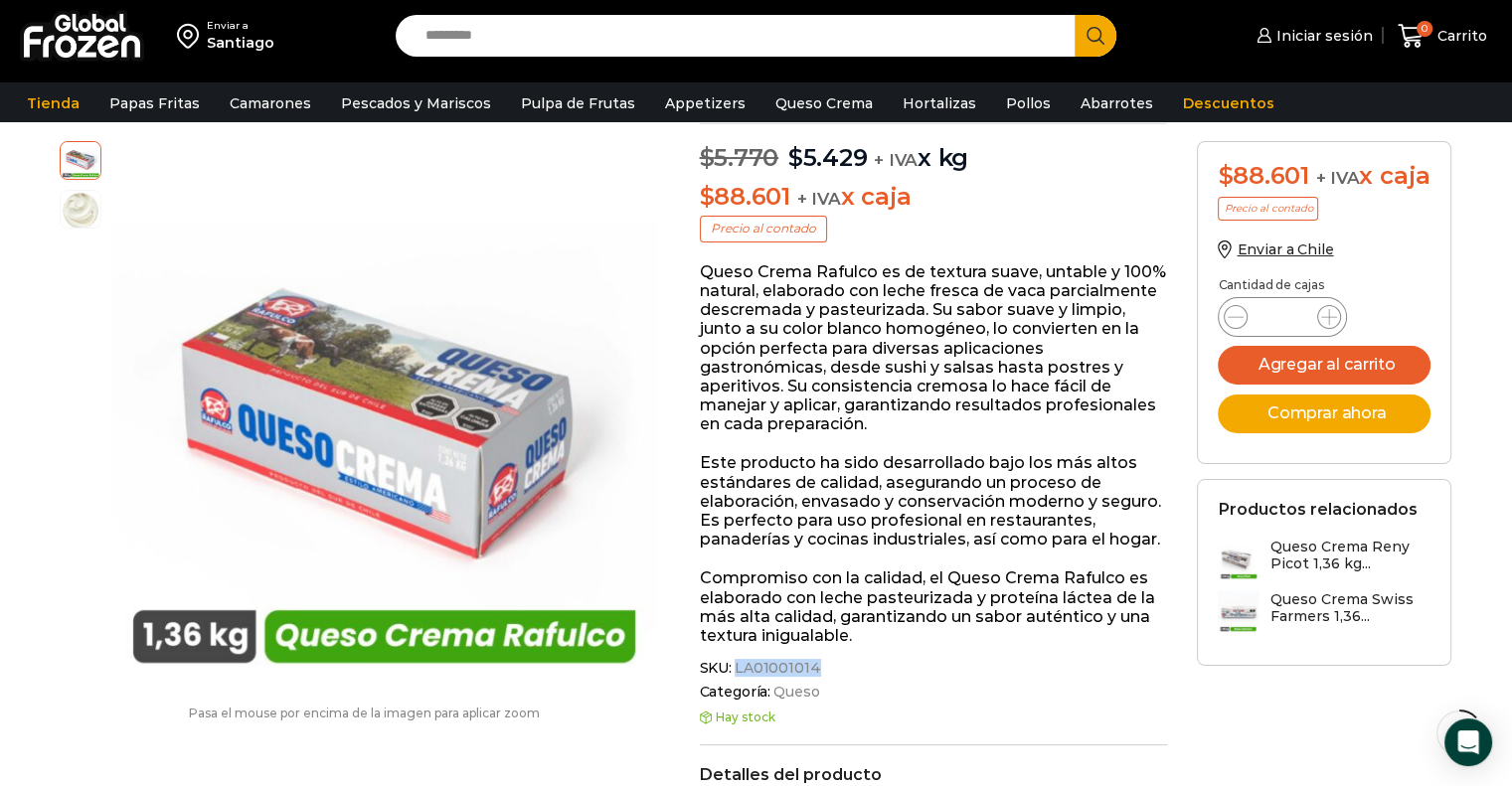 drag, startPoint x: 811, startPoint y: 671, endPoint x: 738, endPoint y: 663, distance: 73.437048 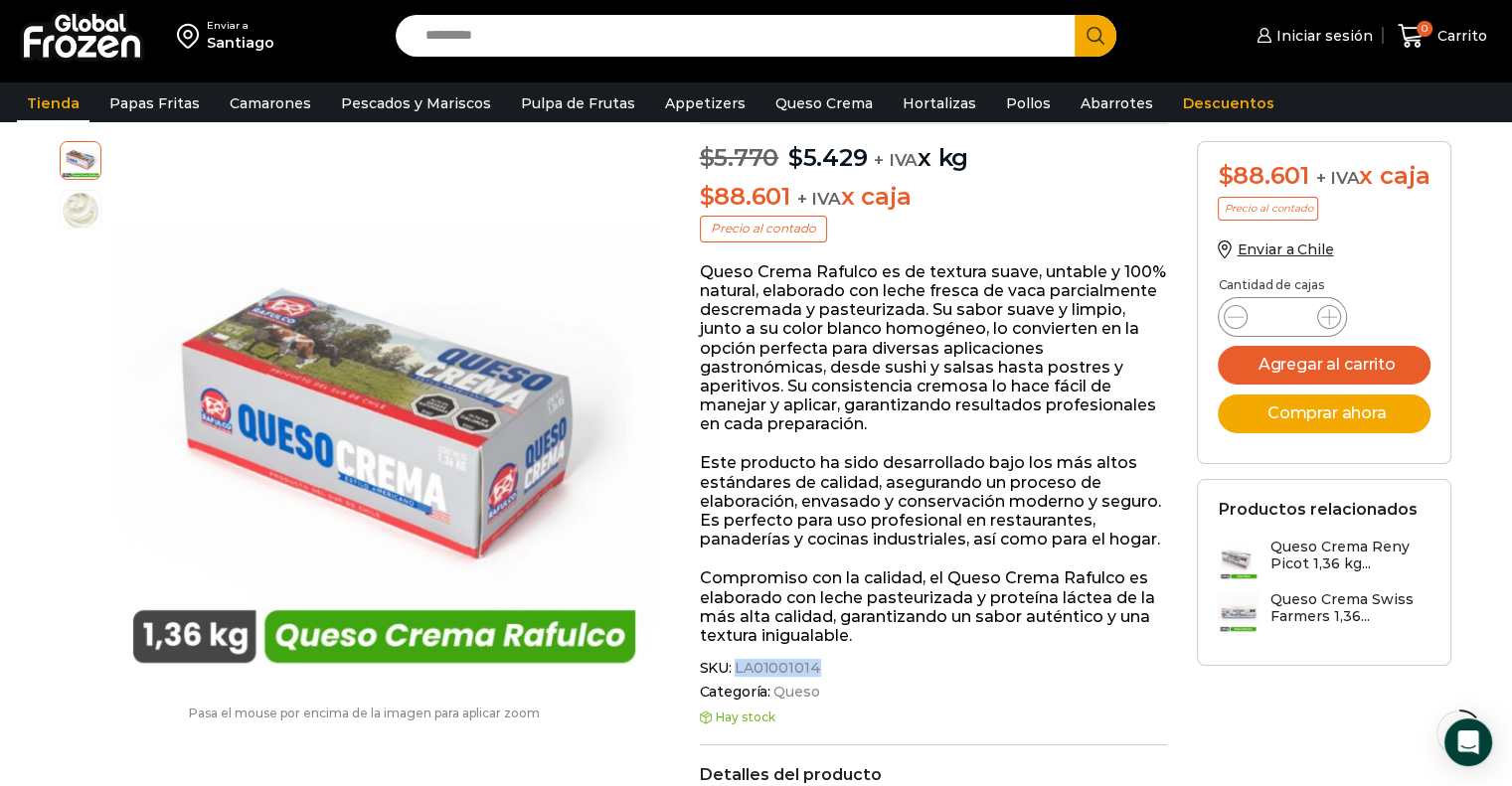 click on "Tienda" at bounding box center [53, 103] 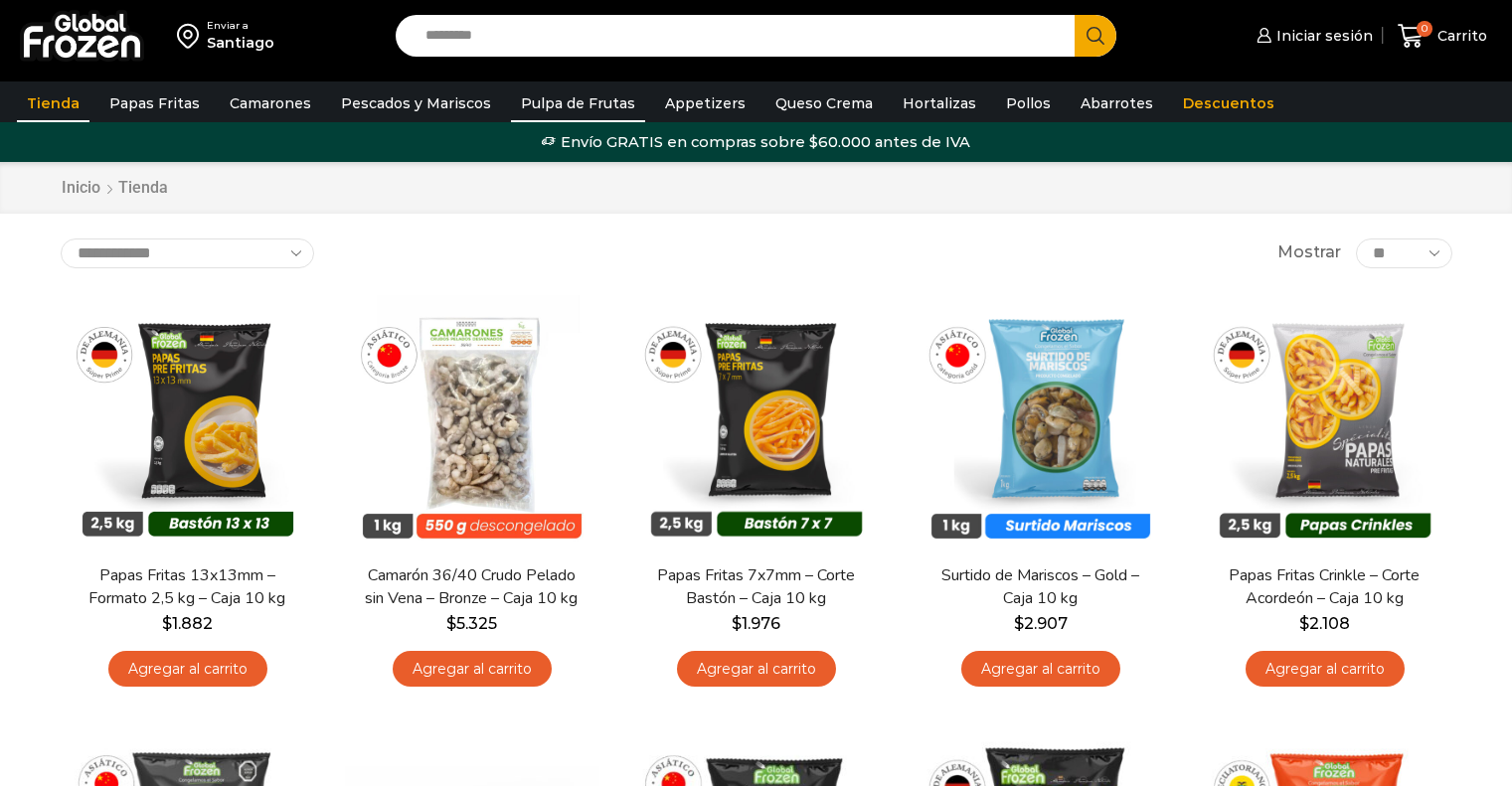 scroll, scrollTop: 0, scrollLeft: 0, axis: both 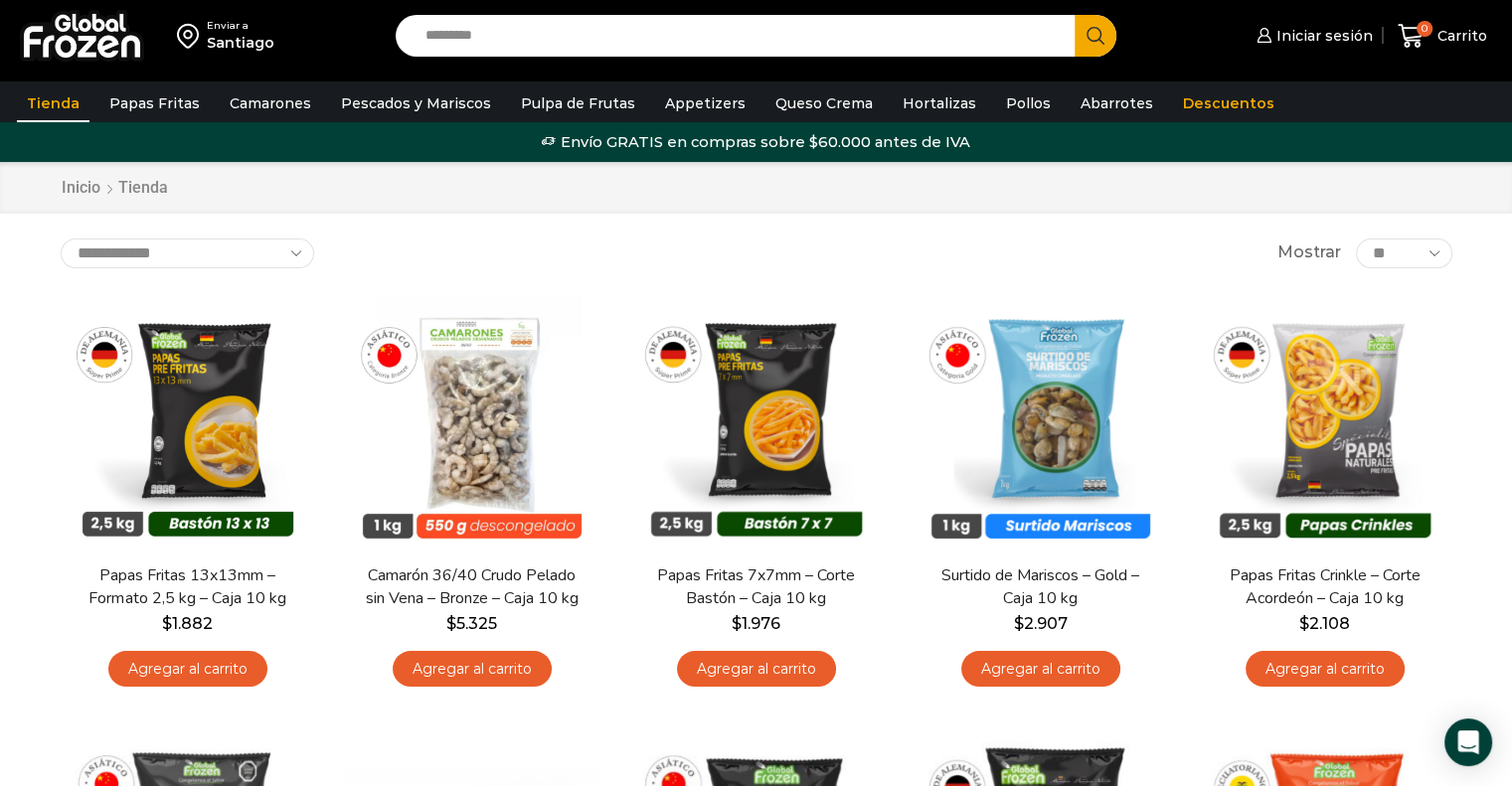 click at bounding box center [82, 36] 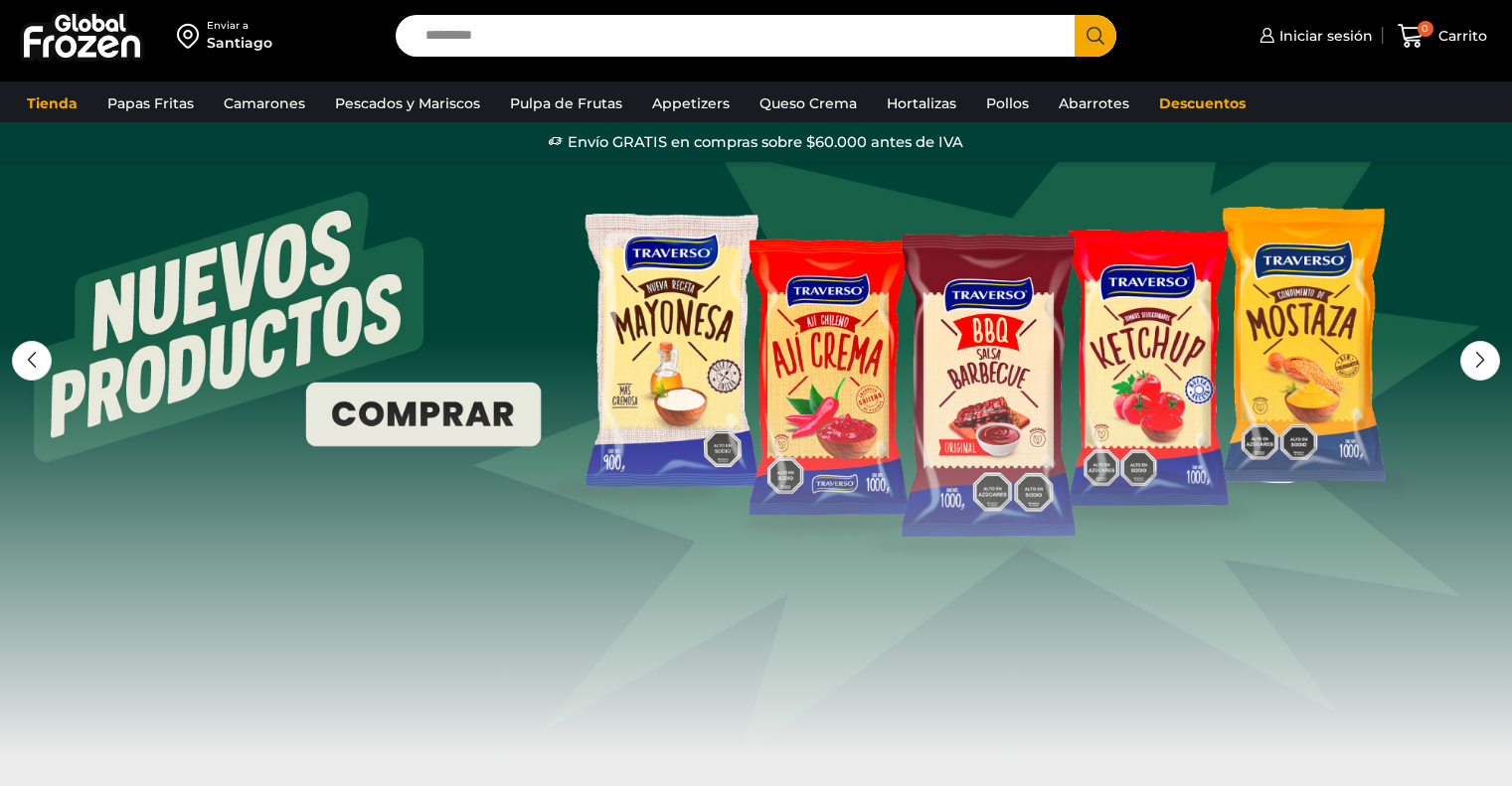 scroll, scrollTop: 0, scrollLeft: 0, axis: both 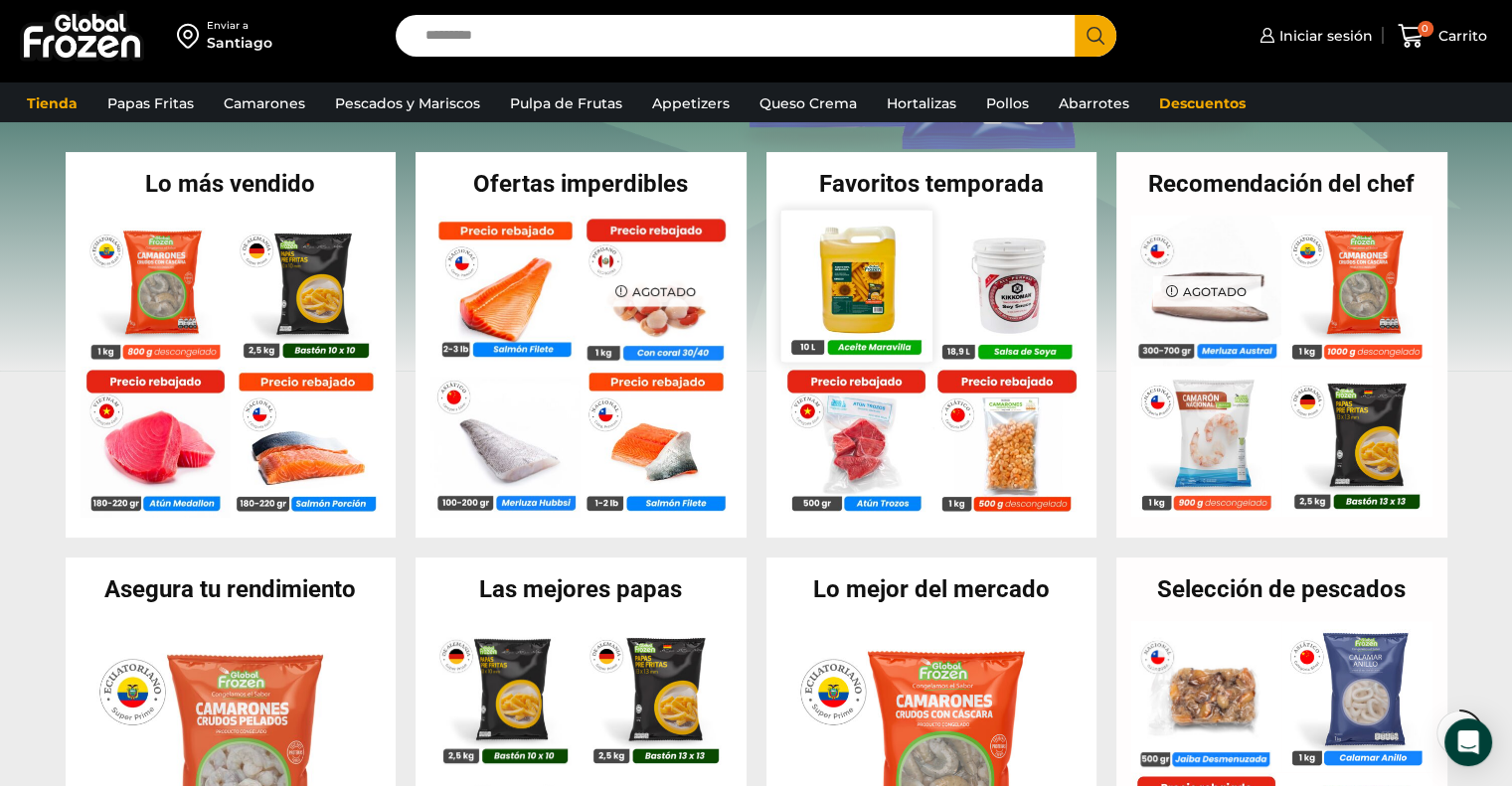 click at bounding box center [856, 285] 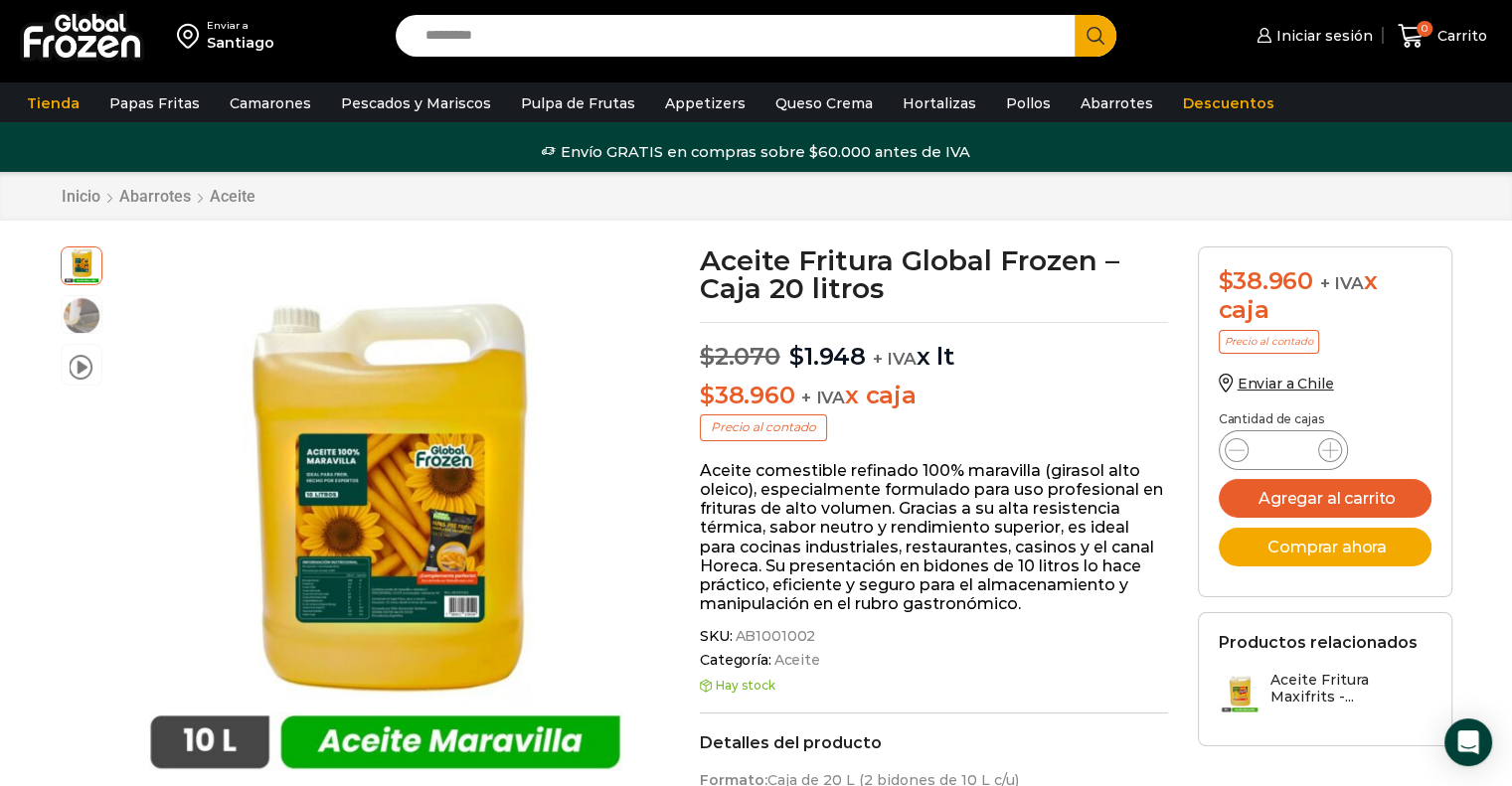 scroll, scrollTop: 0, scrollLeft: 0, axis: both 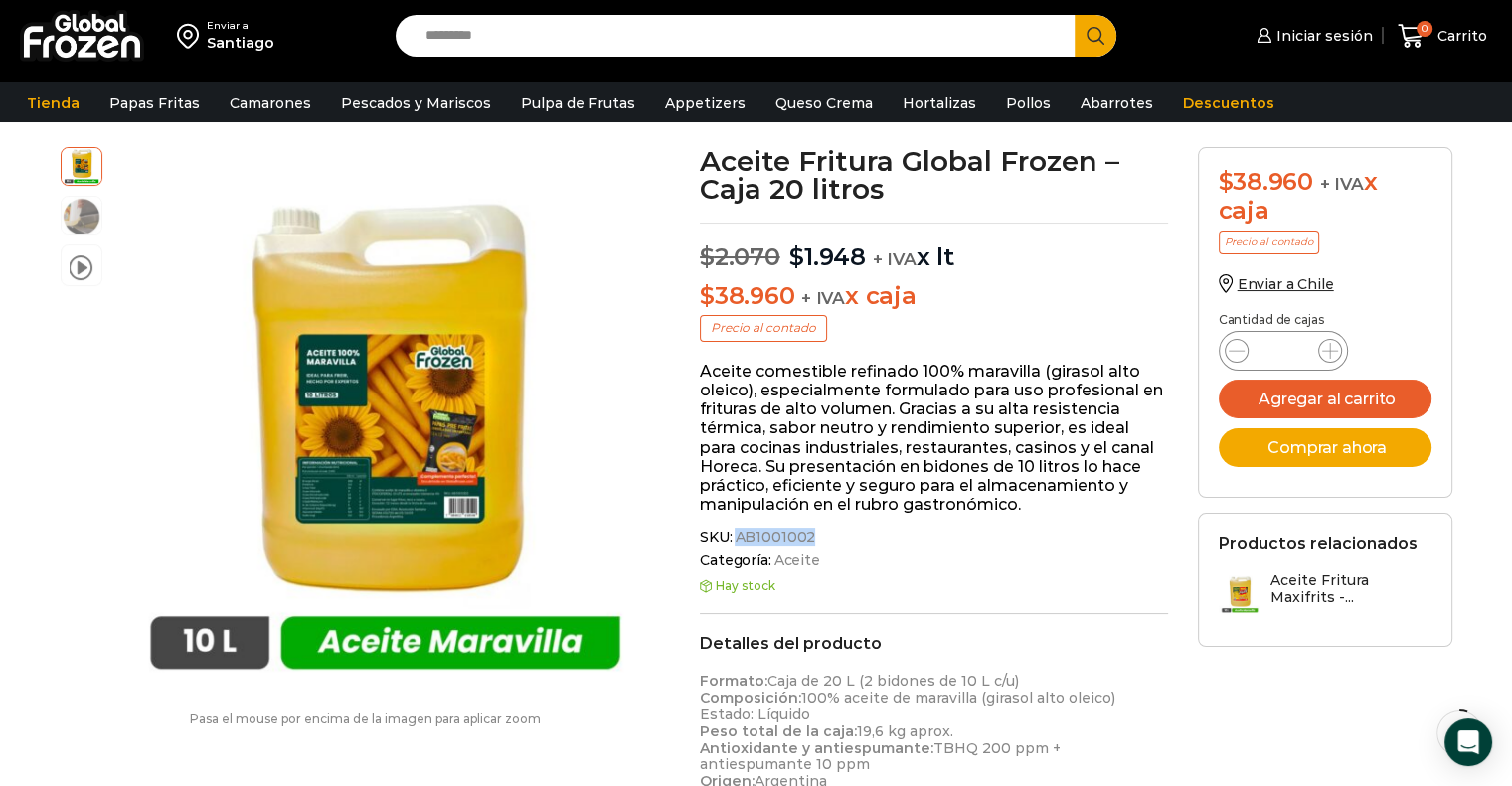 drag, startPoint x: 809, startPoint y: 532, endPoint x: 738, endPoint y: 539, distance: 71.34424 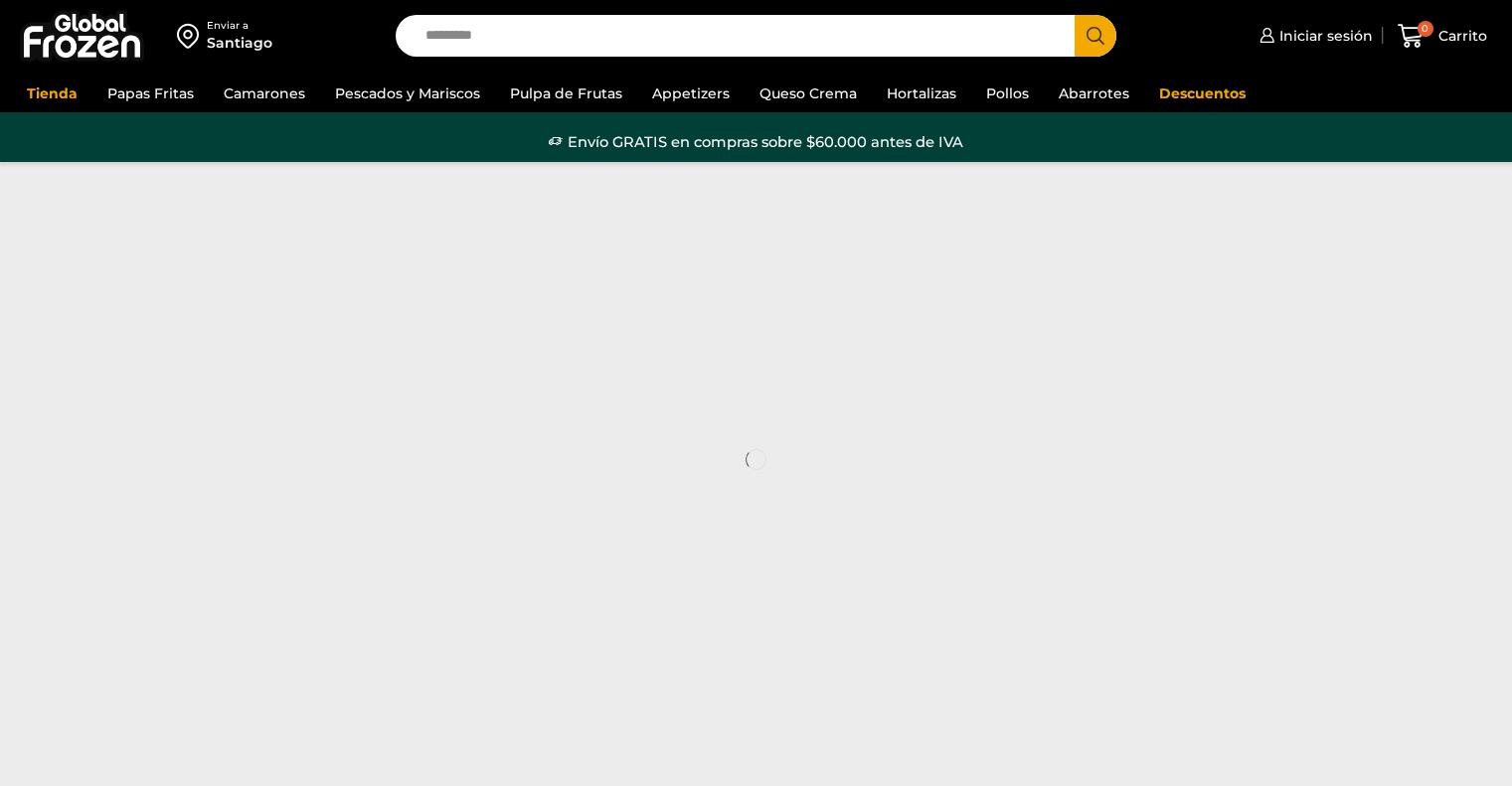 scroll, scrollTop: 0, scrollLeft: 0, axis: both 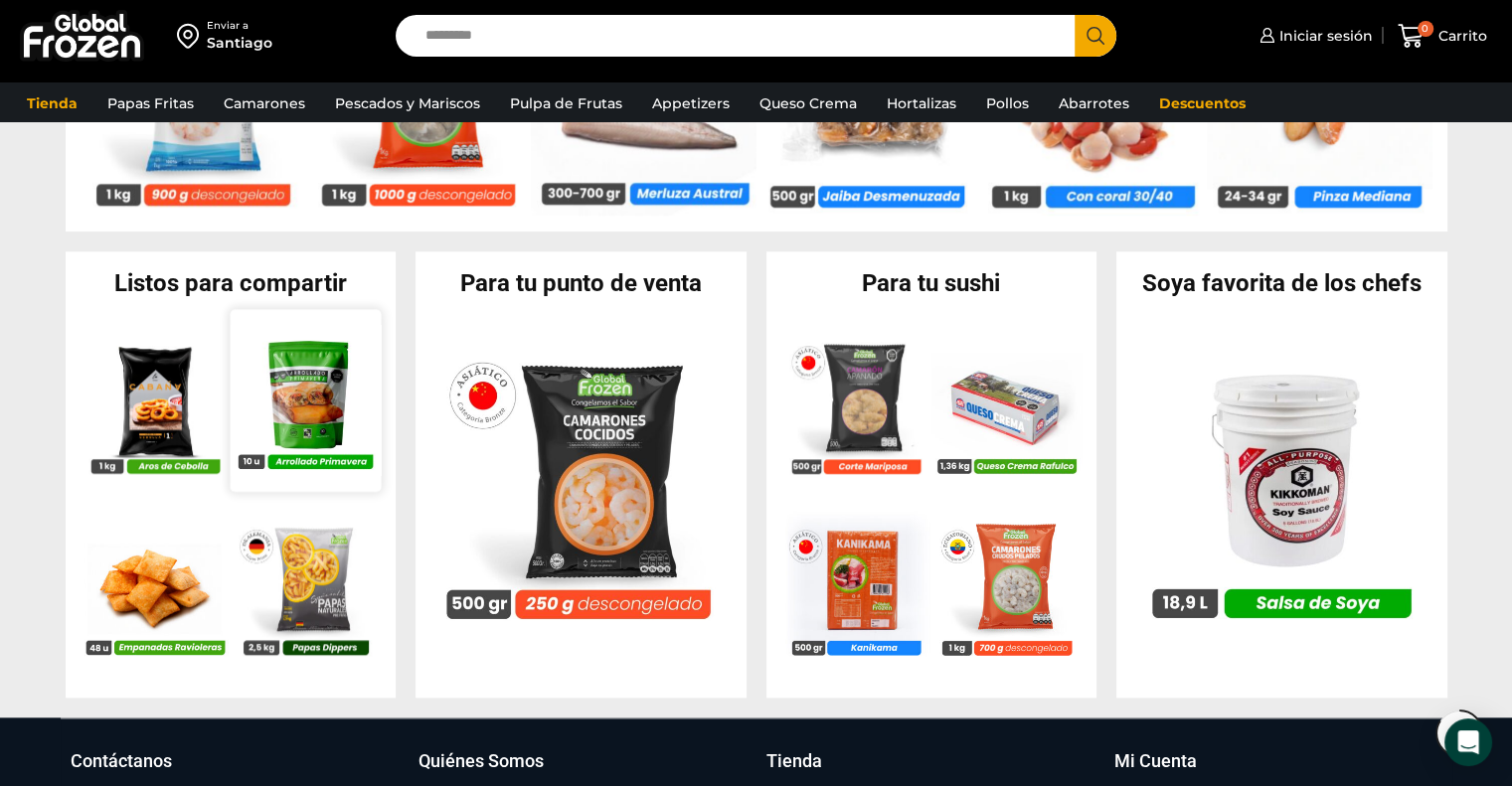 click at bounding box center (305, 400) 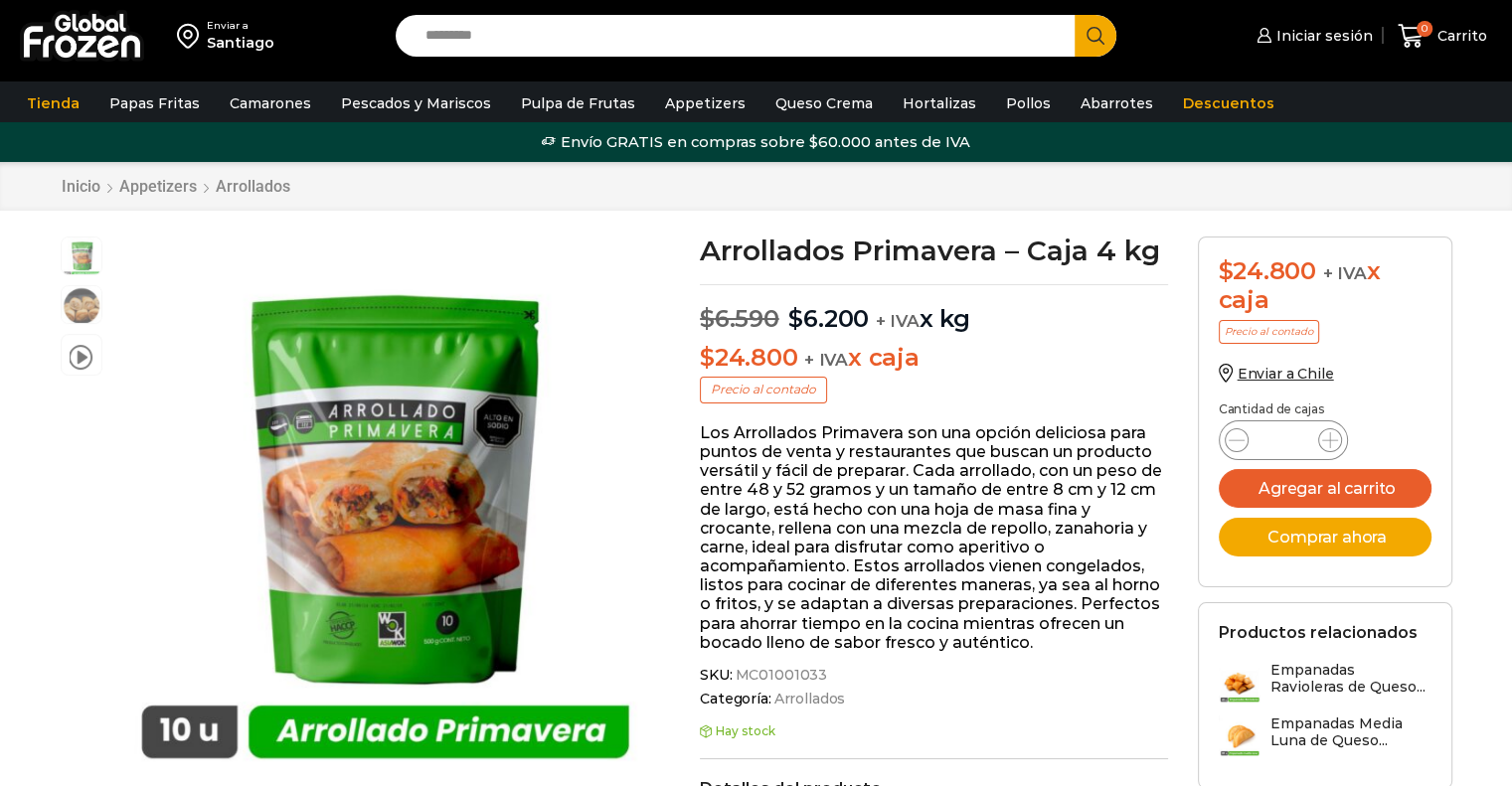 scroll, scrollTop: 0, scrollLeft: 0, axis: both 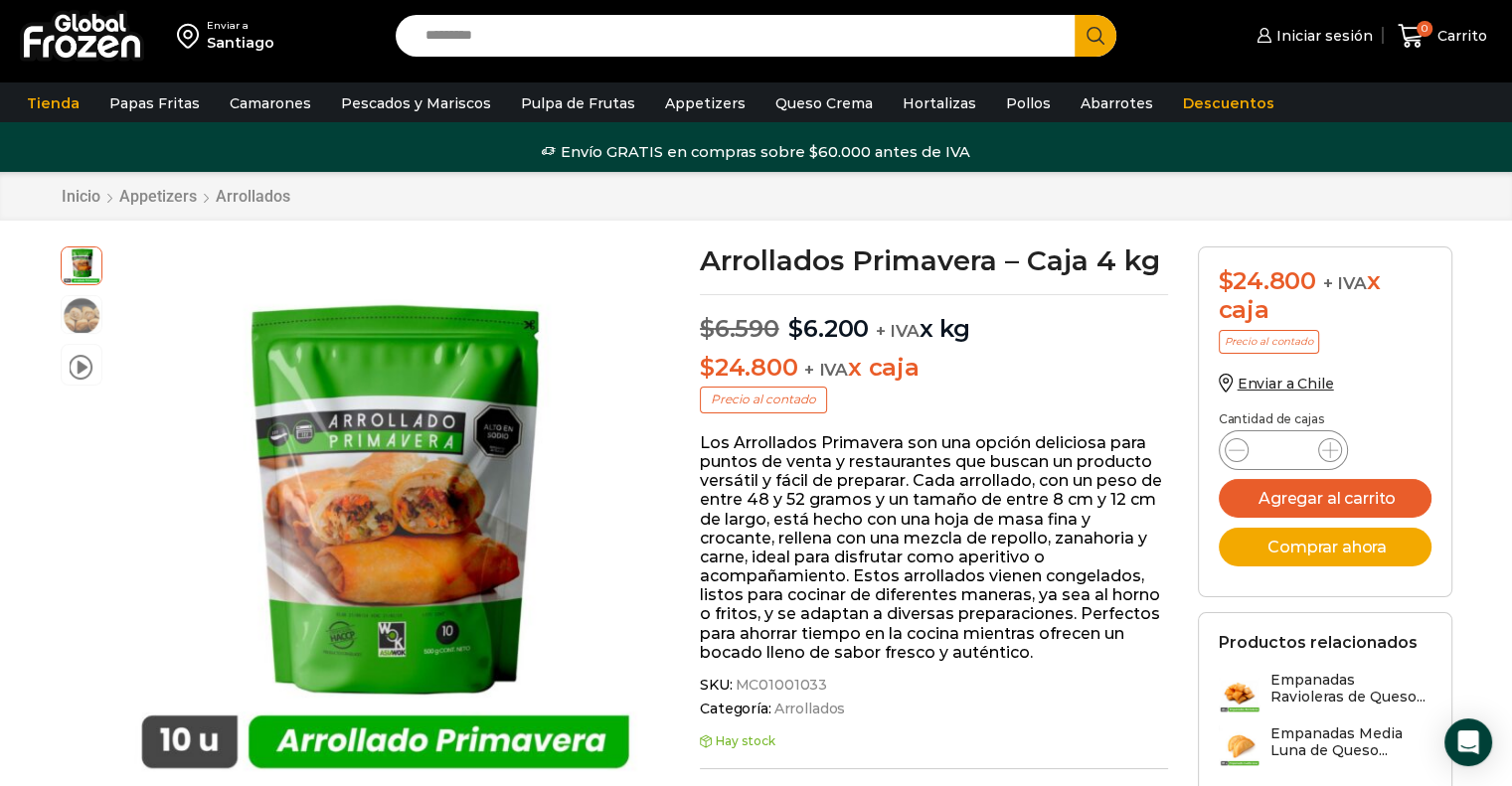 click on "SKU:  MC01001033" at bounding box center [933, 685] 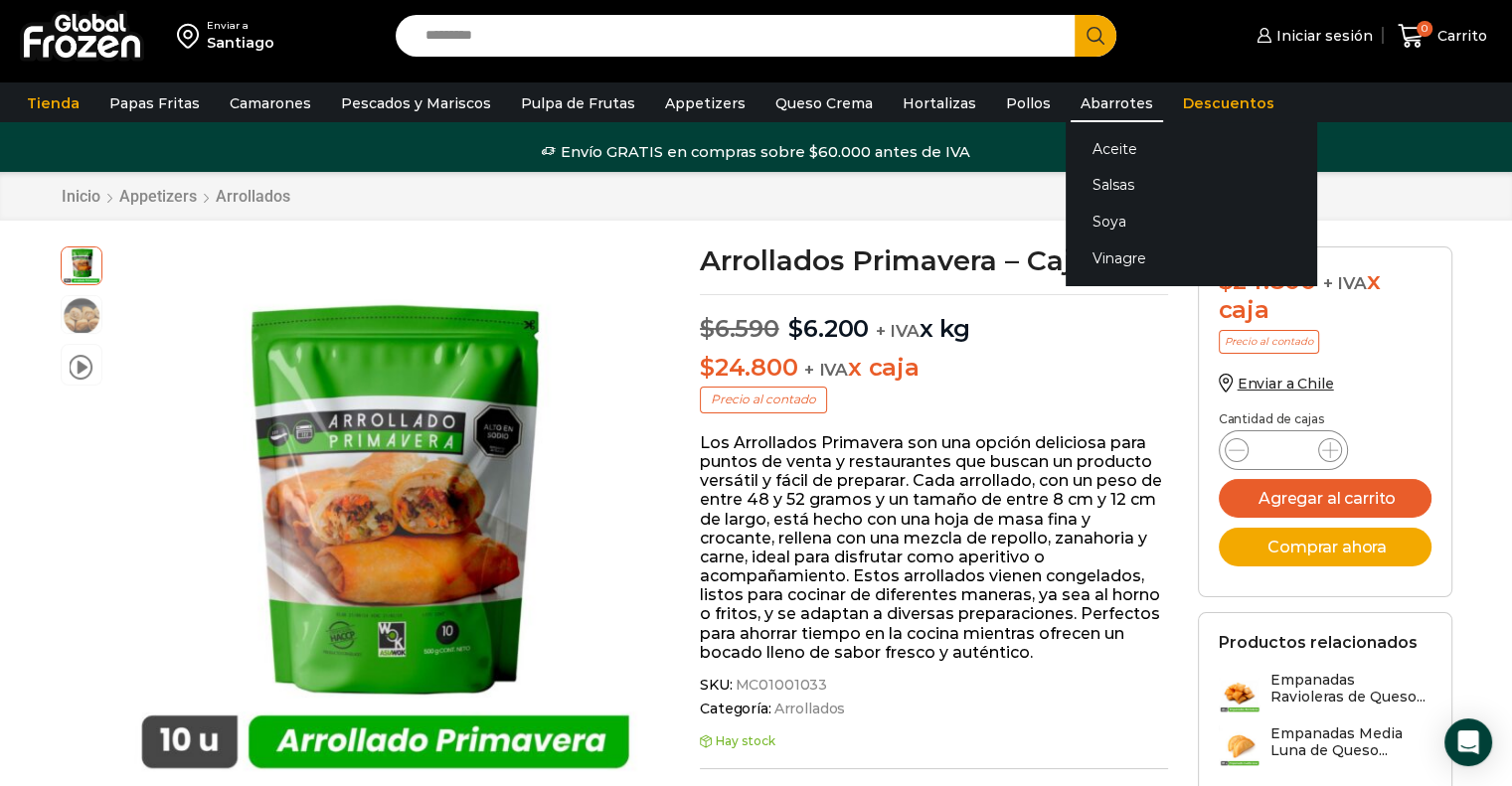 click on "Abarrotes" at bounding box center (1116, 103) 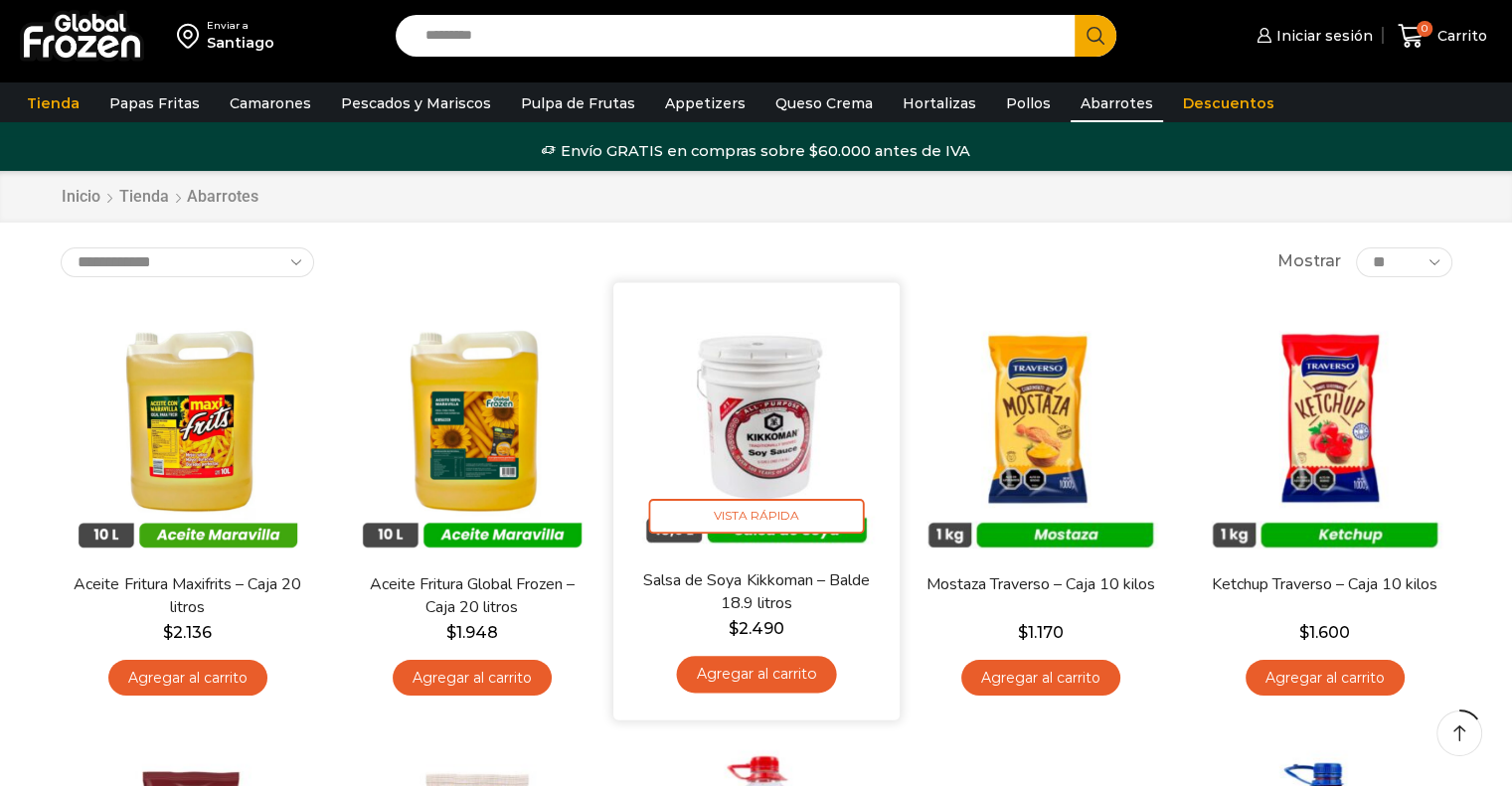 scroll, scrollTop: 199, scrollLeft: 0, axis: vertical 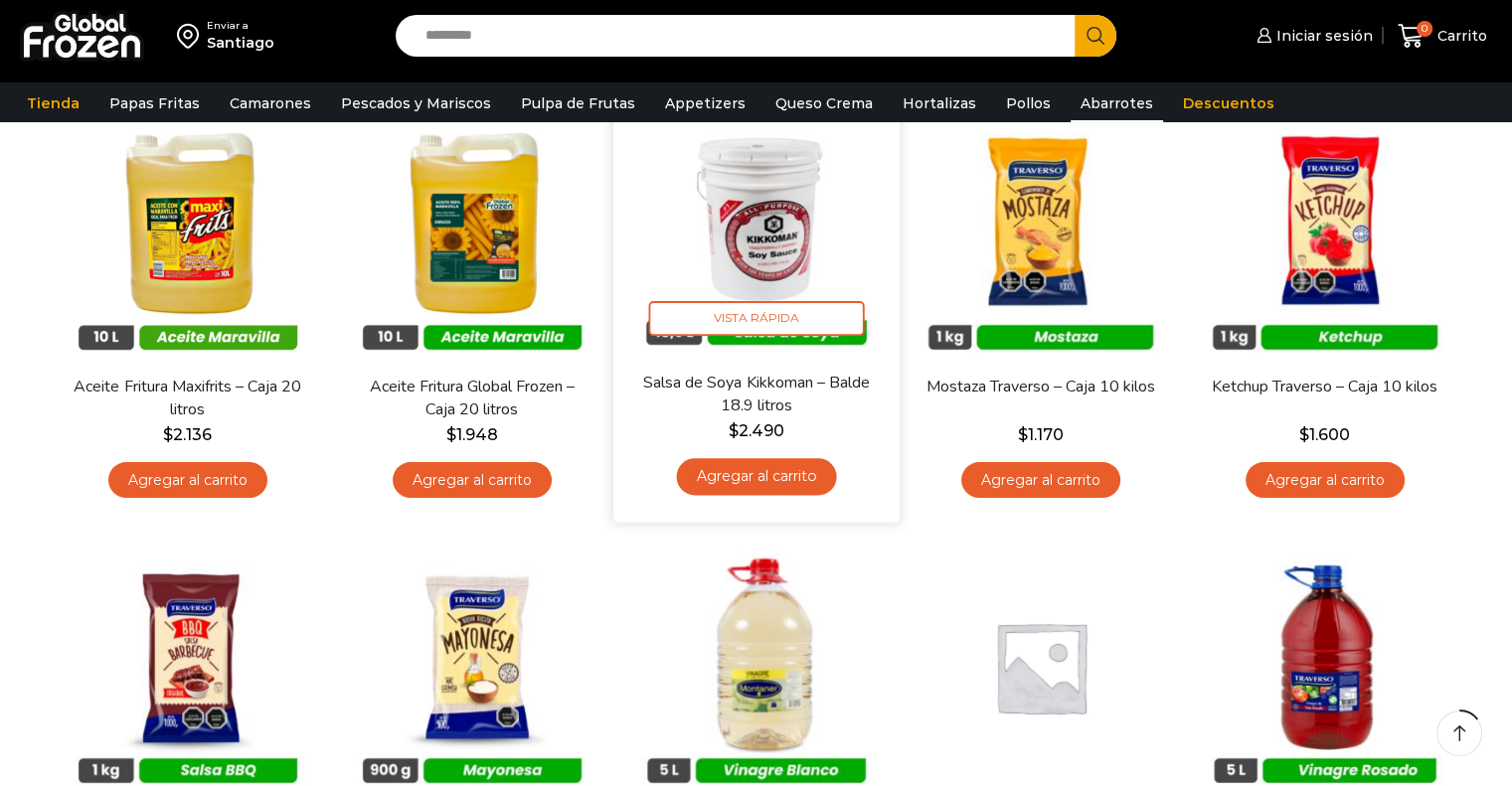 click at bounding box center [756, 228] 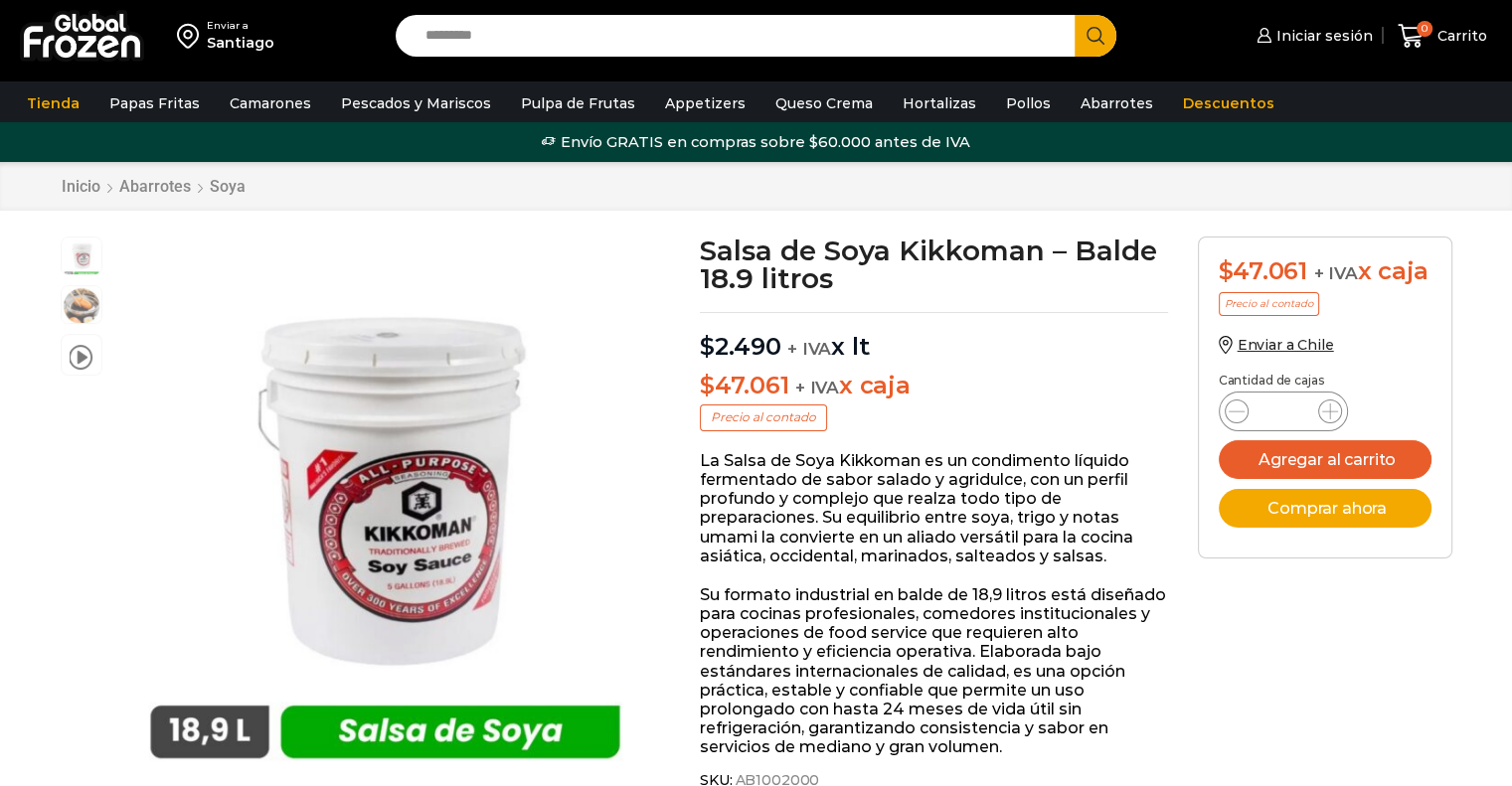 scroll, scrollTop: 0, scrollLeft: 0, axis: both 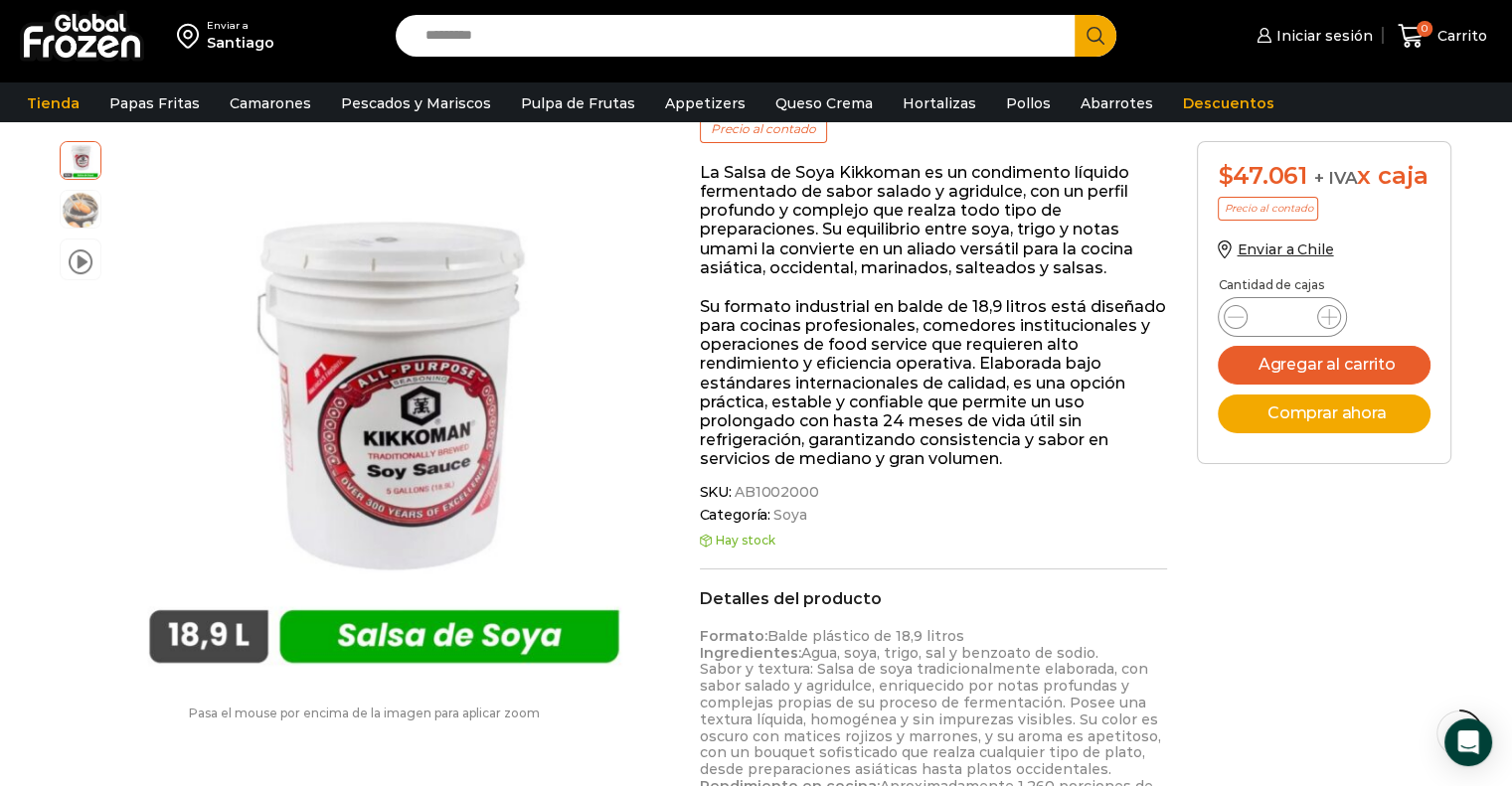 drag, startPoint x: 824, startPoint y: 496, endPoint x: 812, endPoint y: 490, distance: 13.416408 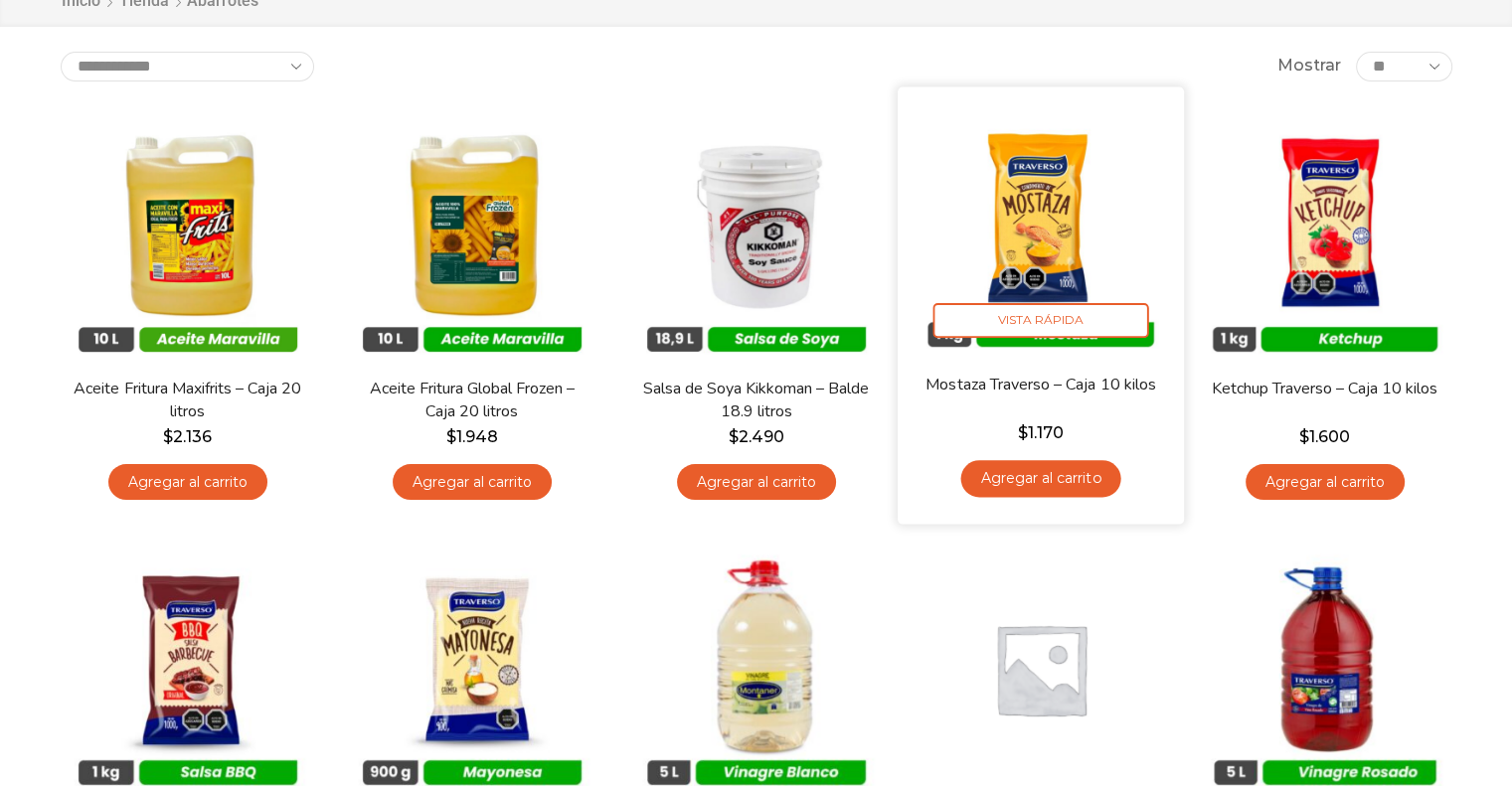 scroll, scrollTop: 199, scrollLeft: 0, axis: vertical 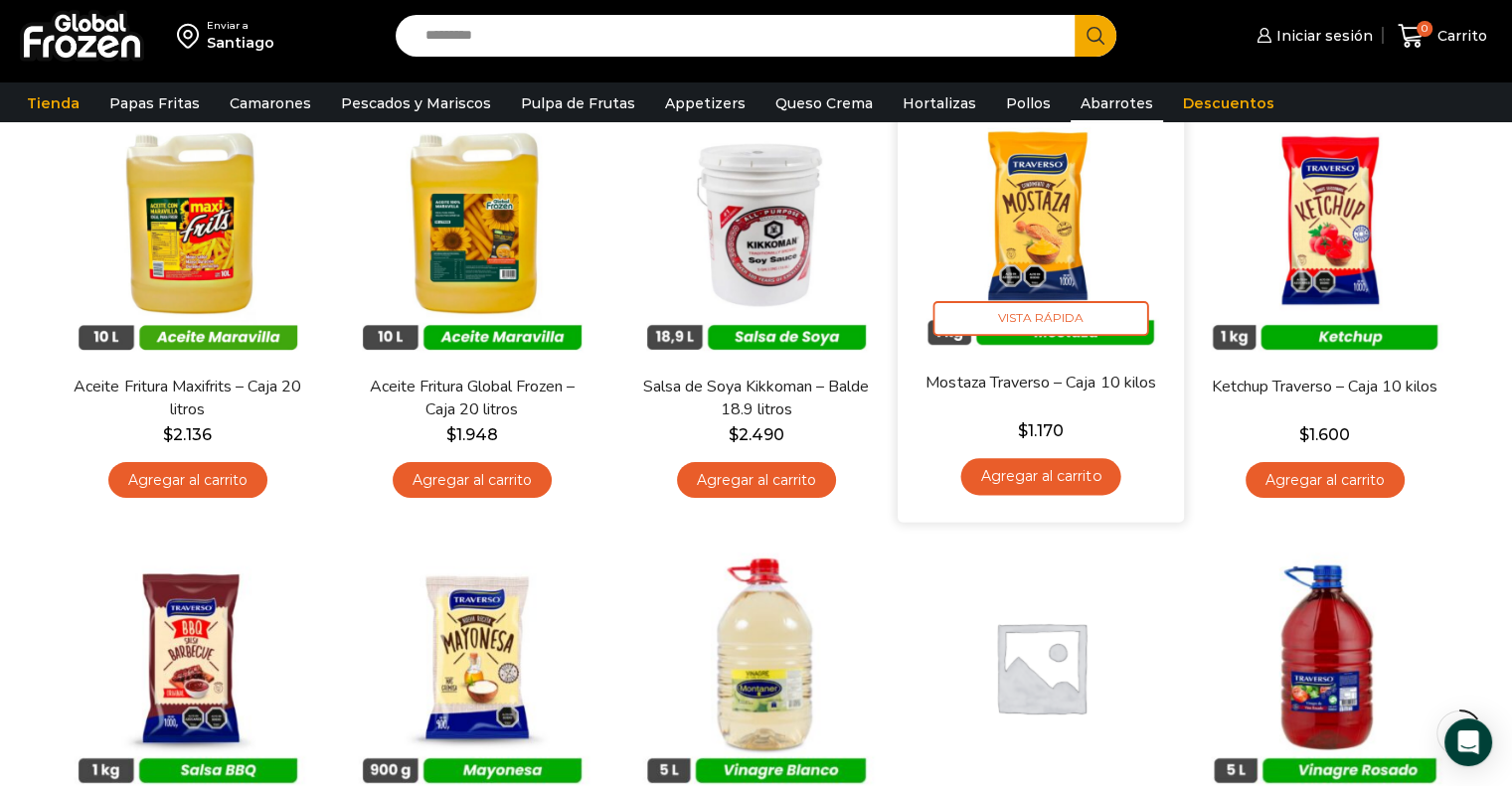 click at bounding box center (1041, 228) 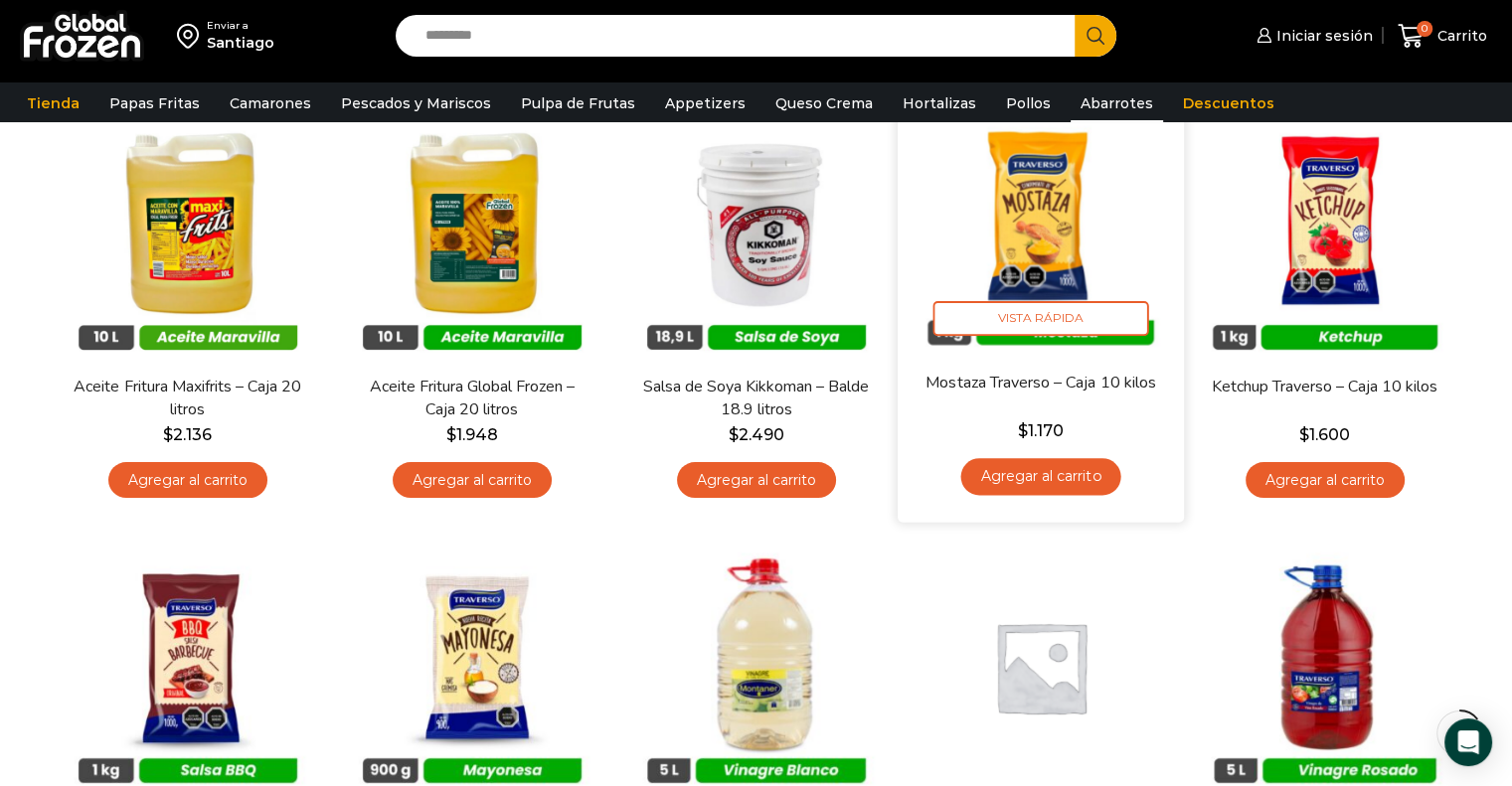 click at bounding box center [1041, 228] 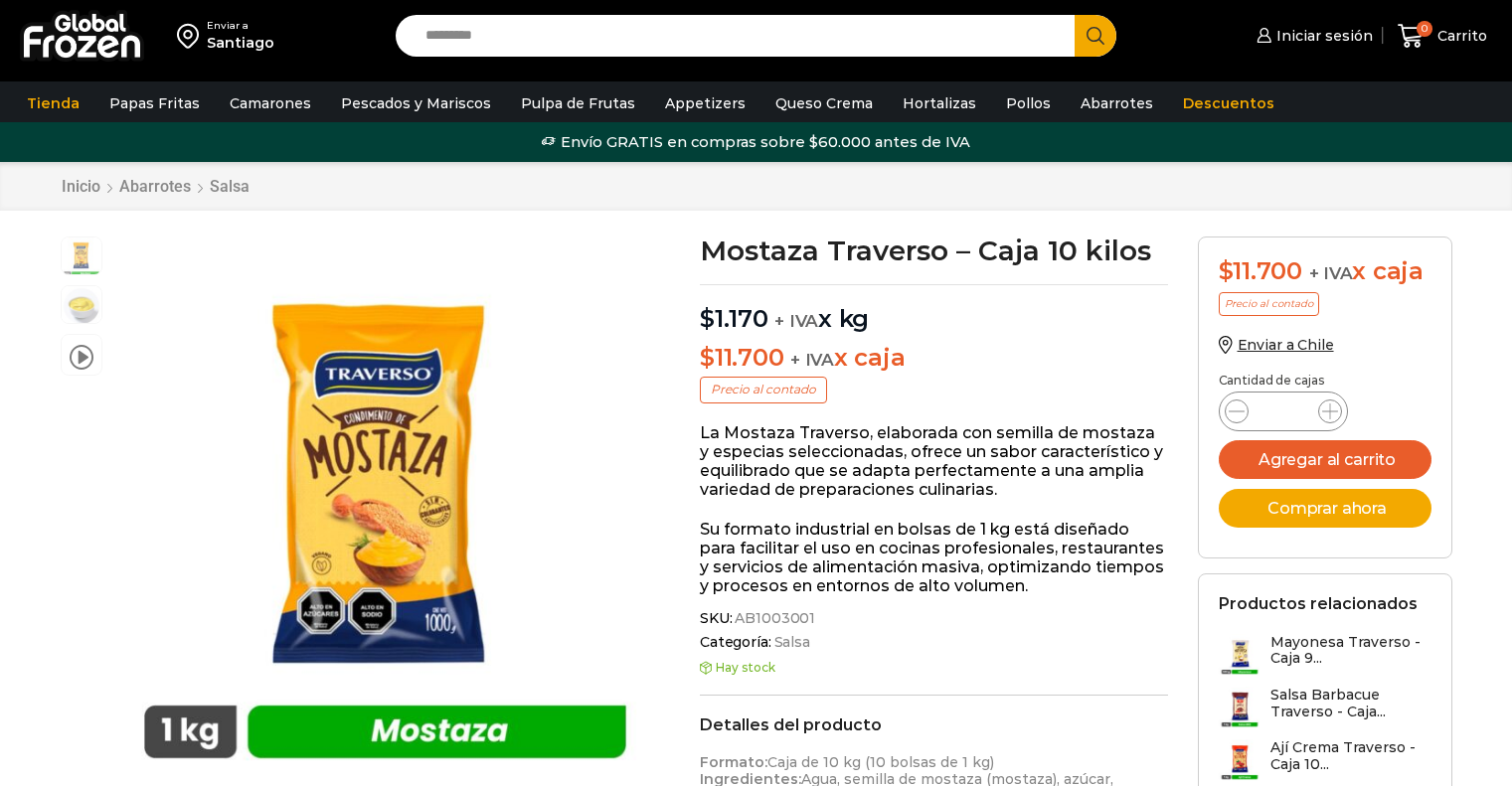 scroll, scrollTop: 0, scrollLeft: 0, axis: both 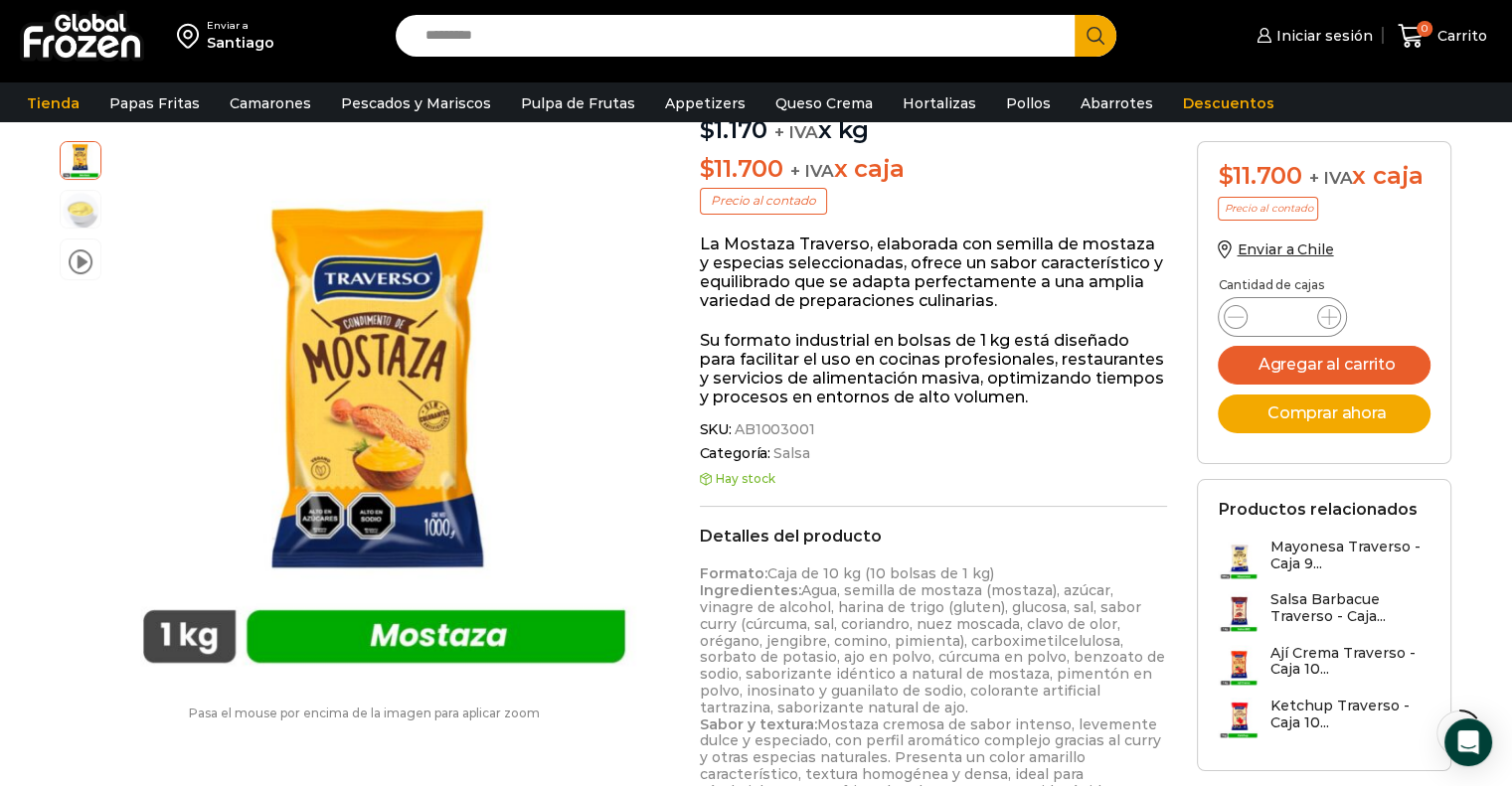 click on "SKU:  AB1003001" at bounding box center (933, 429) 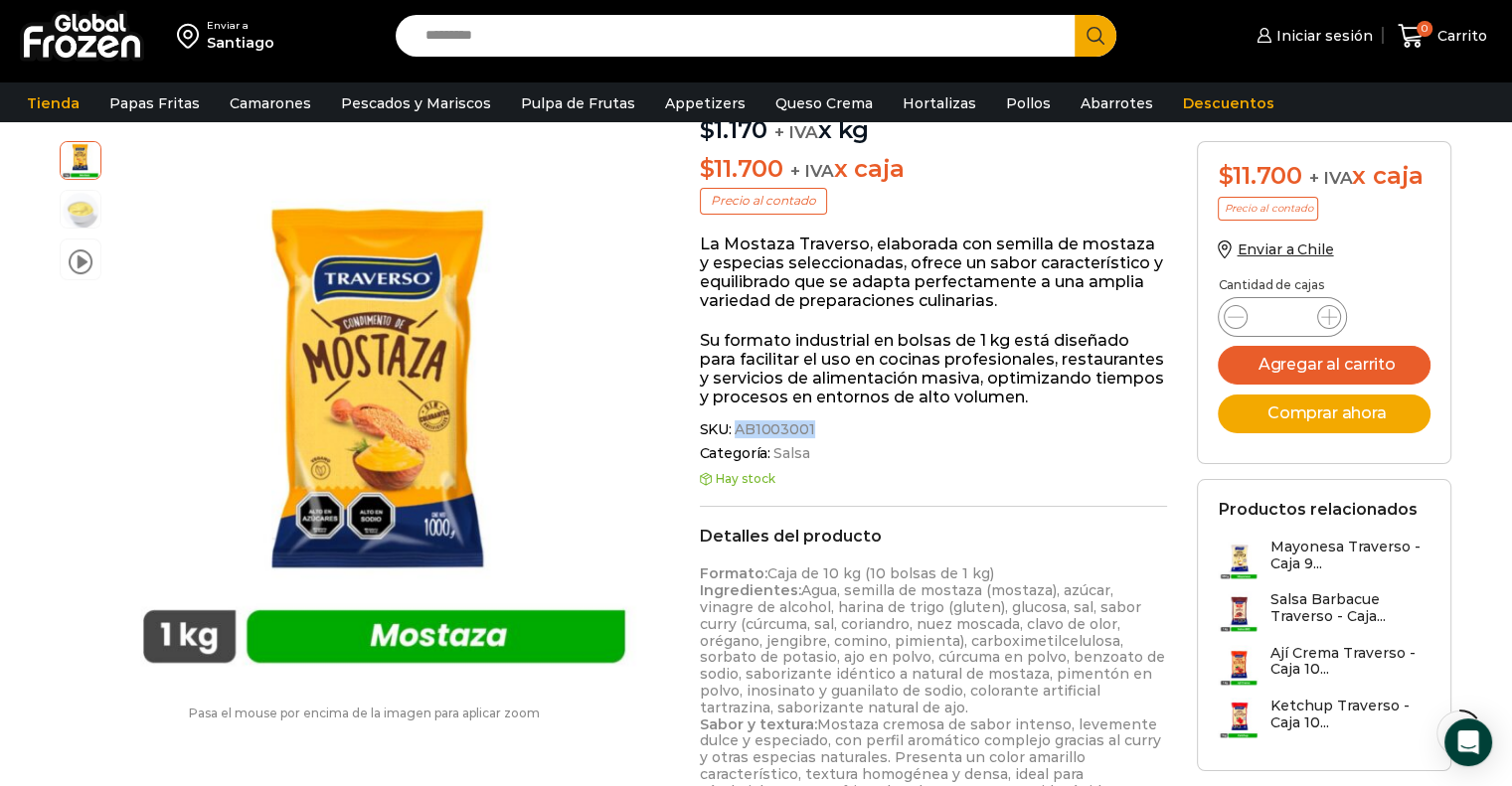 drag, startPoint x: 808, startPoint y: 432, endPoint x: 738, endPoint y: 437, distance: 70.17834 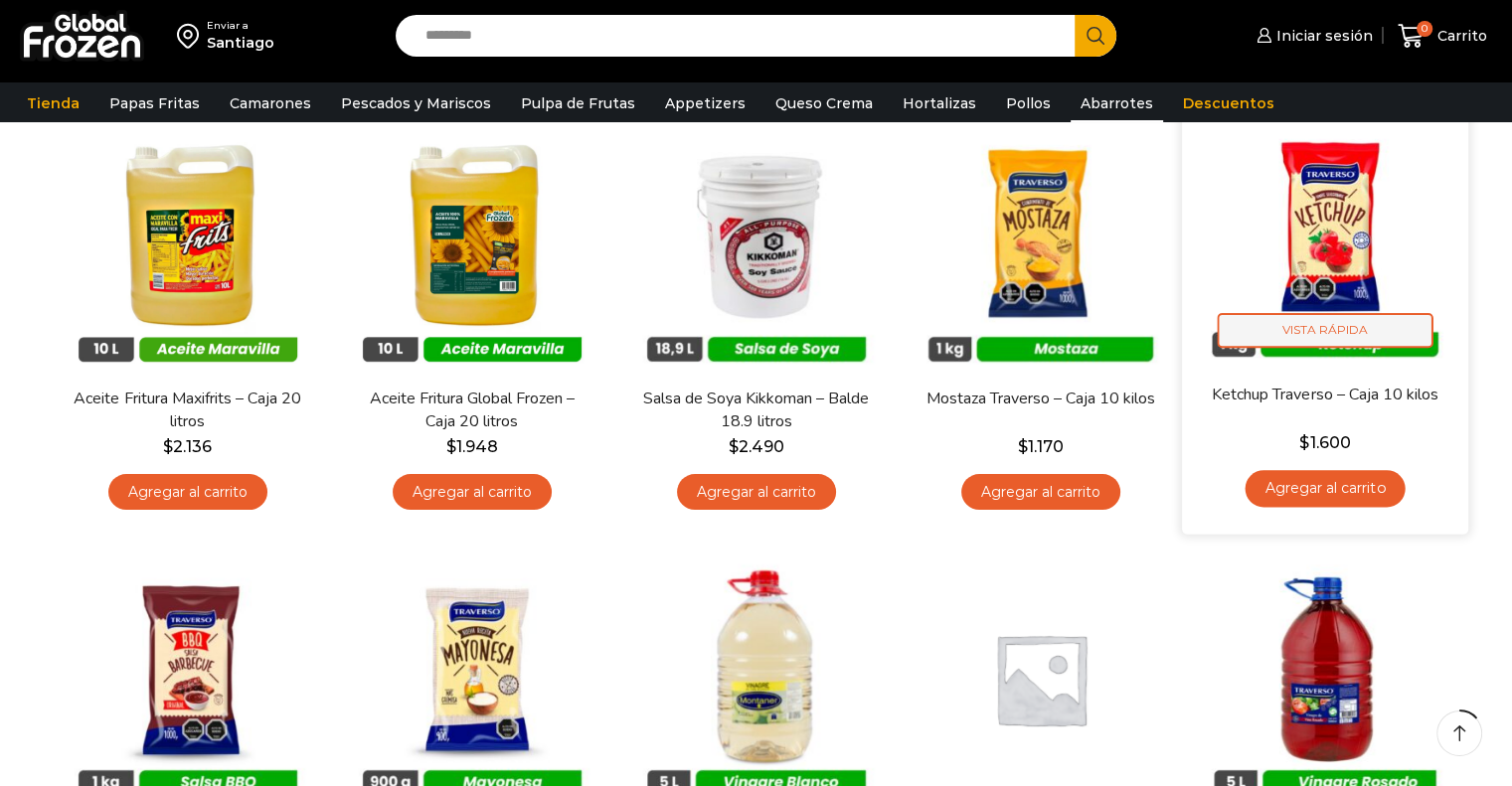 scroll, scrollTop: 199, scrollLeft: 0, axis: vertical 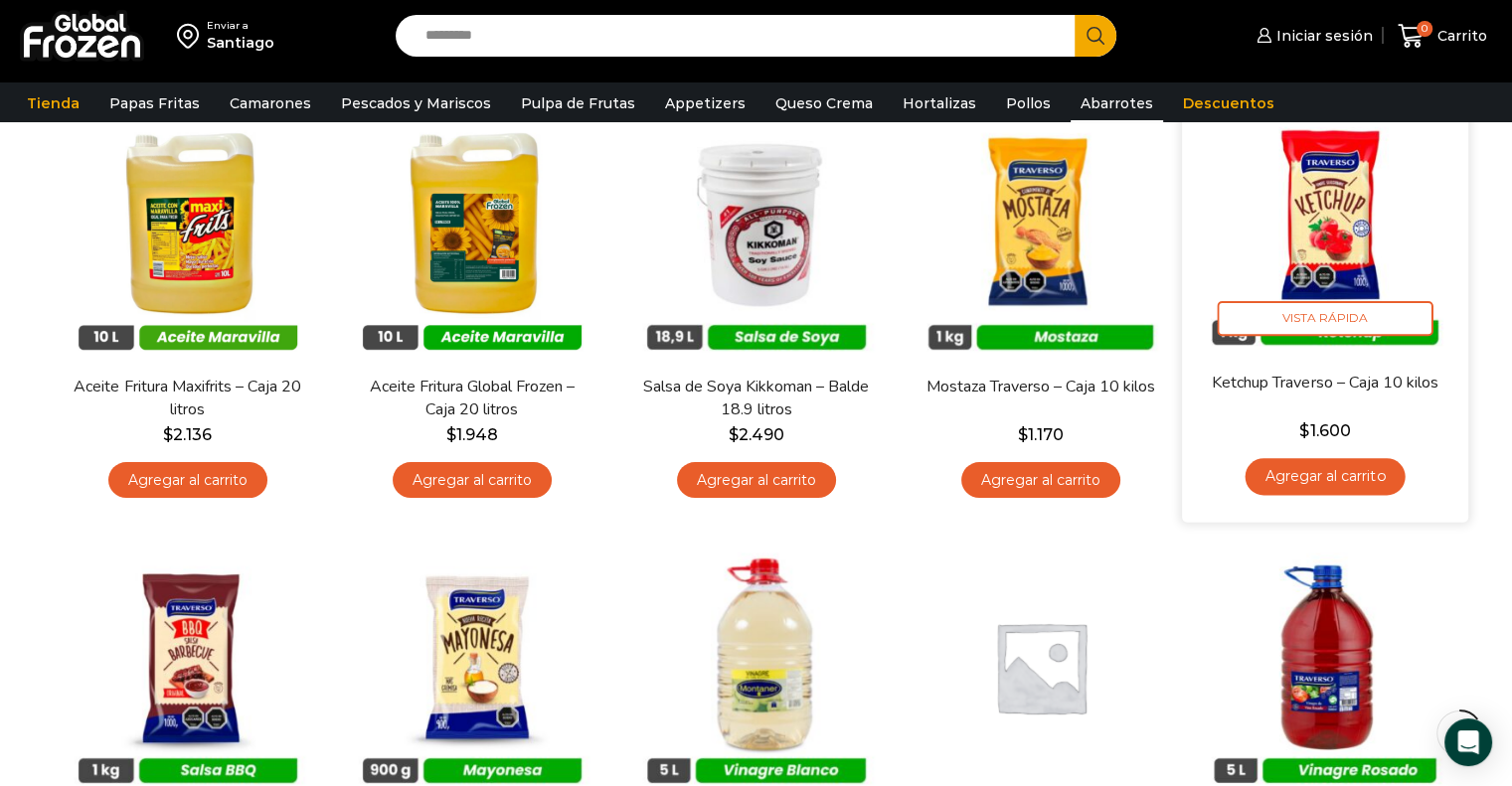 click at bounding box center [1325, 228] 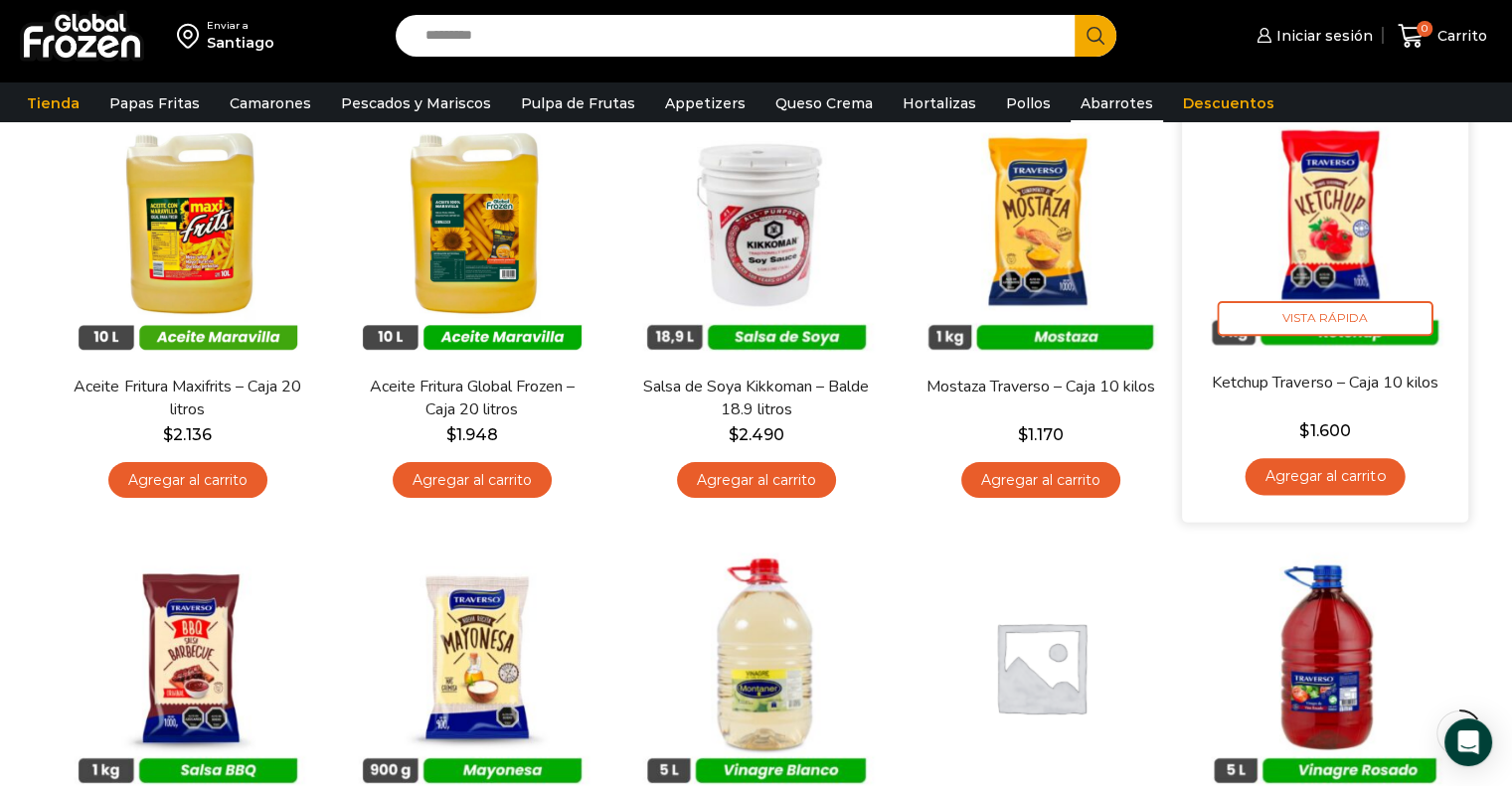 click at bounding box center [1325, 228] 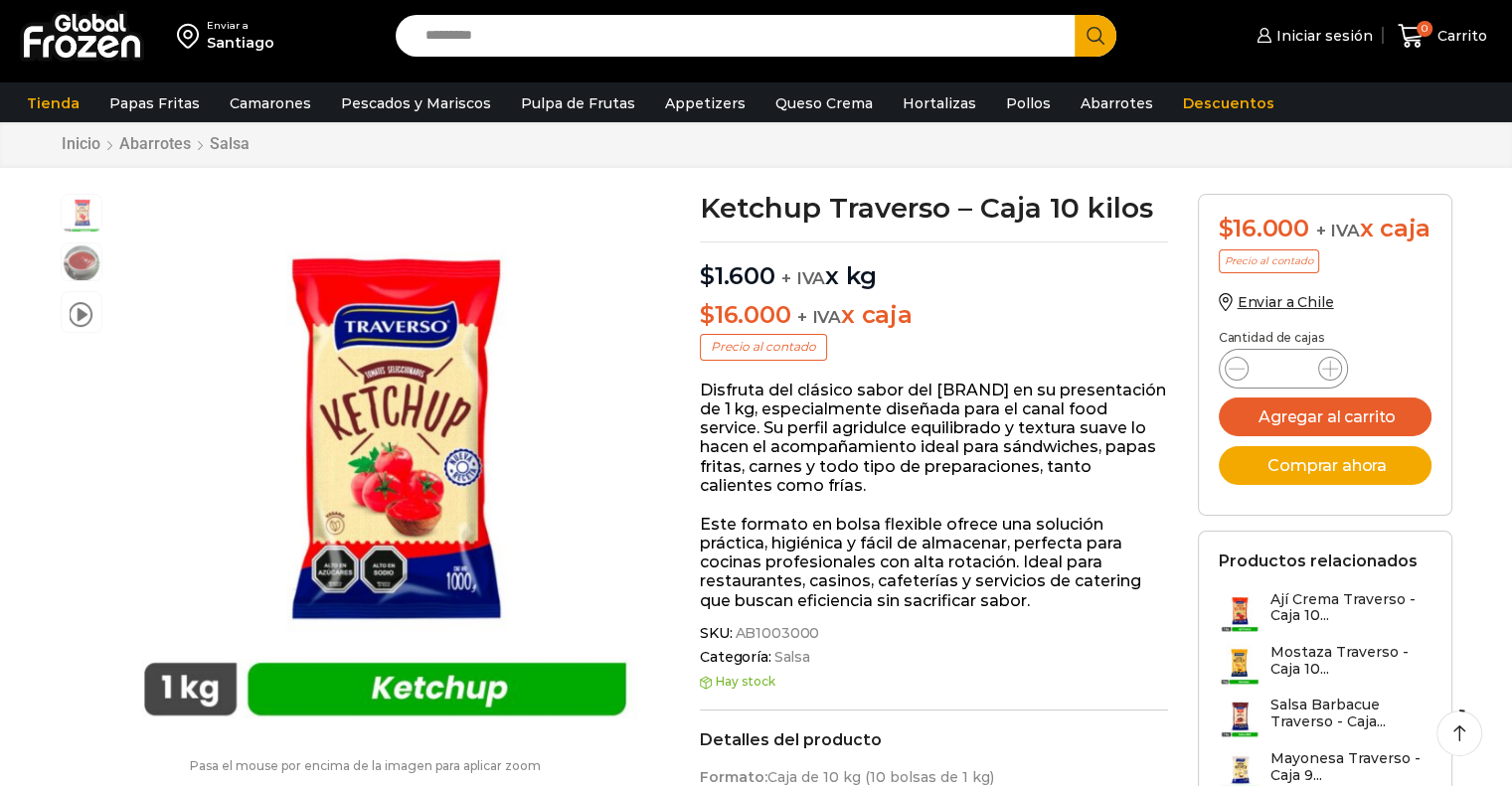 scroll, scrollTop: 101, scrollLeft: 0, axis: vertical 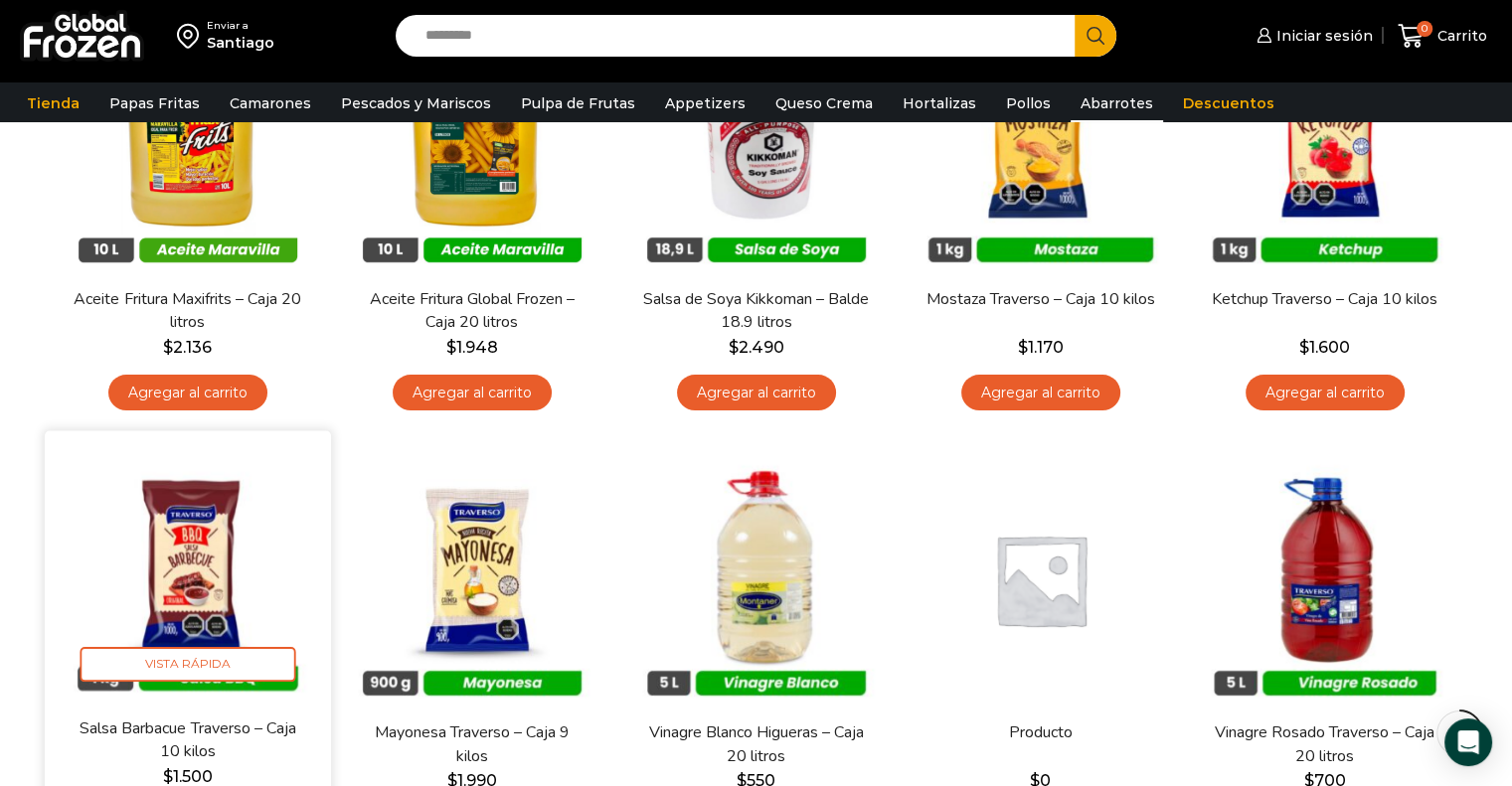 click at bounding box center [188, 574] 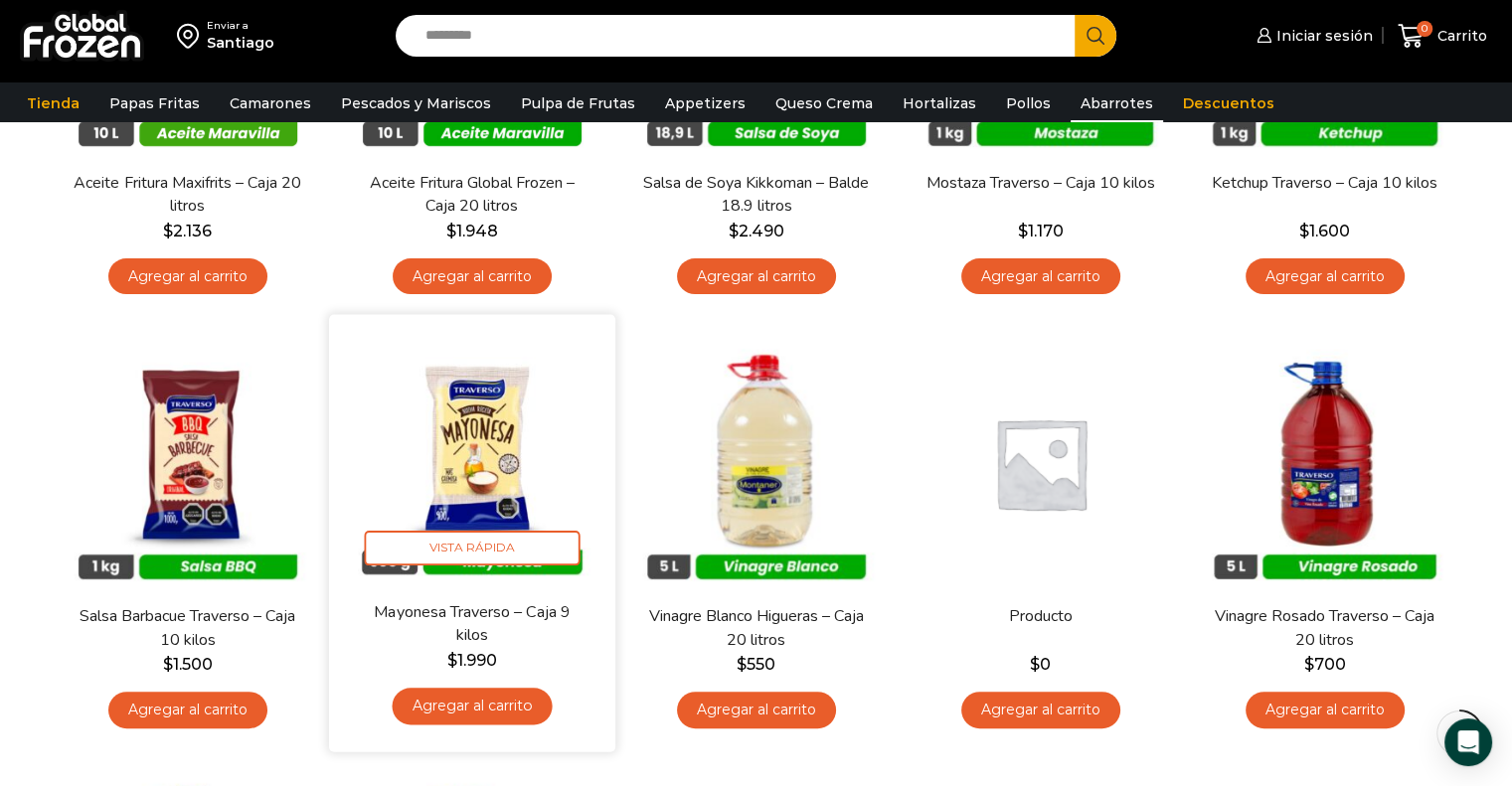 scroll, scrollTop: 485, scrollLeft: 0, axis: vertical 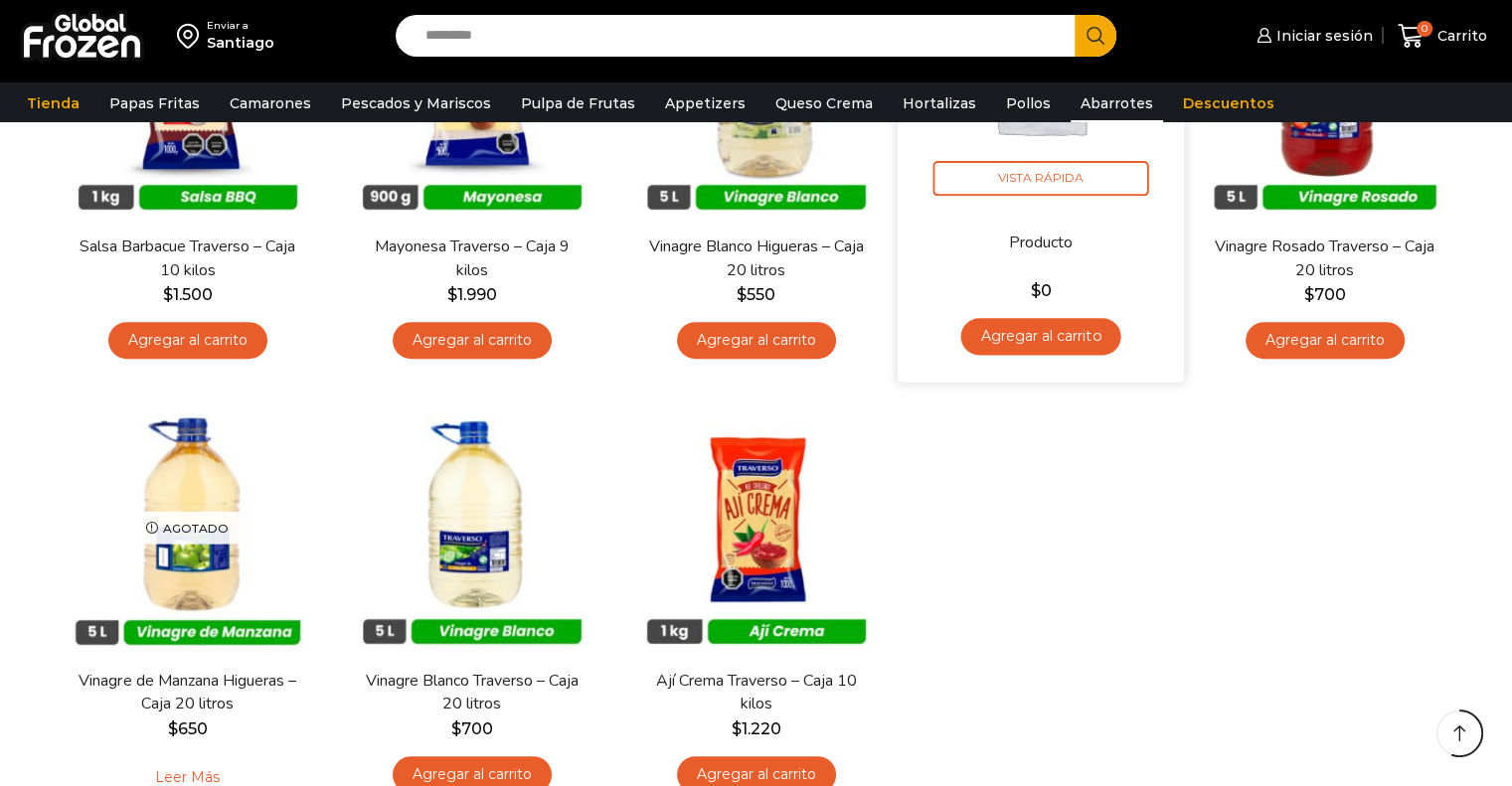 click on "Producto" at bounding box center [1040, 254] 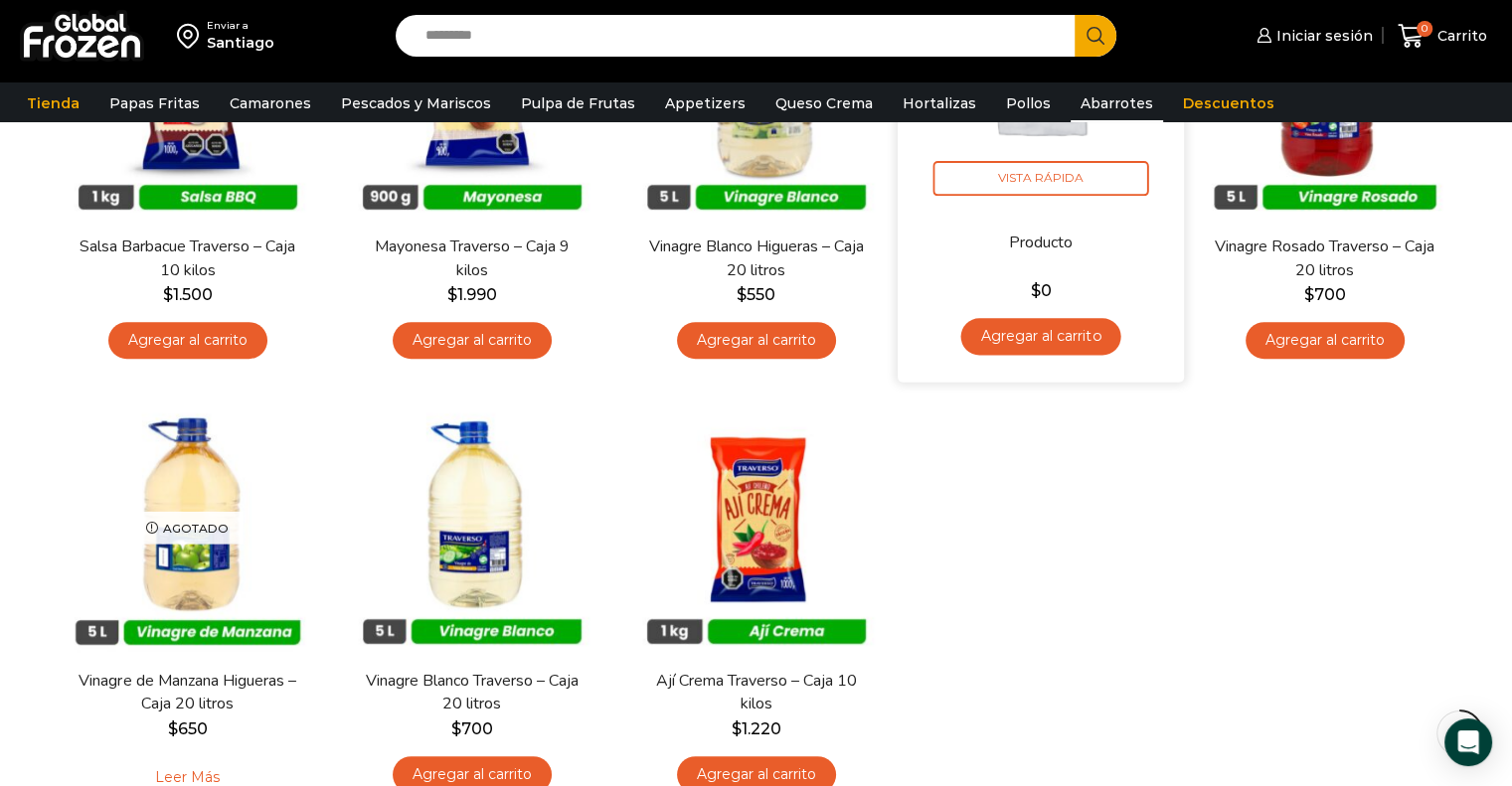 click on "Producto" at bounding box center (1040, 242) 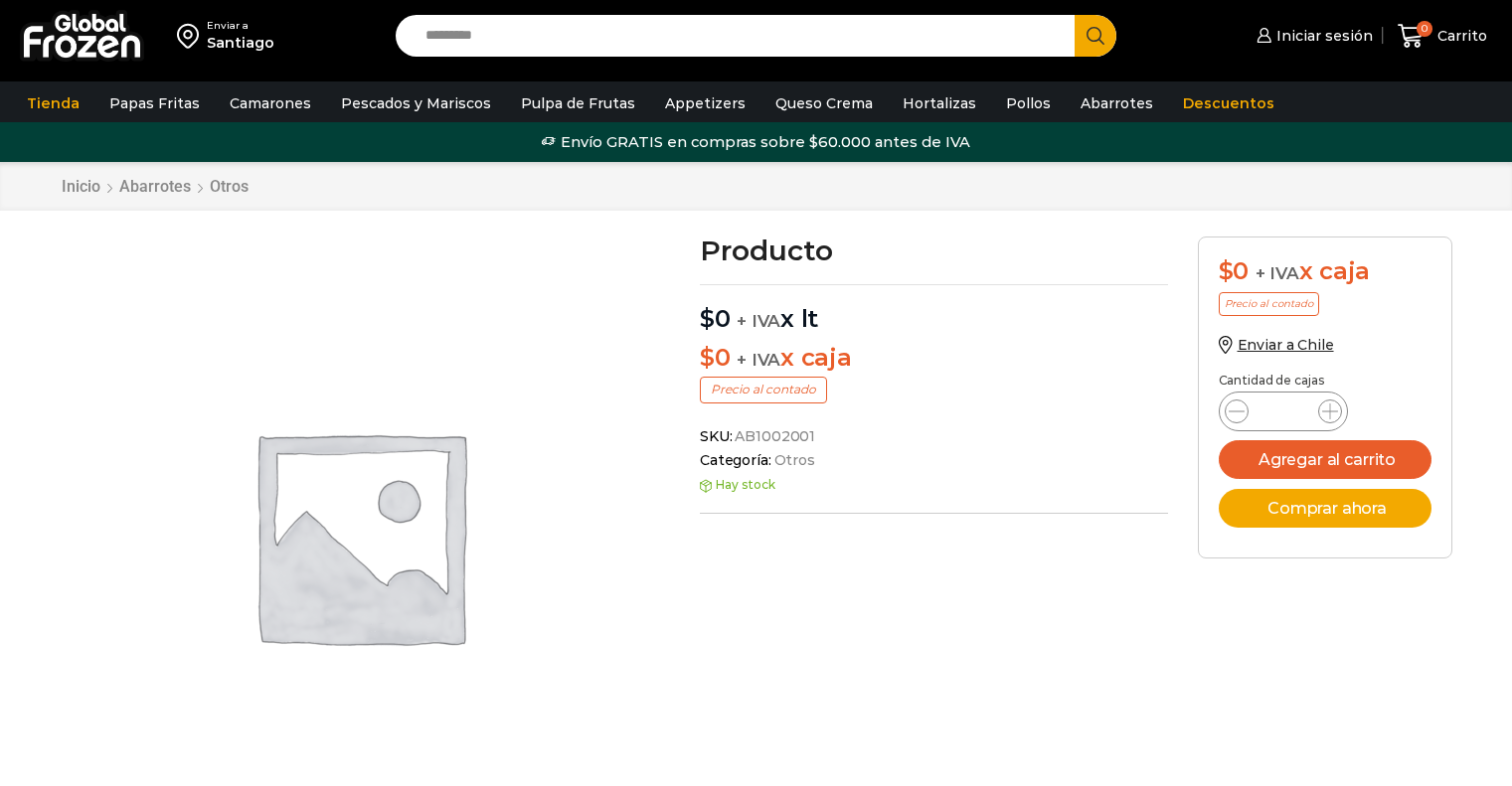 scroll, scrollTop: 0, scrollLeft: 0, axis: both 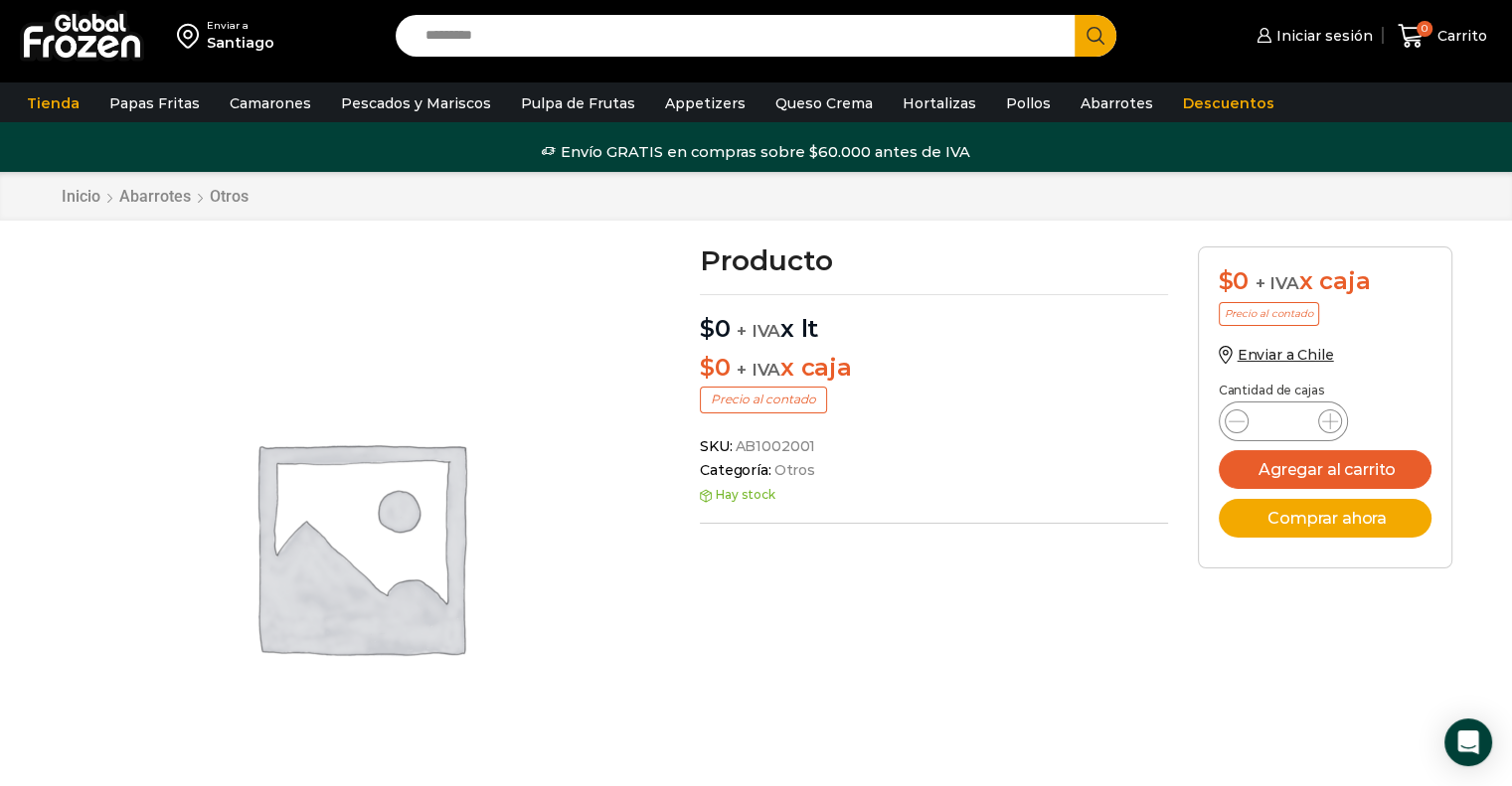 drag, startPoint x: 815, startPoint y: 440, endPoint x: 807, endPoint y: 447, distance: 10.630146 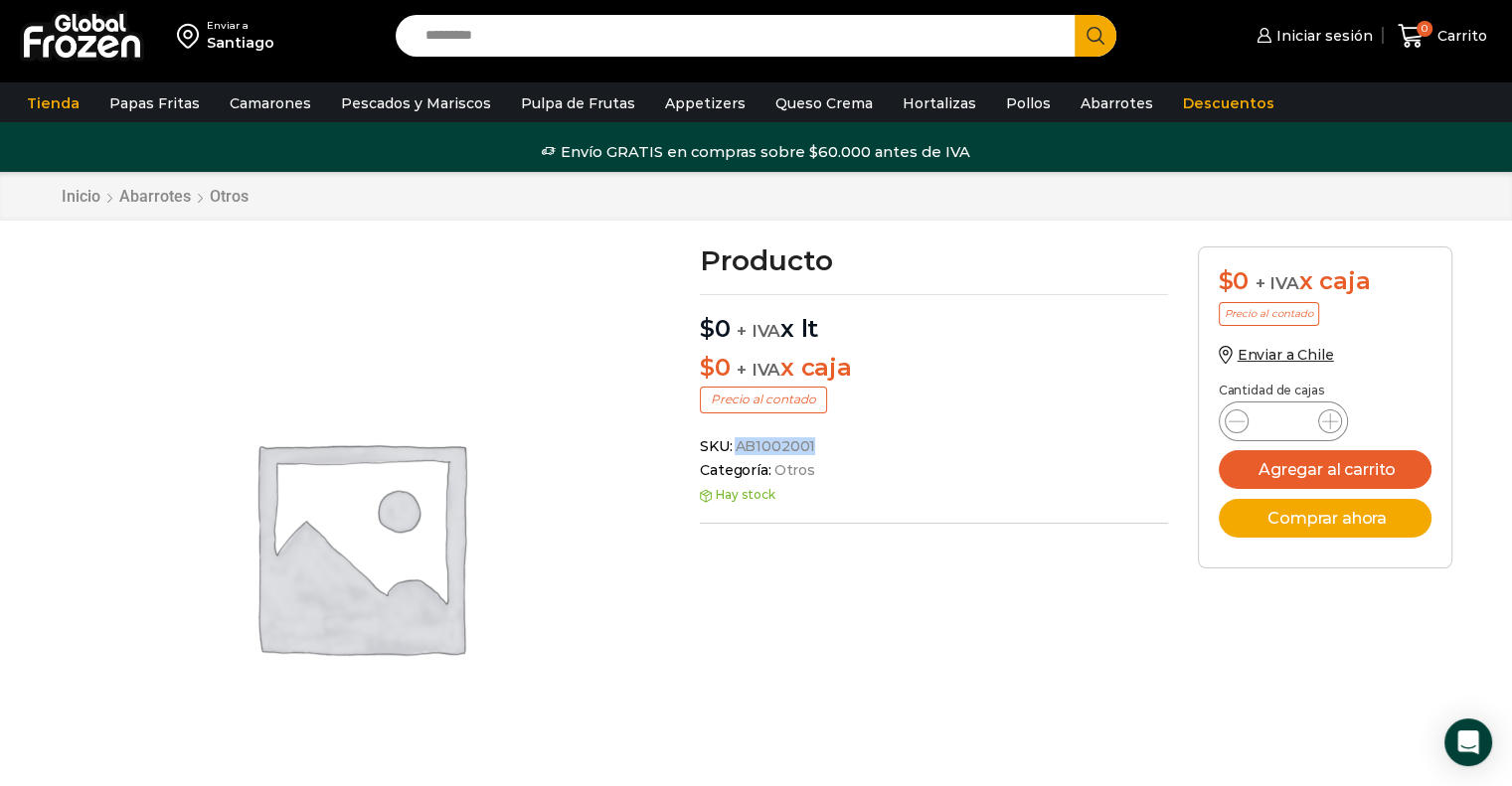 drag, startPoint x: 808, startPoint y: 445, endPoint x: 737, endPoint y: 448, distance: 71.06335 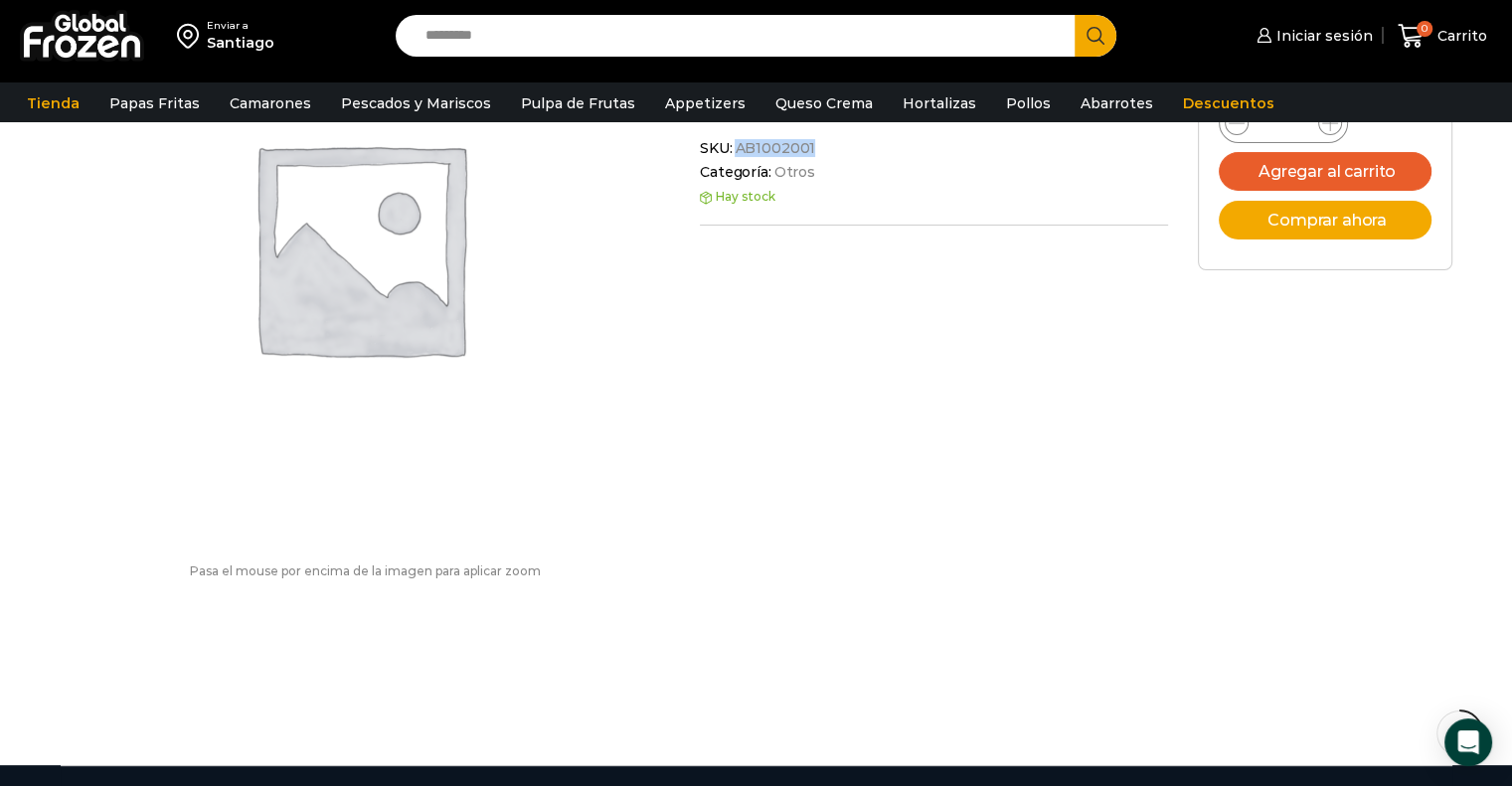 scroll, scrollTop: 0, scrollLeft: 0, axis: both 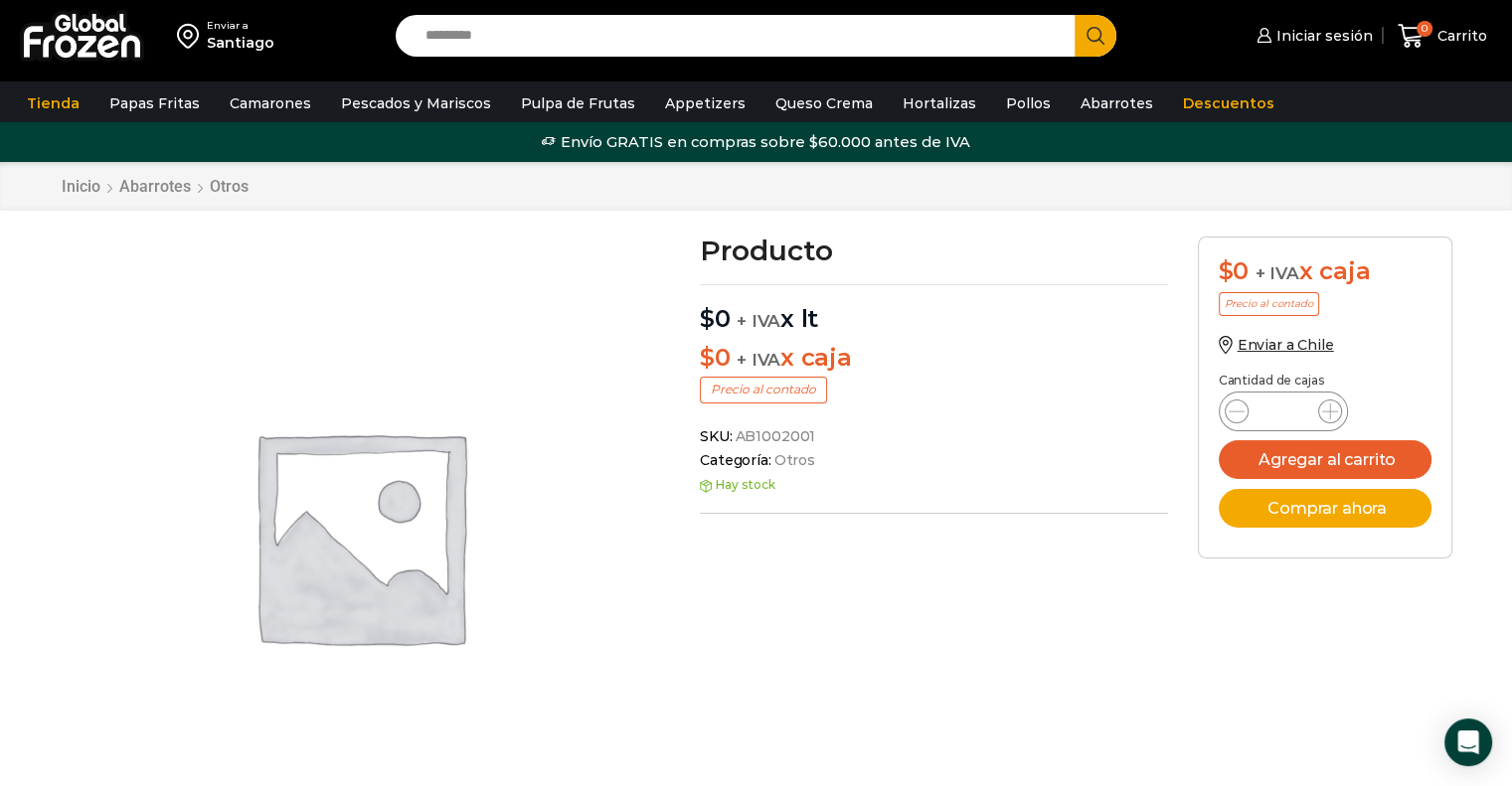 click on "Envío GRATIS en compras sobre $60.000 antes de IVA
Envío GRATIS en compras sobre $60.000 antes de IVA
Envío GRATIS en compras sobre $60.000 antes de IVA" at bounding box center [756, 142] 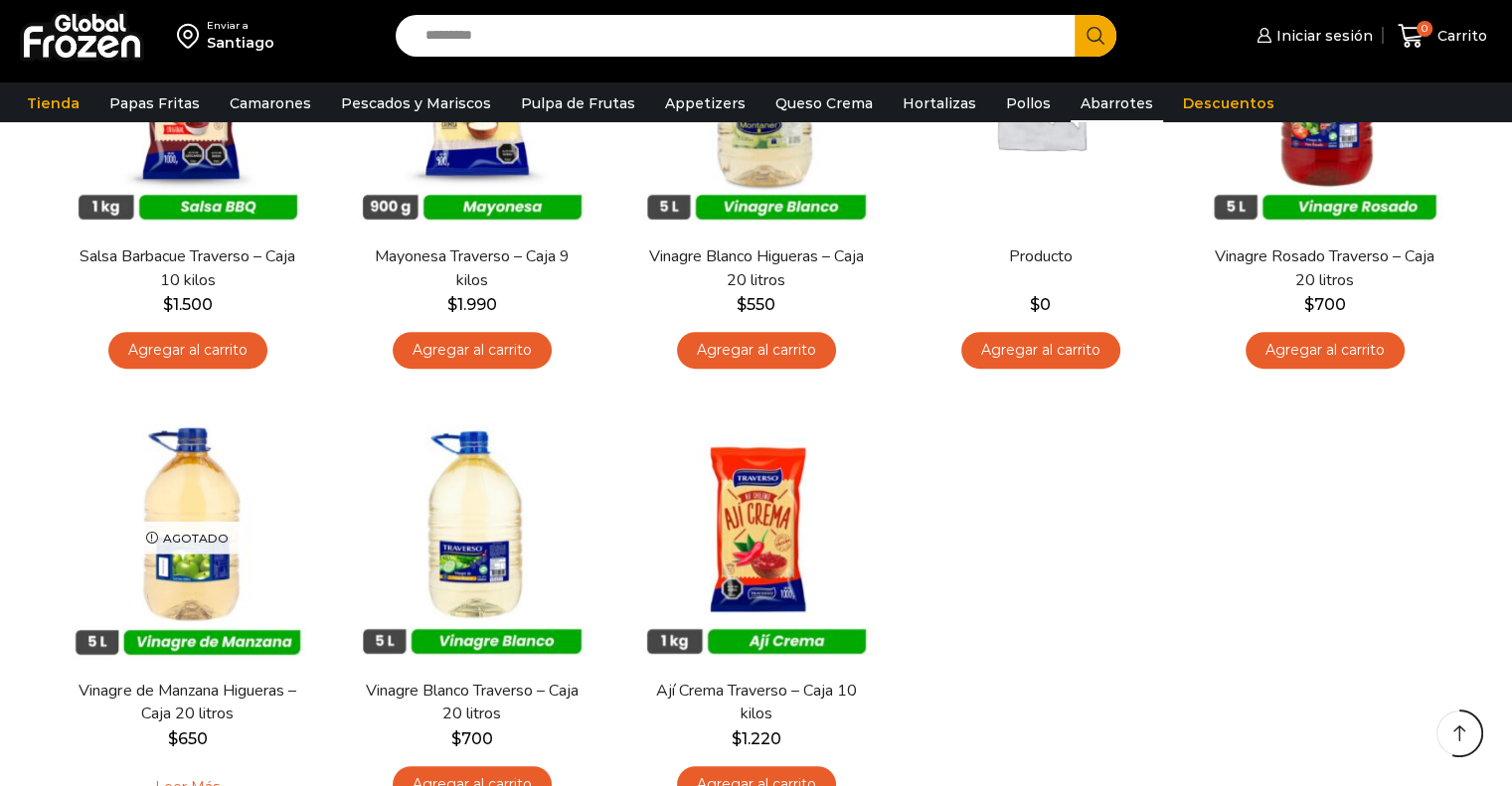 scroll, scrollTop: 772, scrollLeft: 0, axis: vertical 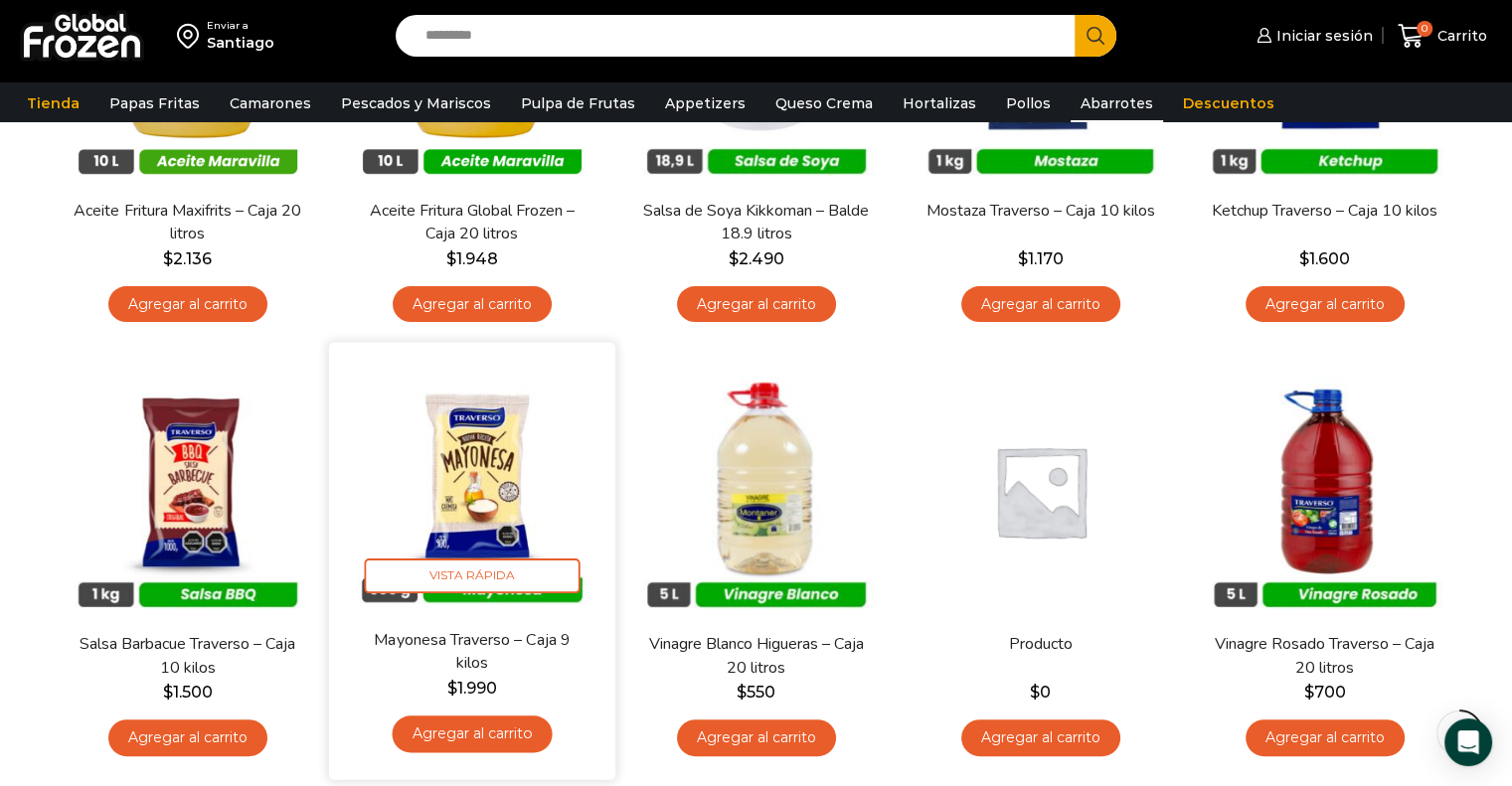 click at bounding box center (472, 486) 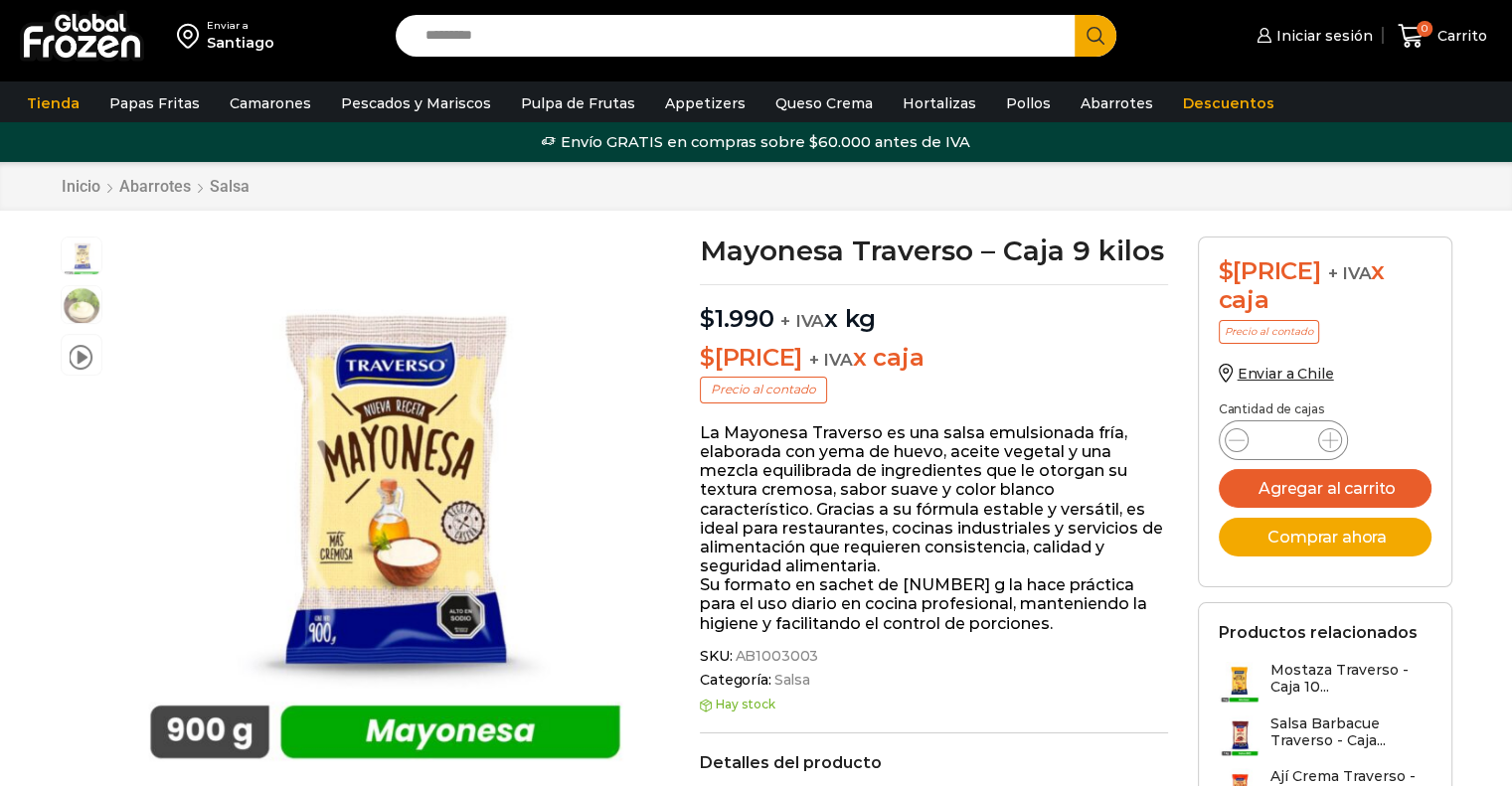 scroll, scrollTop: 0, scrollLeft: 0, axis: both 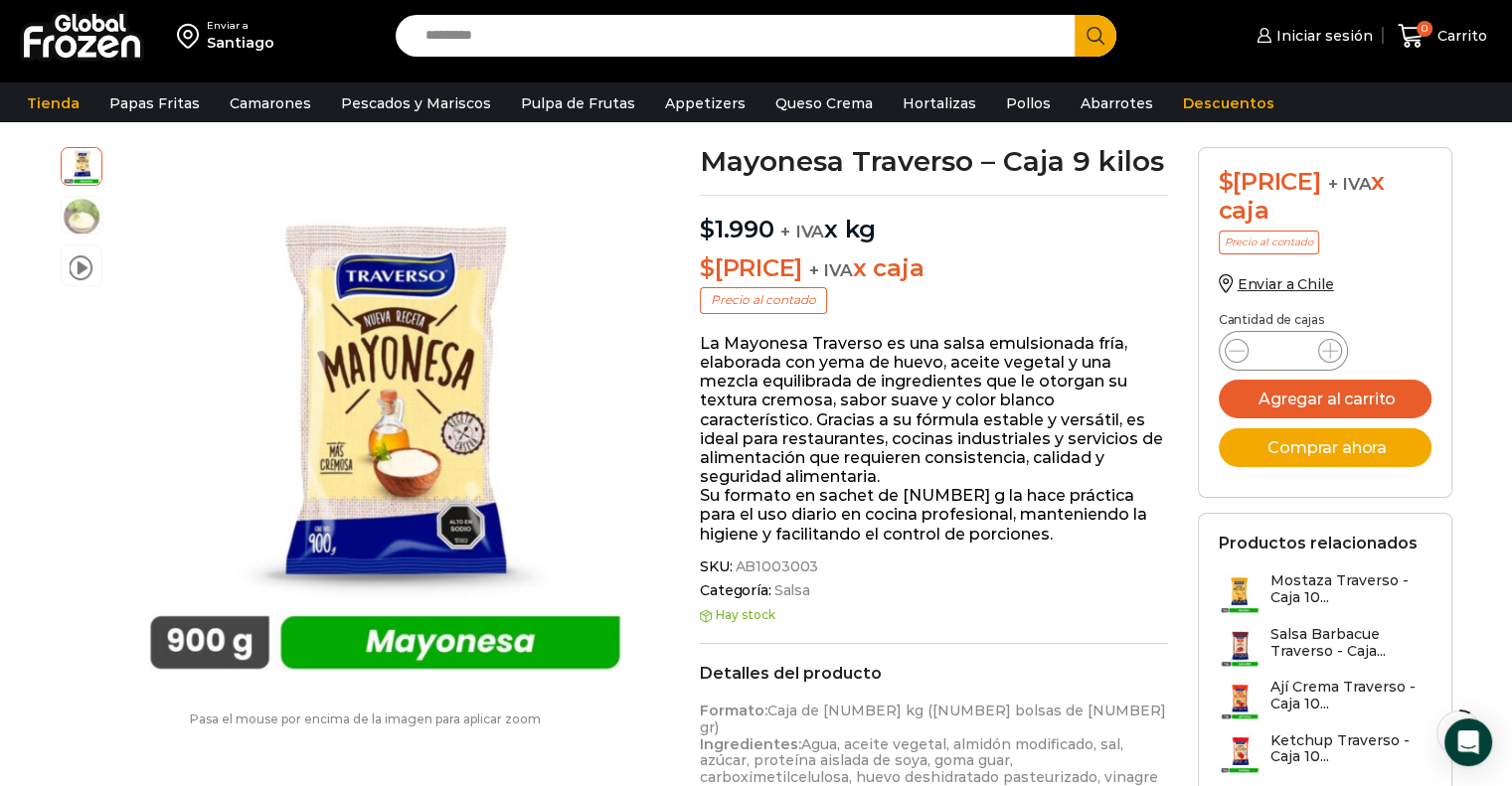 click on "SKU:  AB1003003" at bounding box center (933, 566) 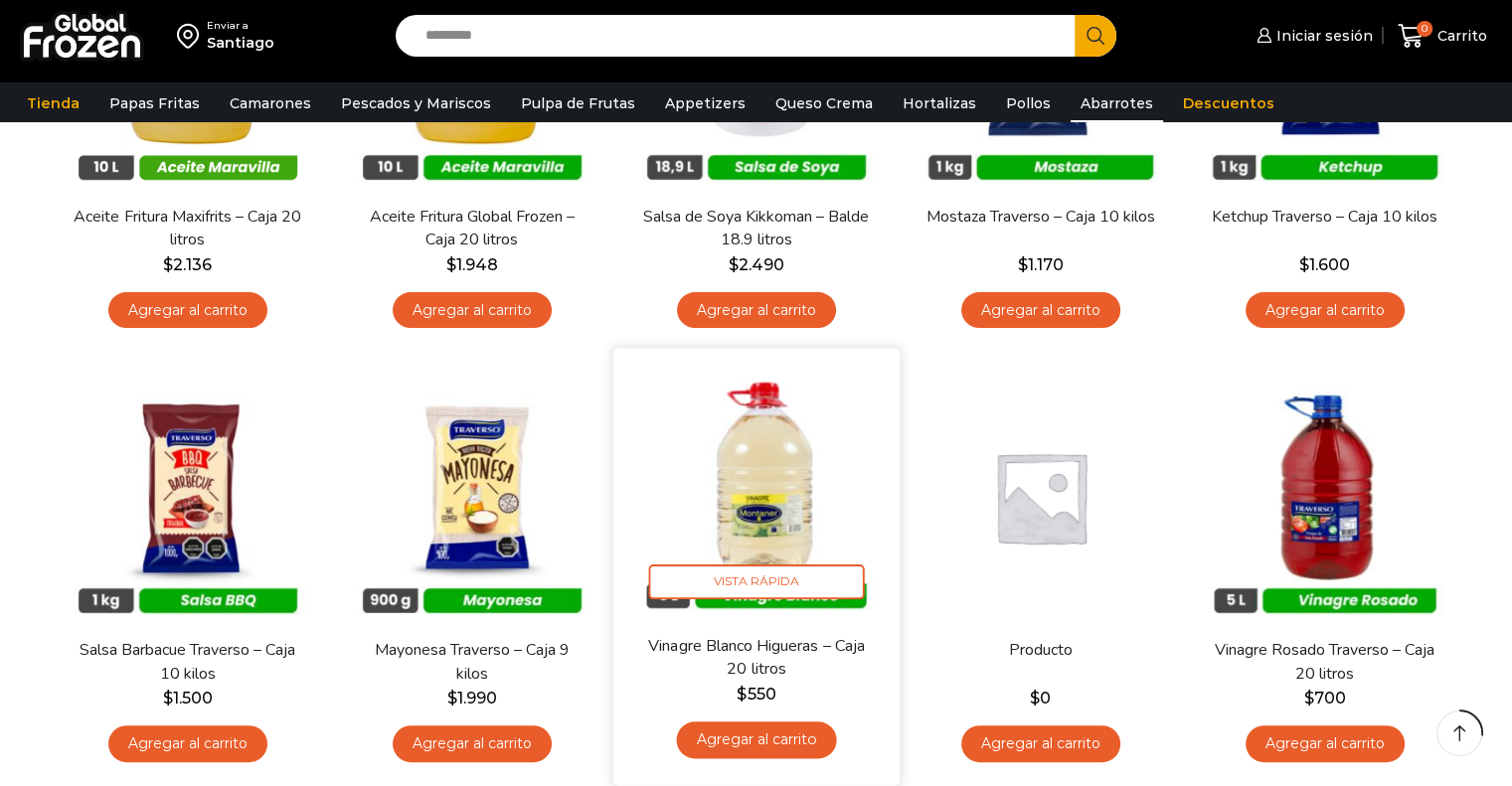 scroll, scrollTop: 375, scrollLeft: 0, axis: vertical 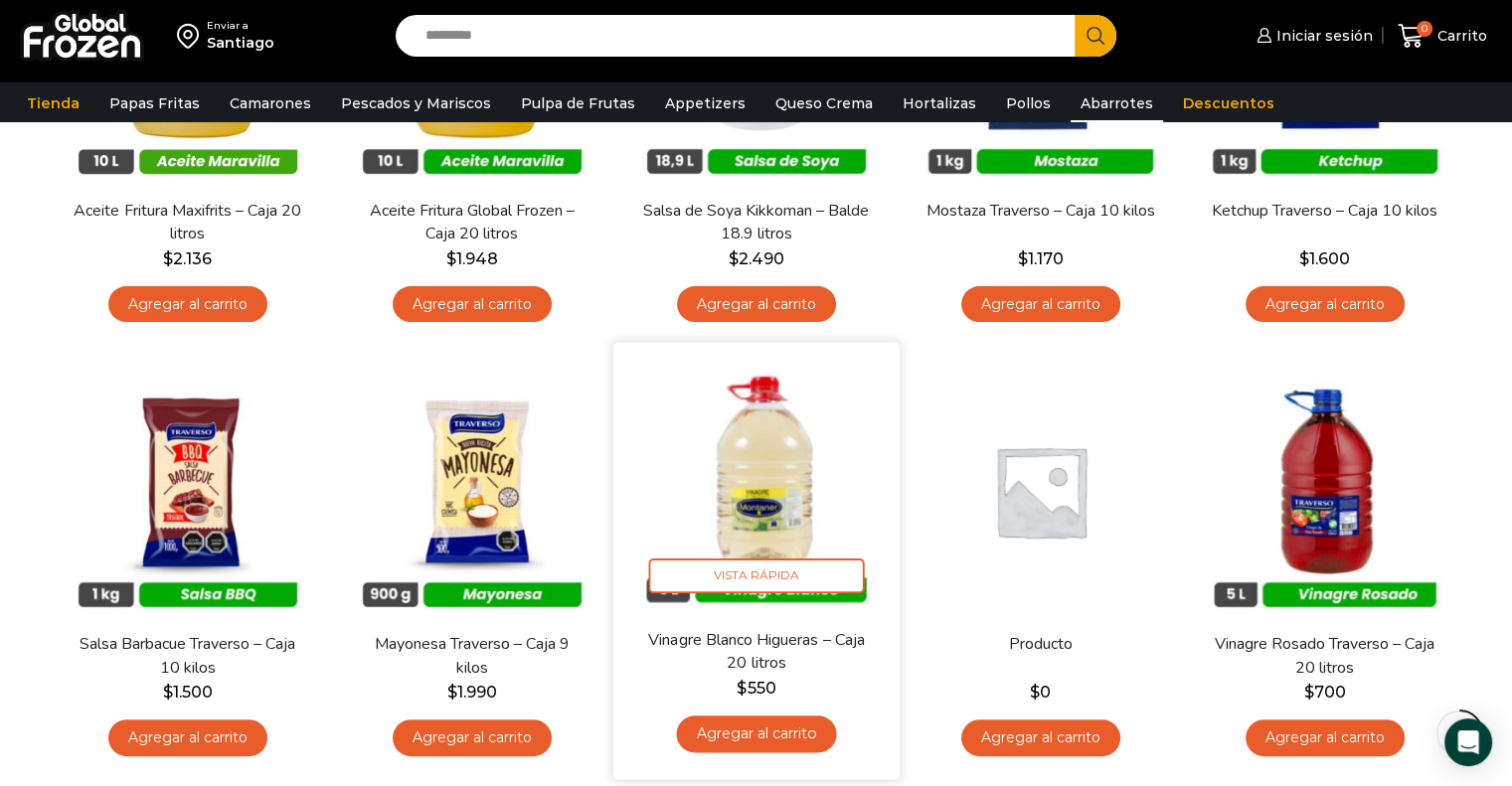 click at bounding box center [756, 486] 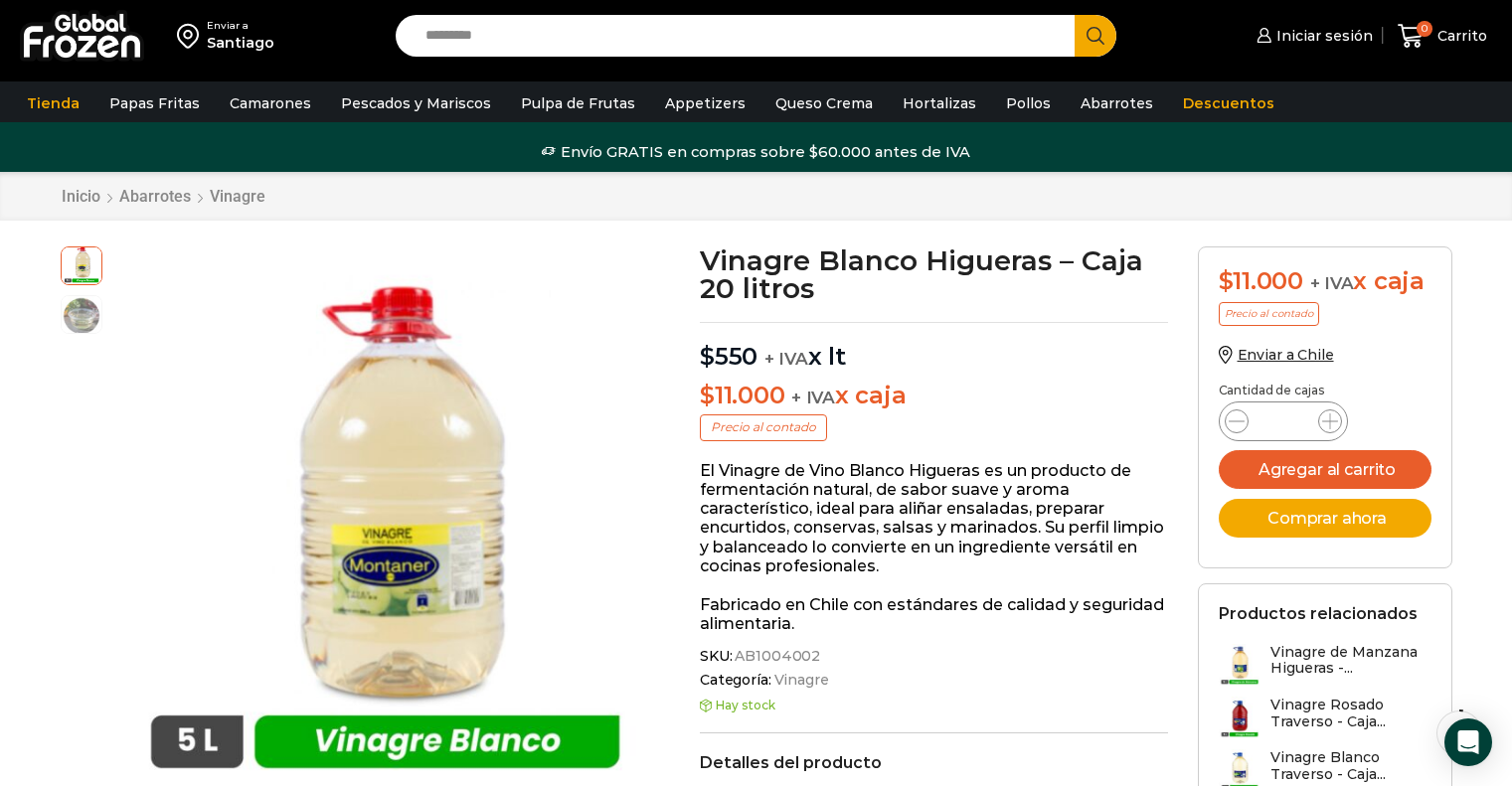 scroll, scrollTop: 153, scrollLeft: 0, axis: vertical 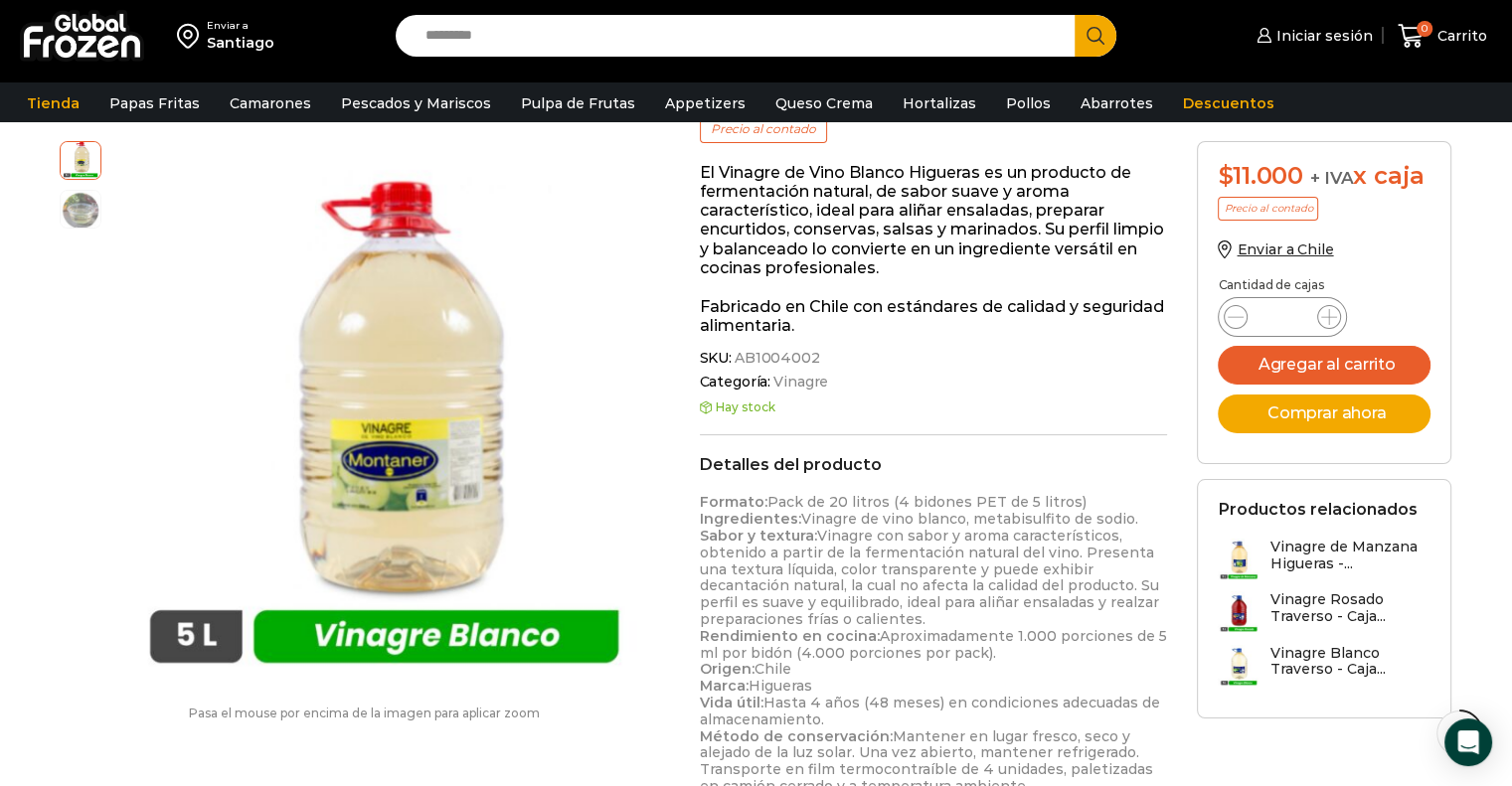 click on "SKU:  AB1004002" at bounding box center (933, 358) 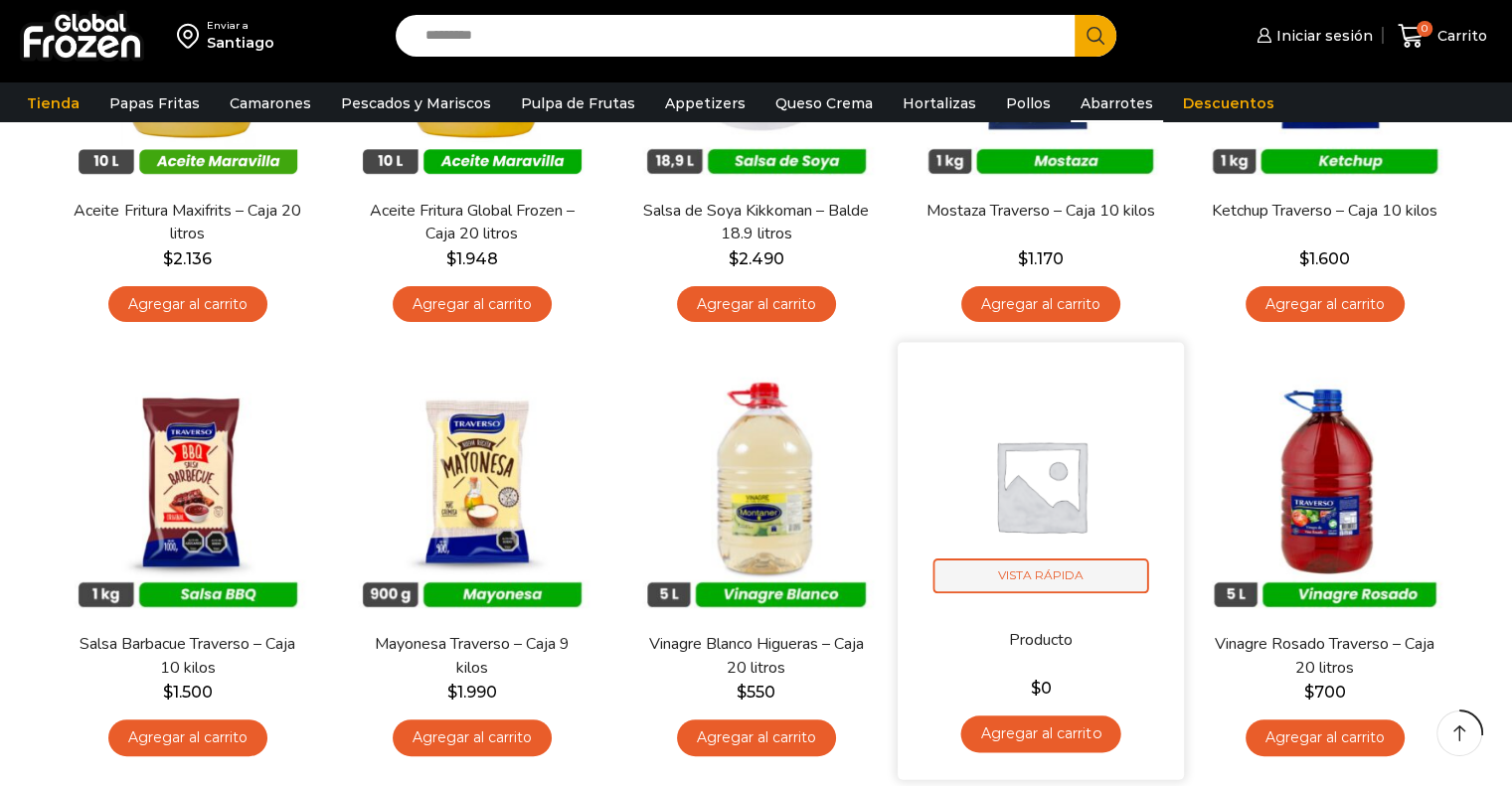 scroll, scrollTop: 375, scrollLeft: 0, axis: vertical 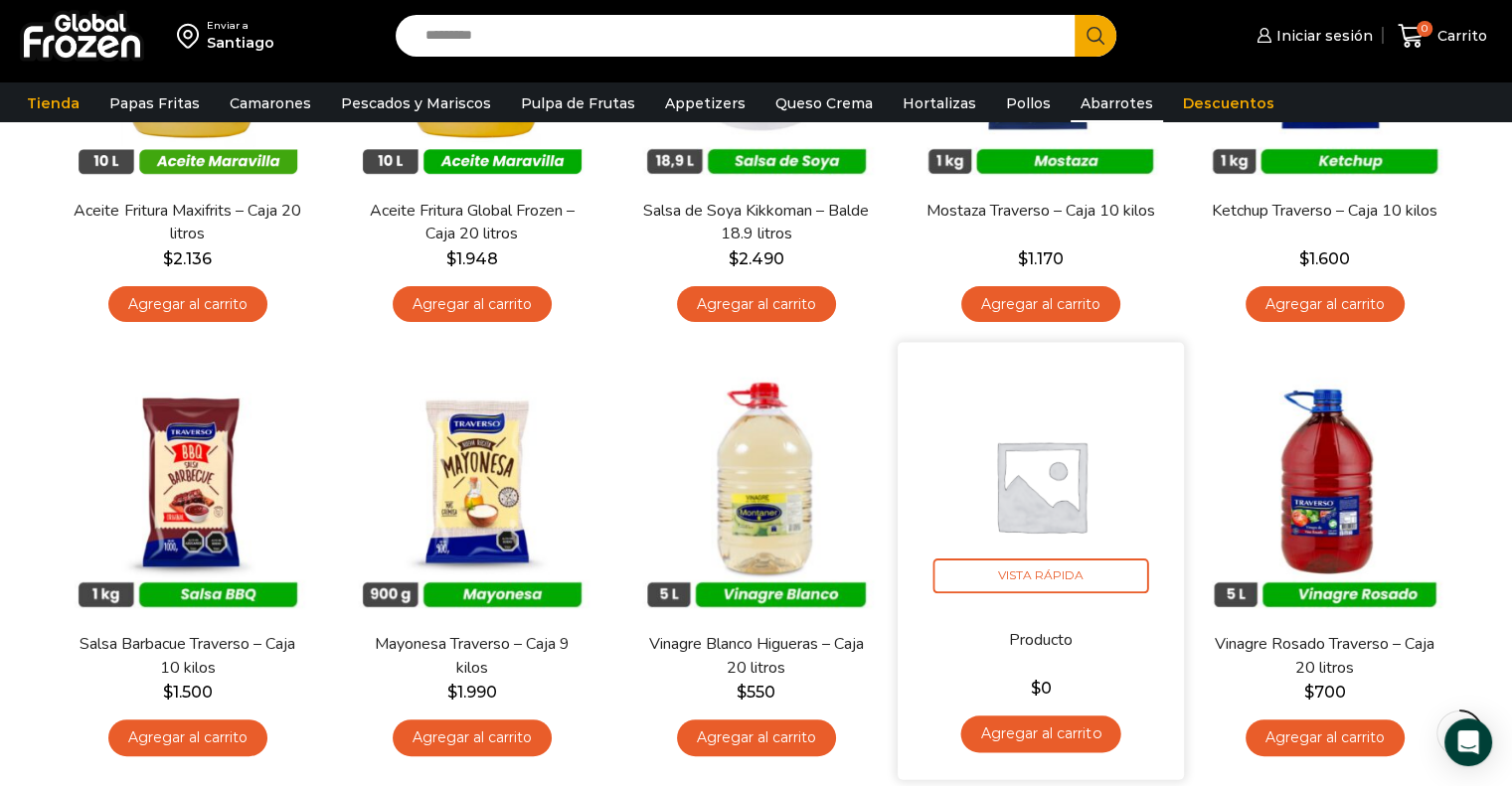 click at bounding box center [1041, 486] 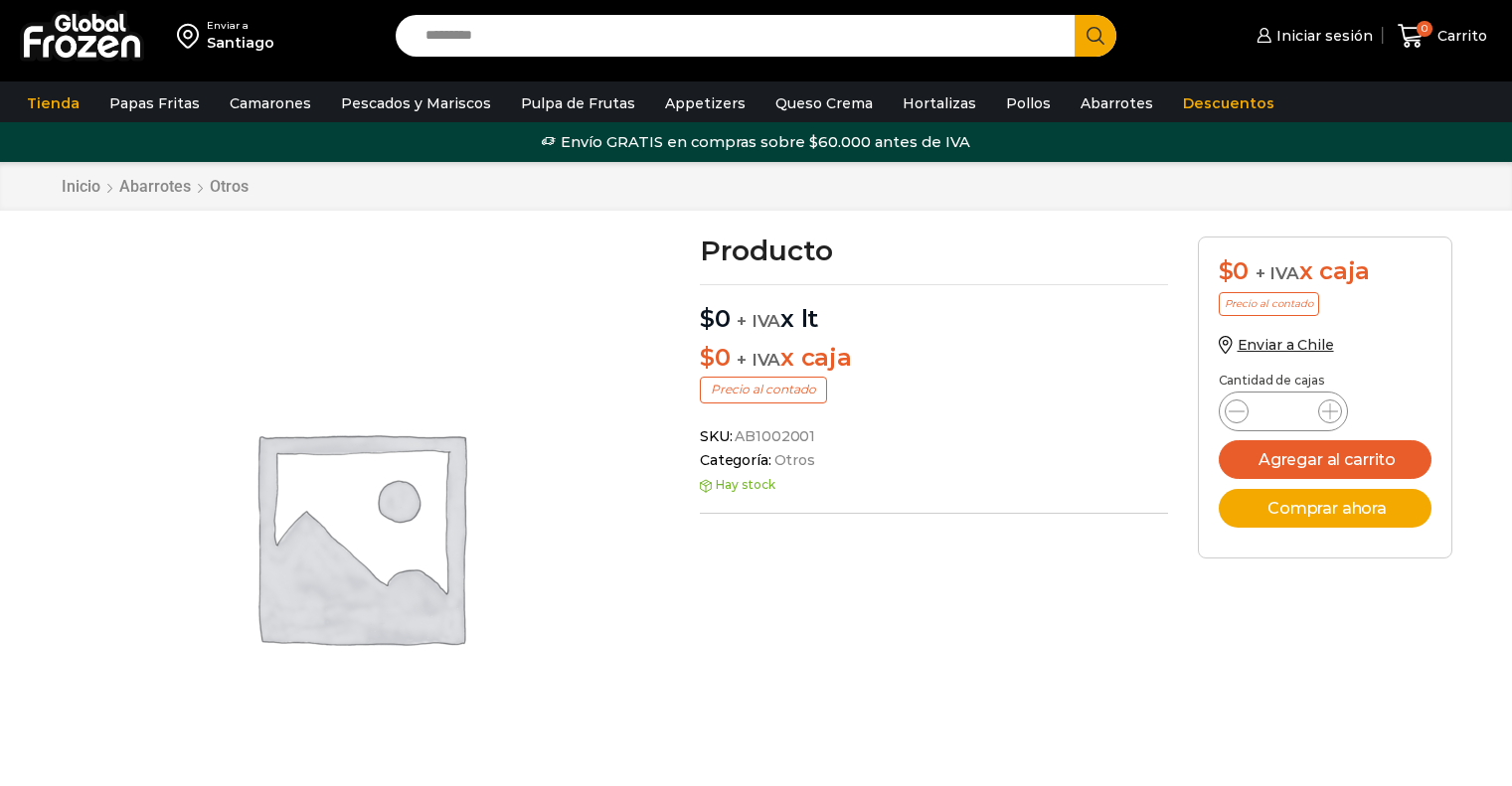 scroll, scrollTop: 0, scrollLeft: 0, axis: both 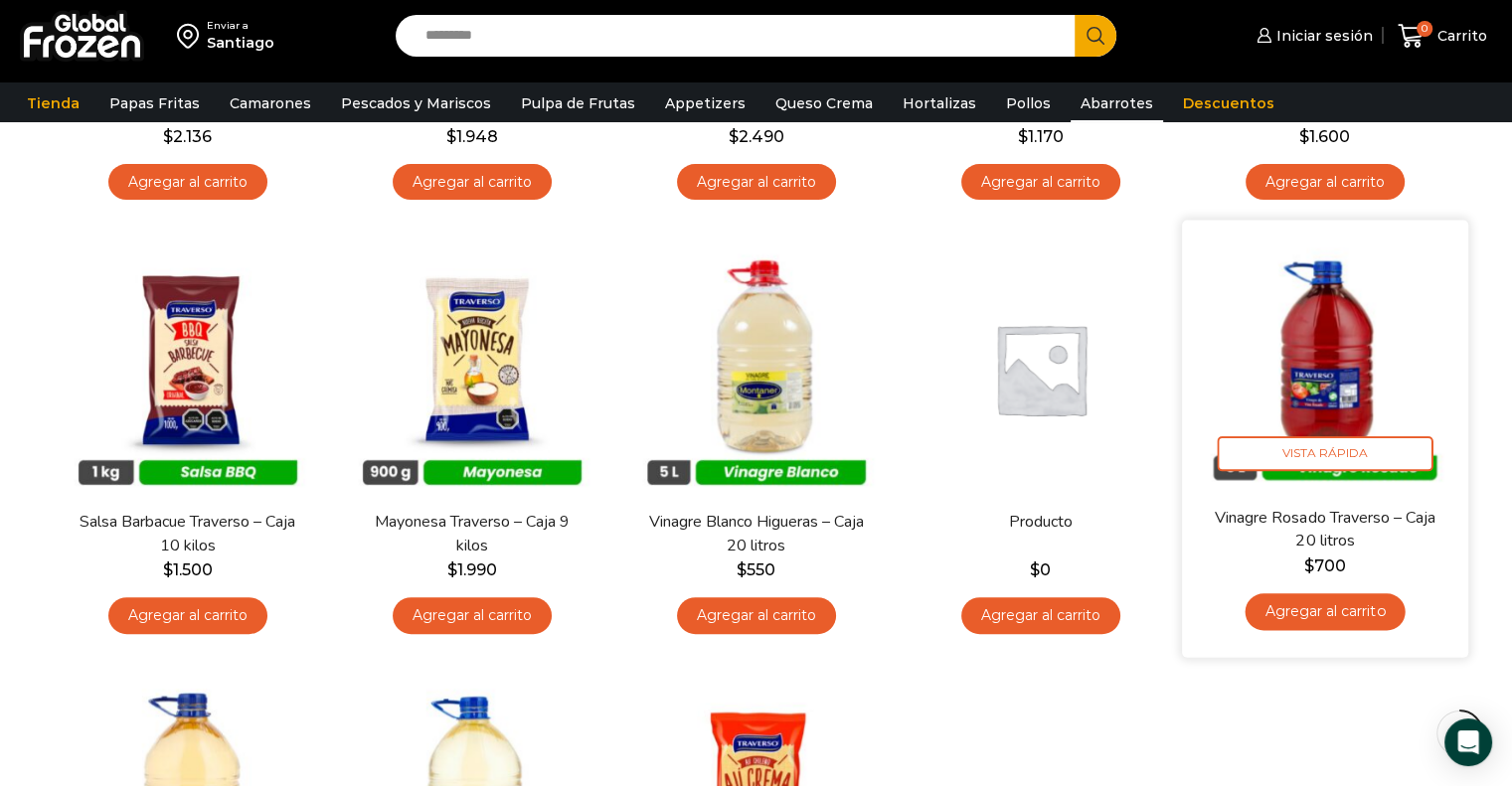 click at bounding box center [1325, 364] 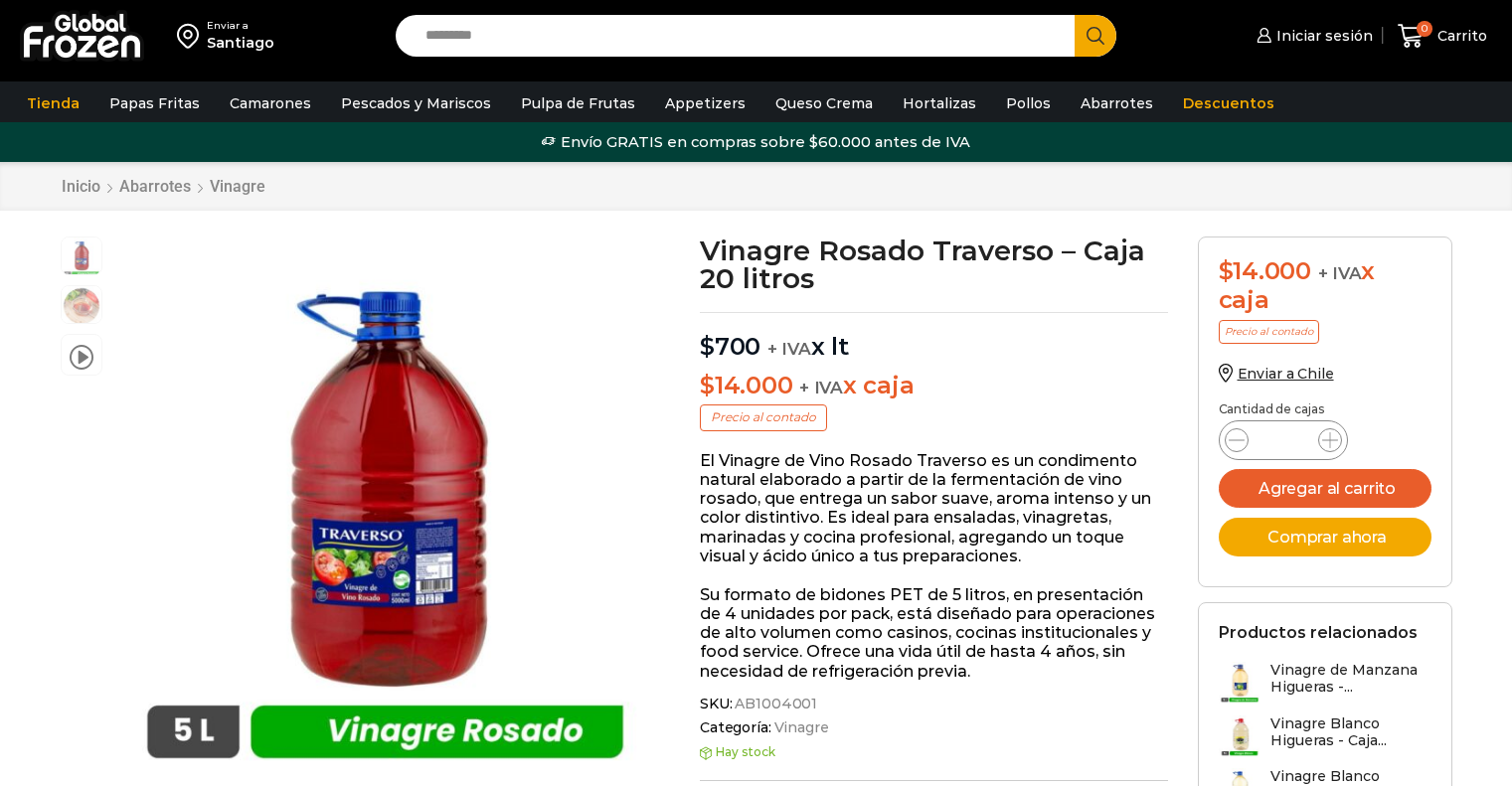 scroll, scrollTop: 0, scrollLeft: 0, axis: both 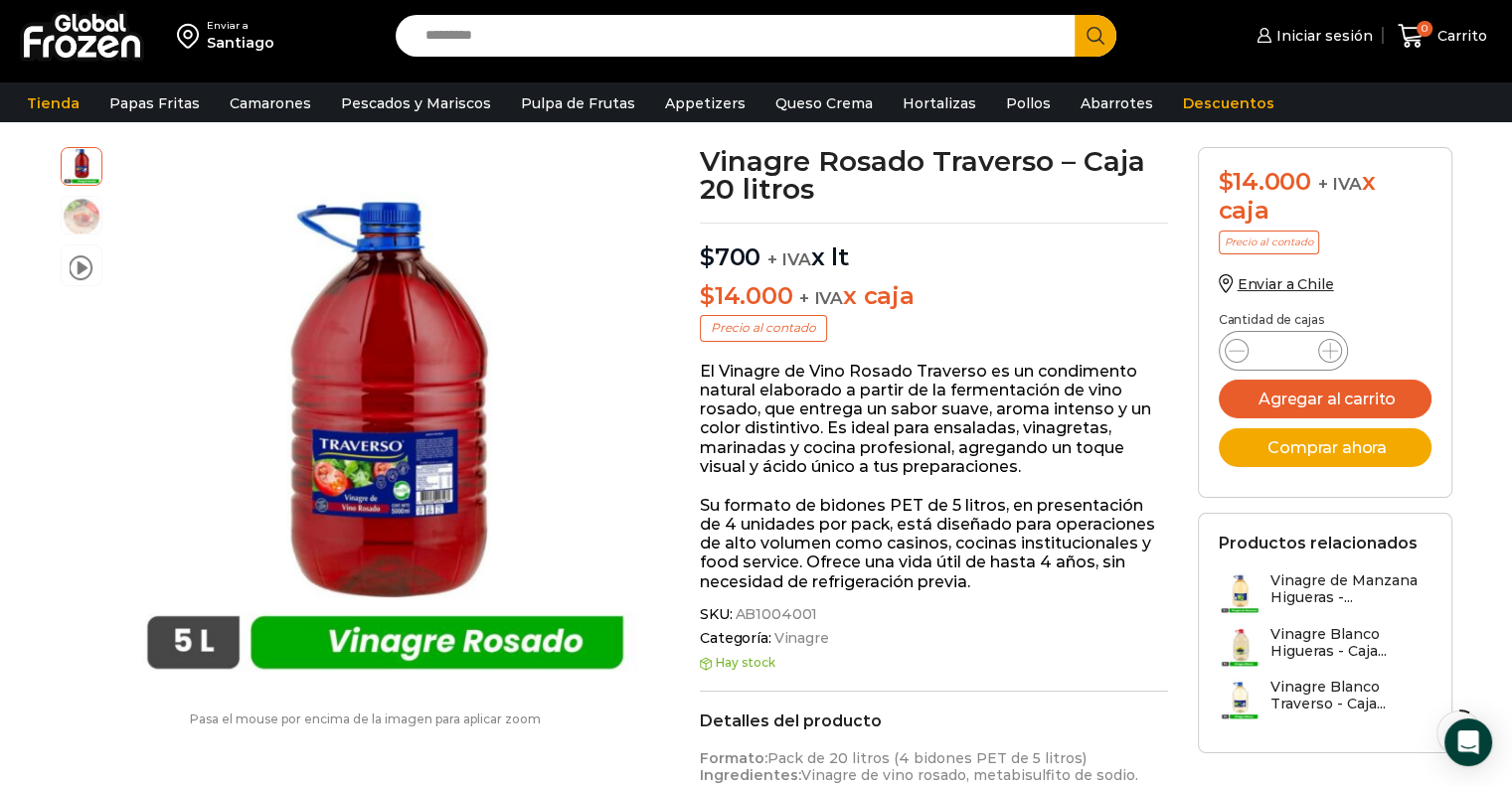 drag, startPoint x: 820, startPoint y: 613, endPoint x: 807, endPoint y: 614, distance: 13.038405 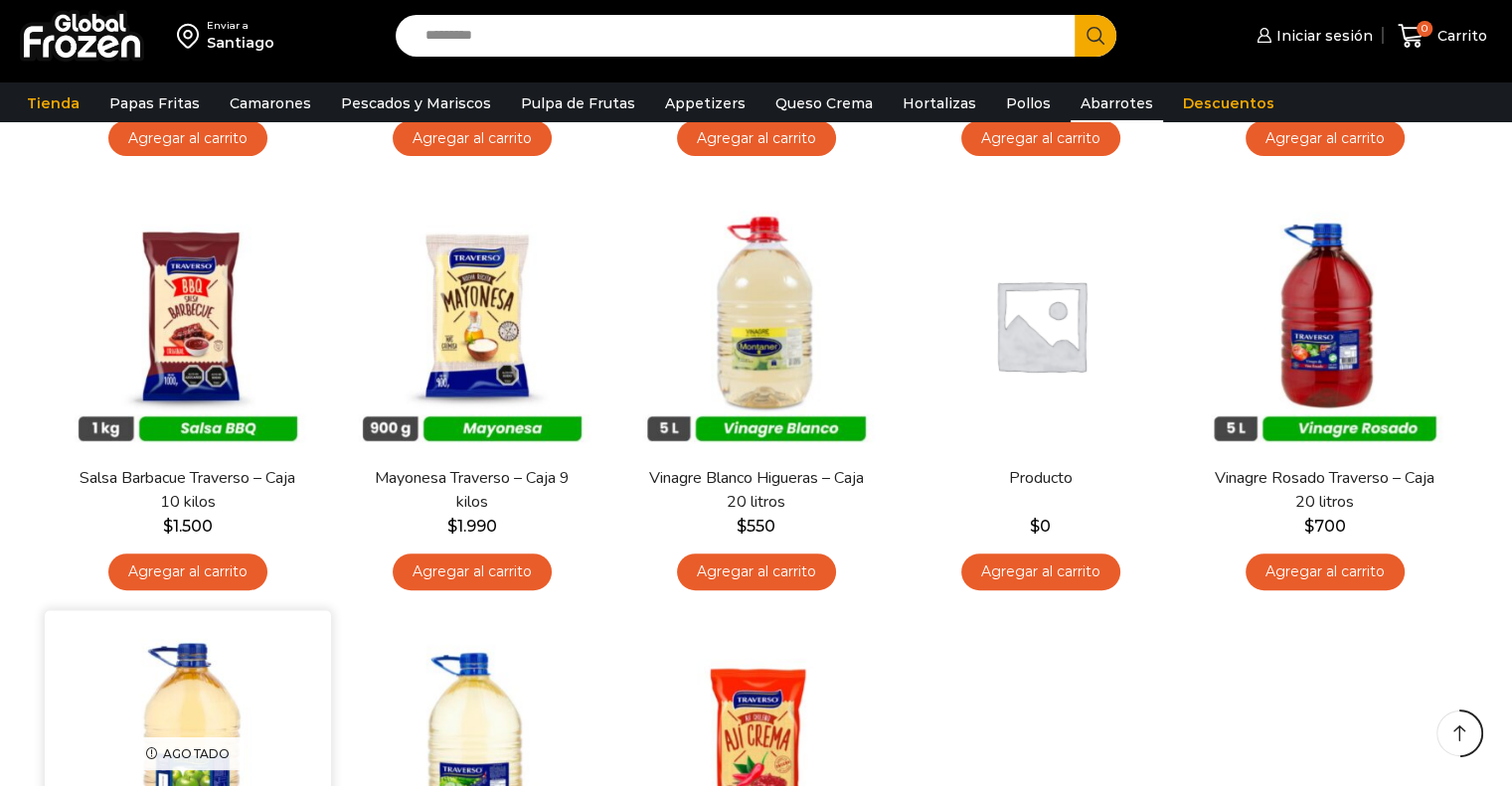 scroll, scrollTop: 685, scrollLeft: 0, axis: vertical 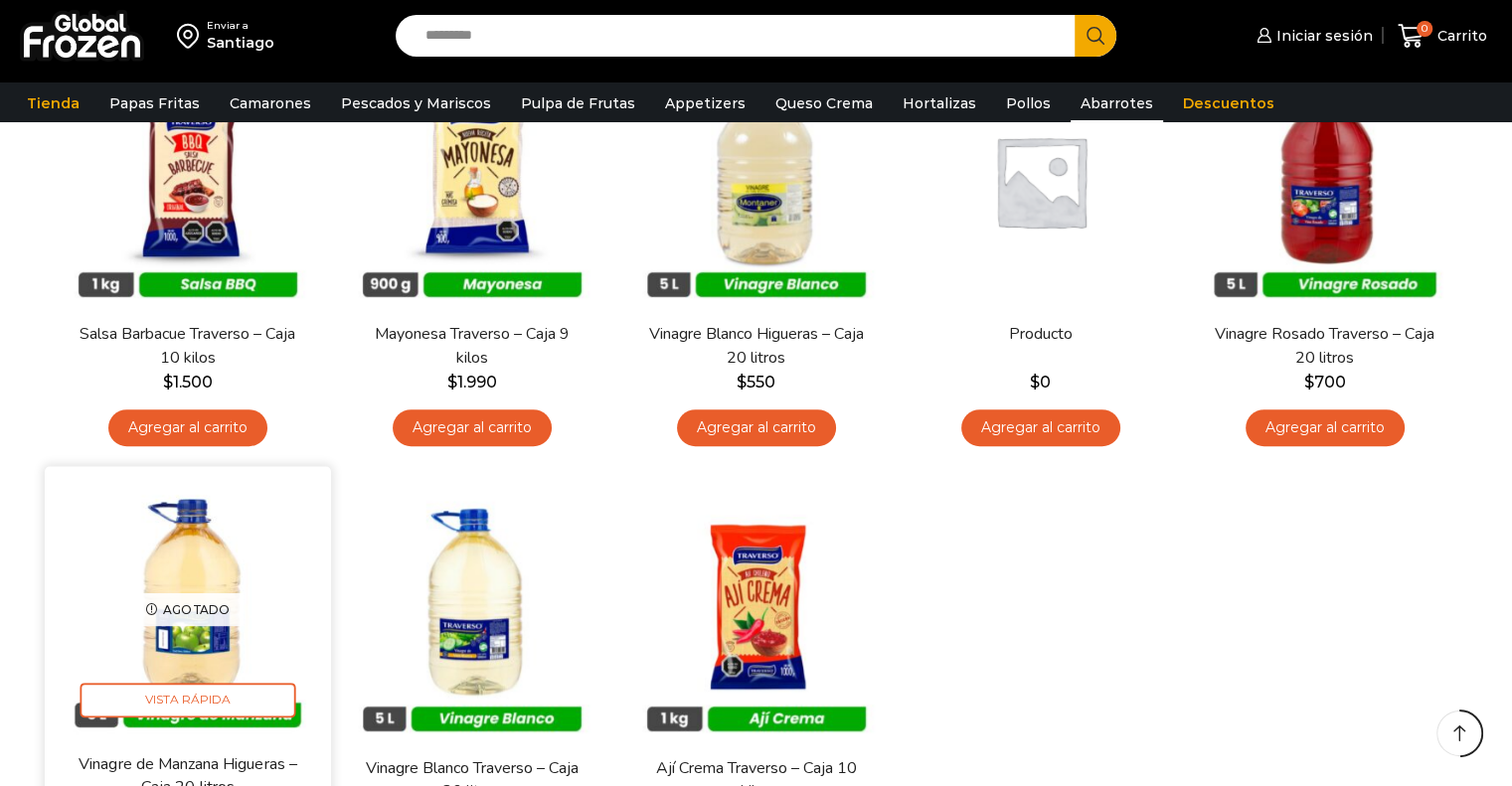 click at bounding box center (188, 610) 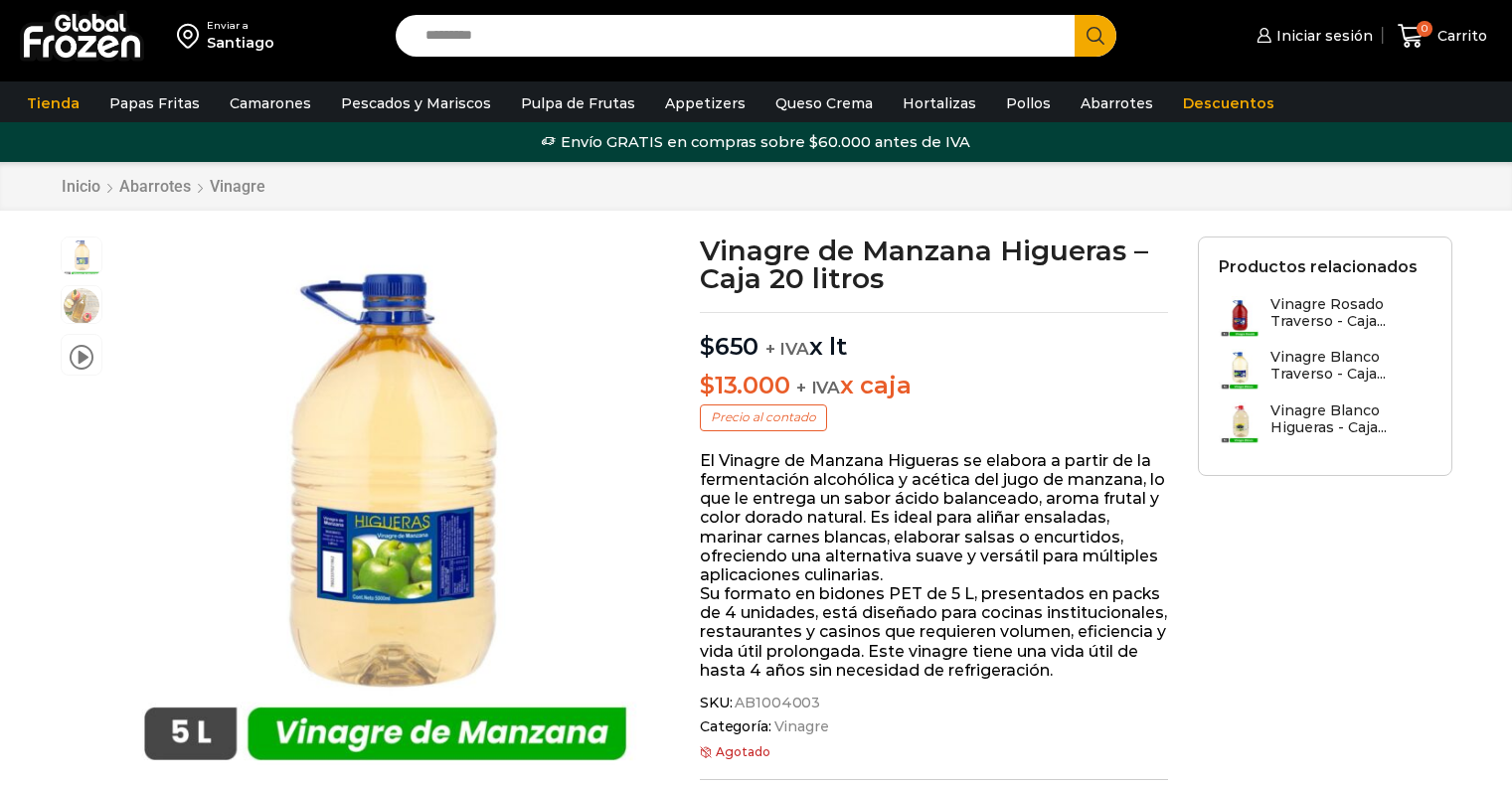 scroll, scrollTop: 0, scrollLeft: 0, axis: both 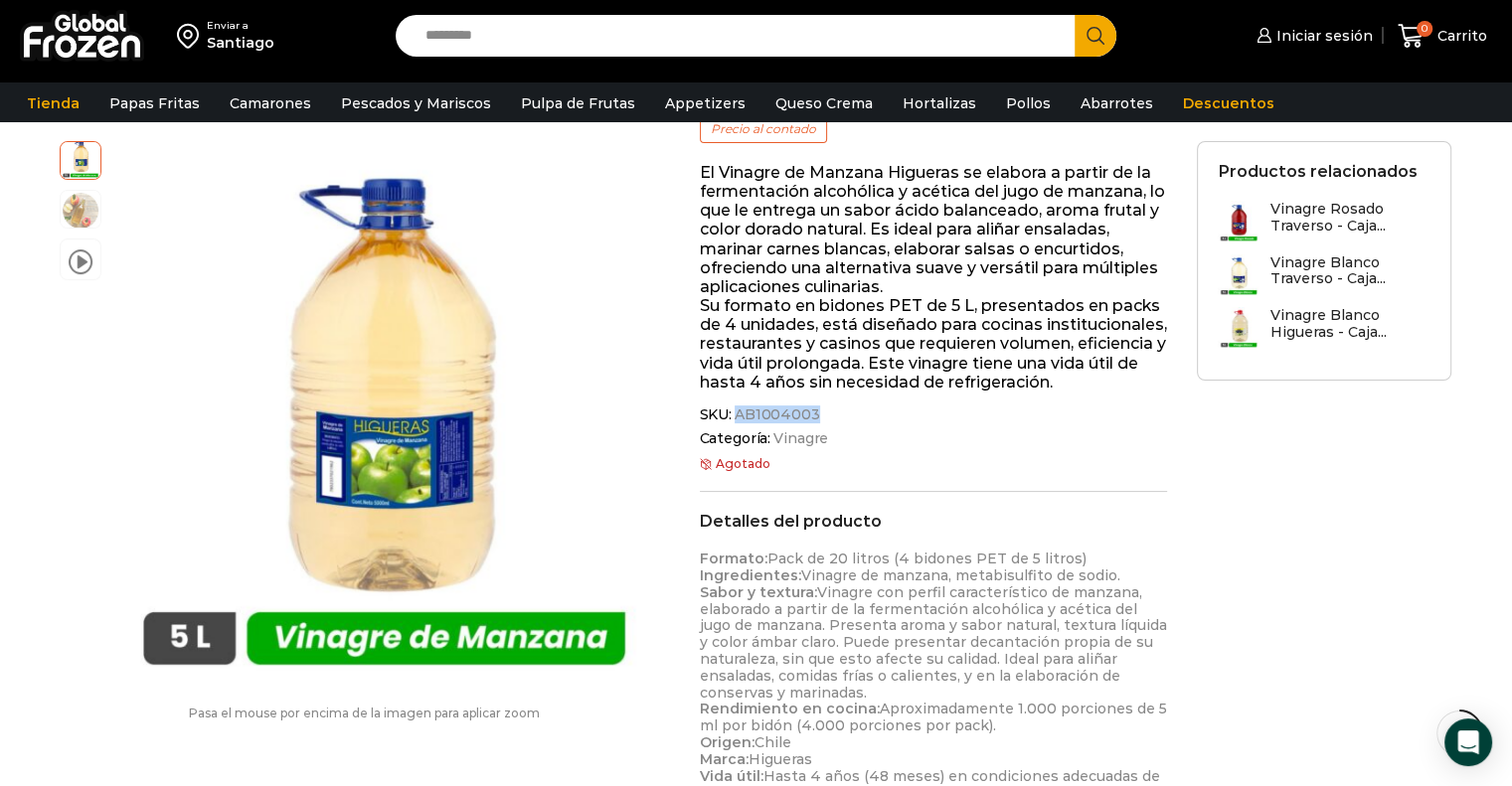 drag, startPoint x: 738, startPoint y: 412, endPoint x: 812, endPoint y: 412, distance: 74 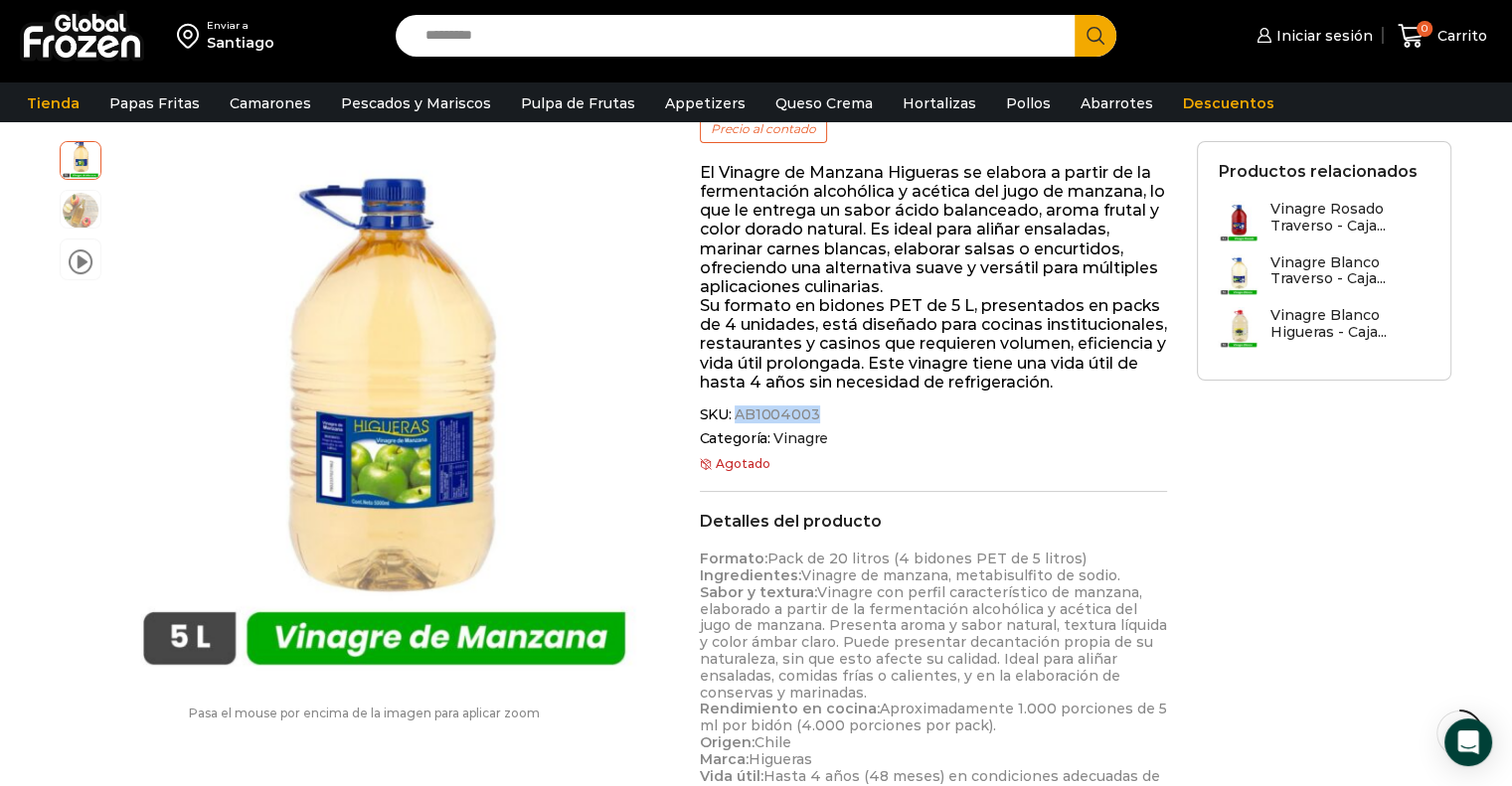 copy on "AB1004003" 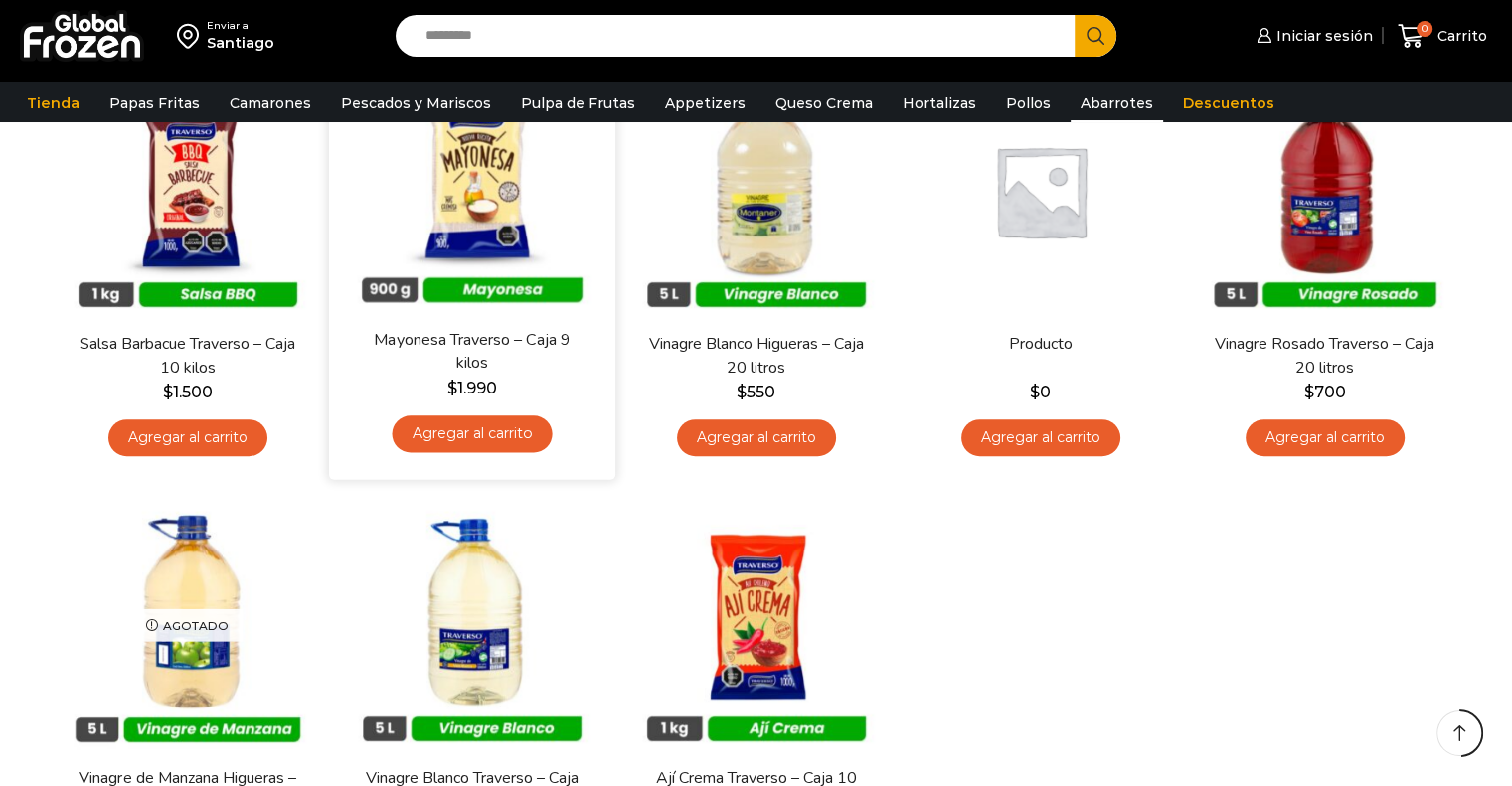 scroll, scrollTop: 685, scrollLeft: 0, axis: vertical 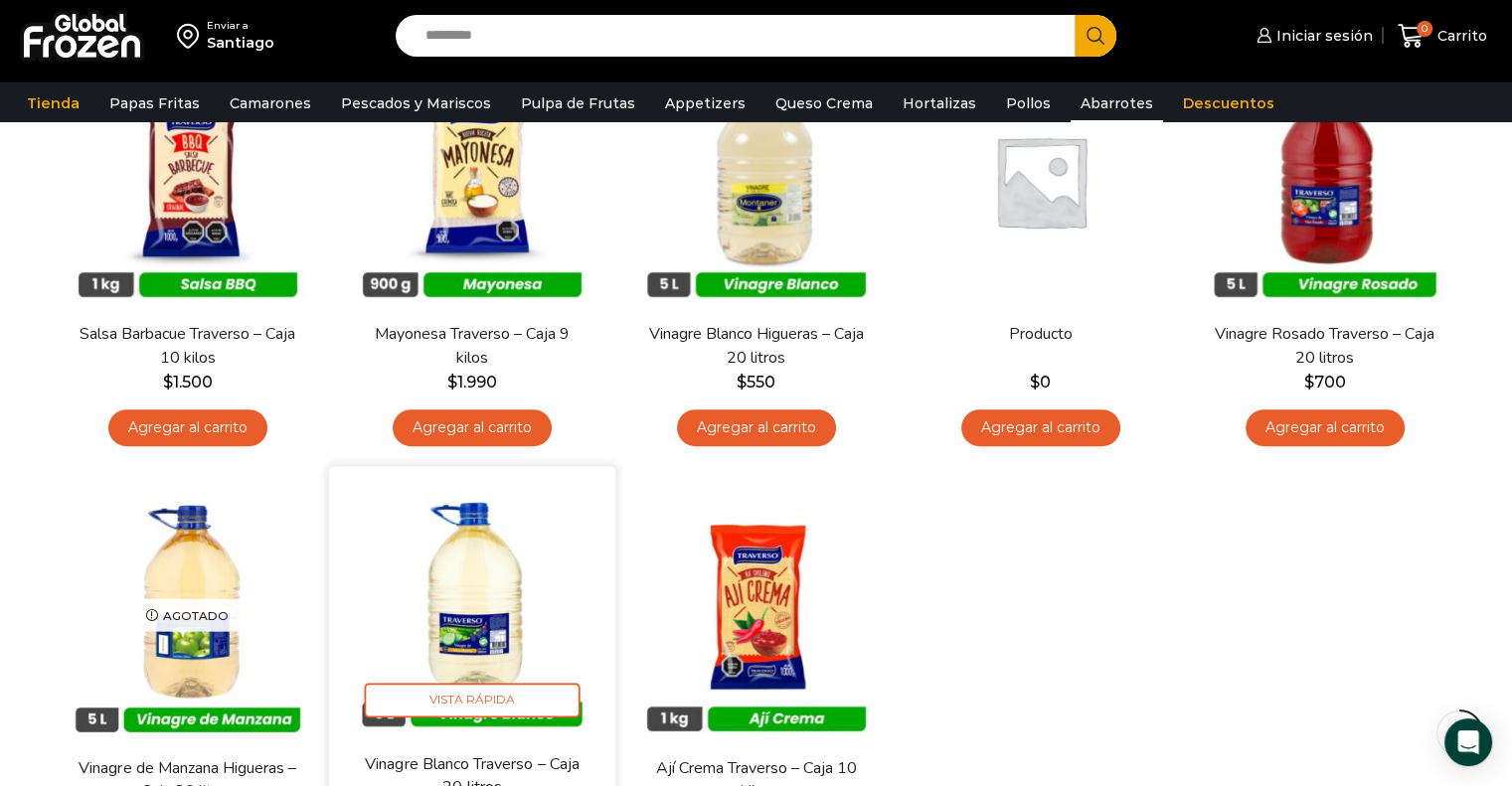 click at bounding box center (472, 610) 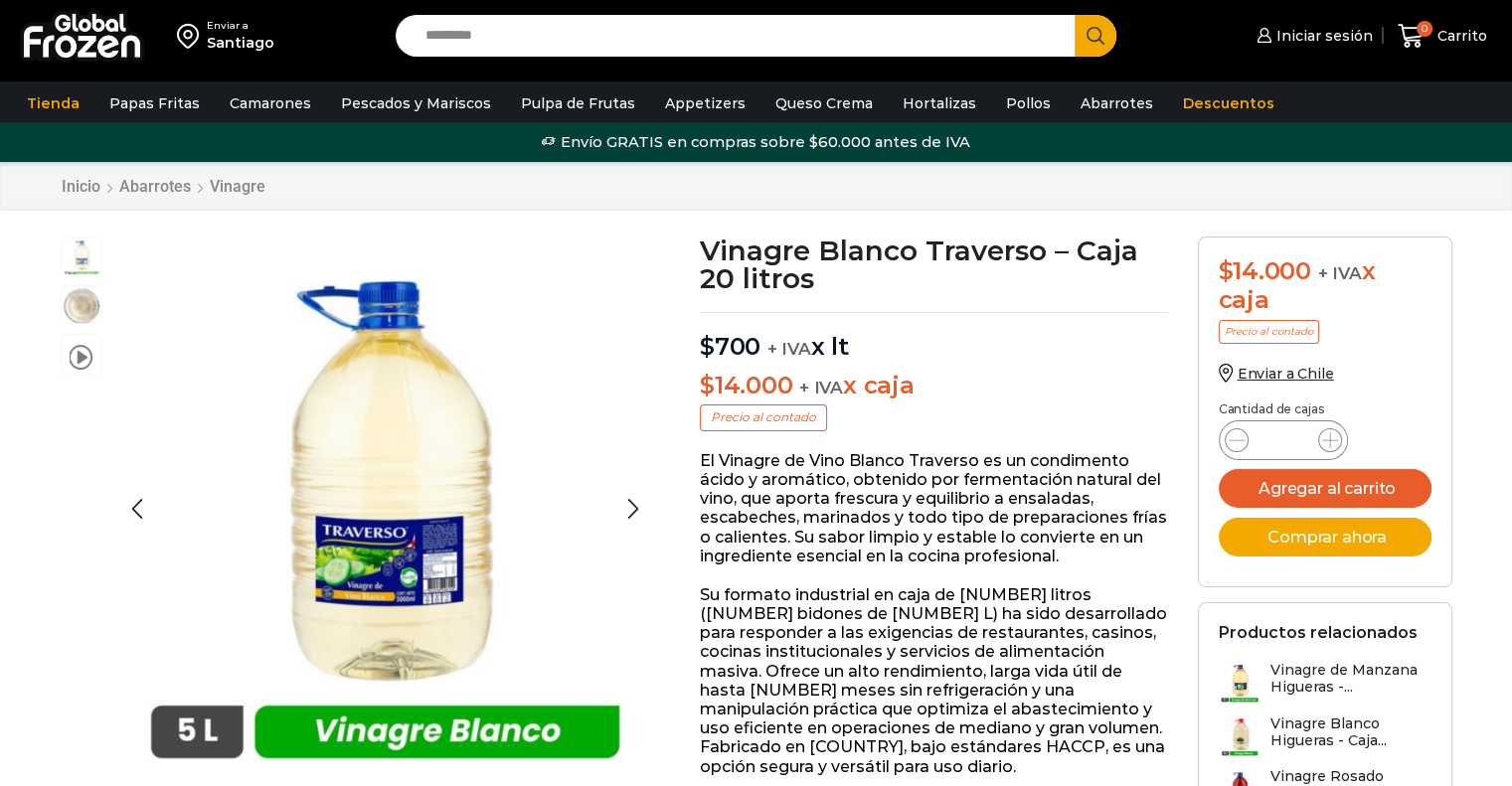 scroll, scrollTop: 0, scrollLeft: 0, axis: both 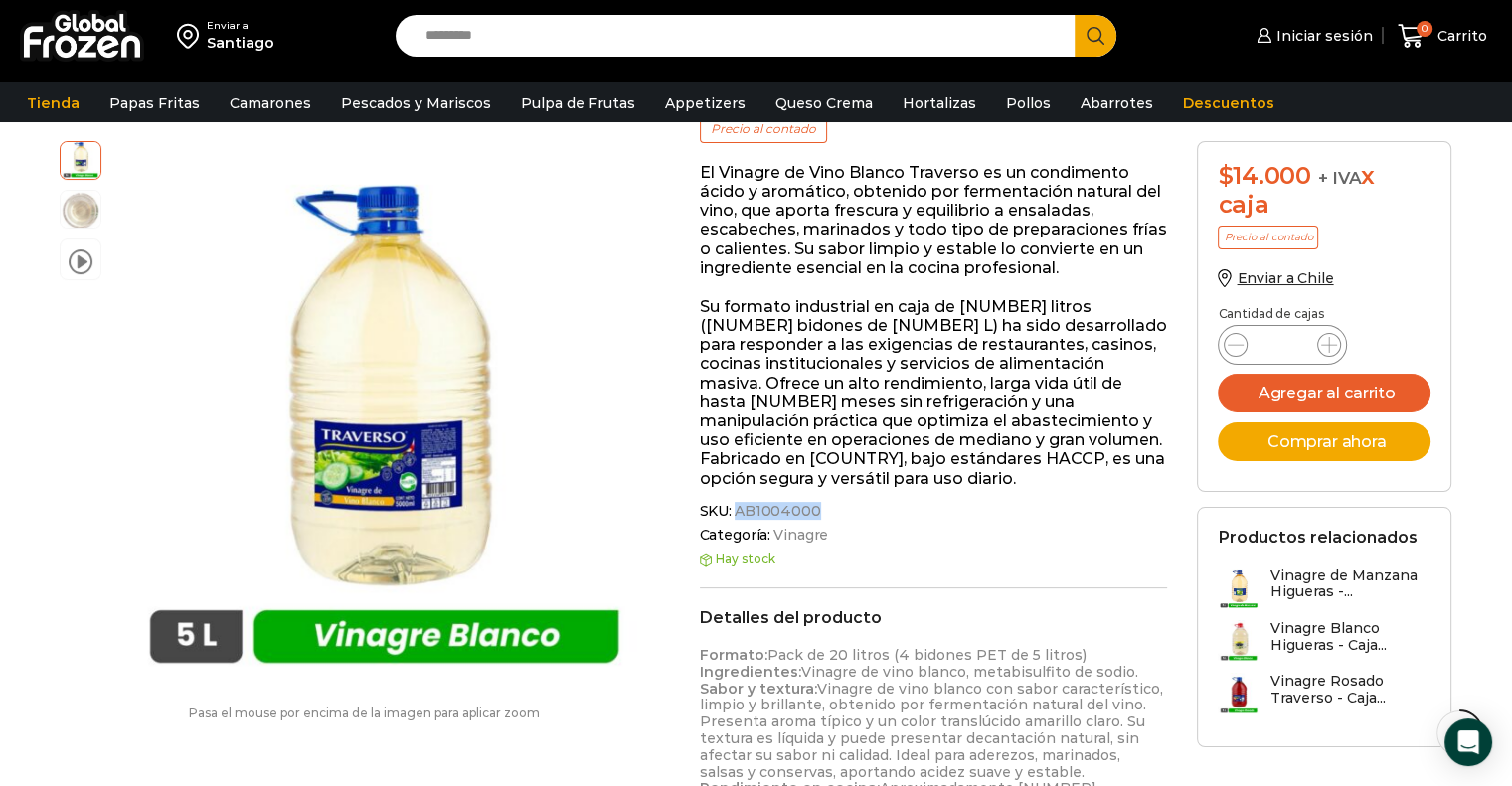 drag, startPoint x: 737, startPoint y: 491, endPoint x: 811, endPoint y: 490, distance: 74.00676 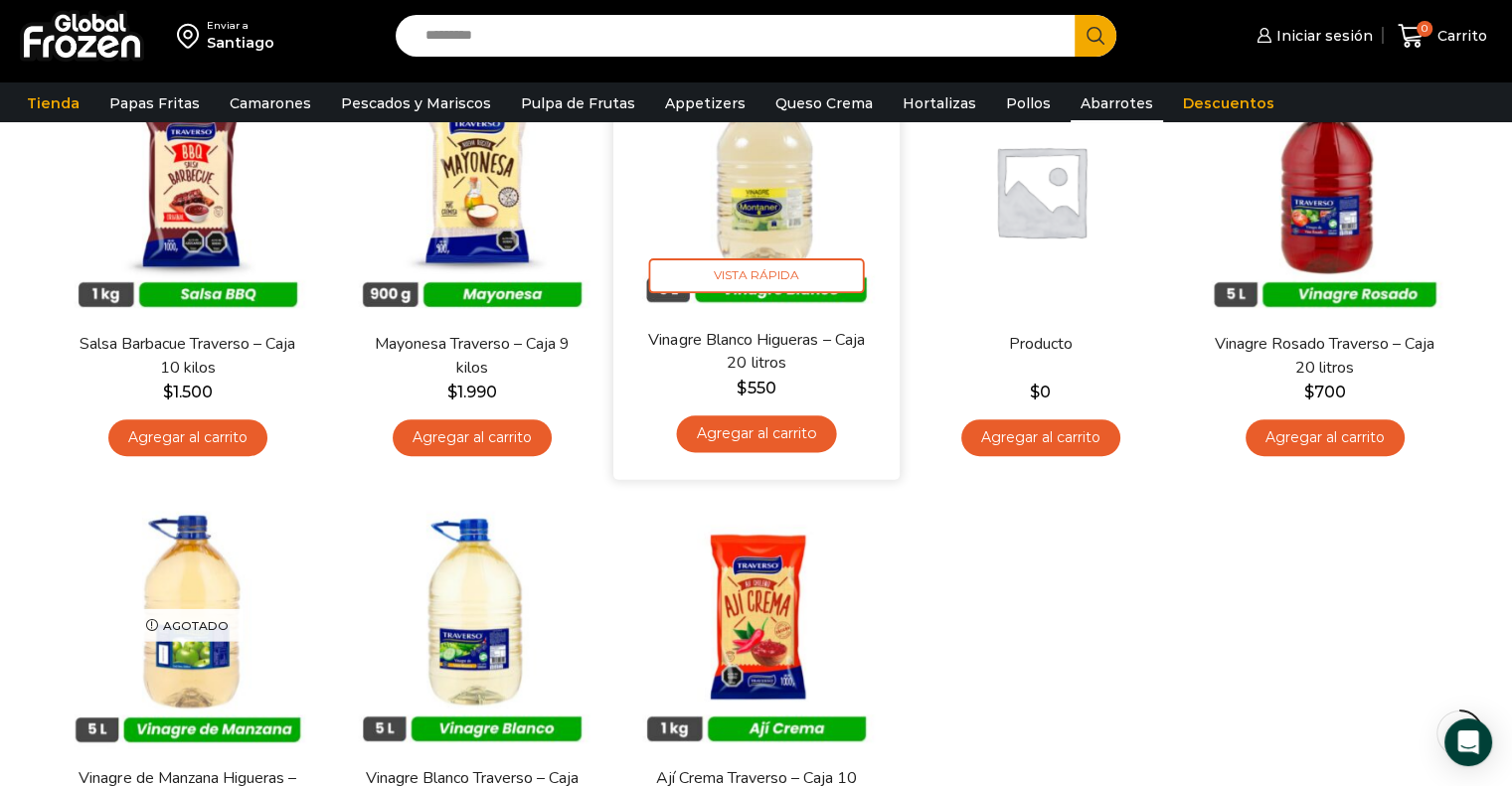 scroll, scrollTop: 563, scrollLeft: 0, axis: vertical 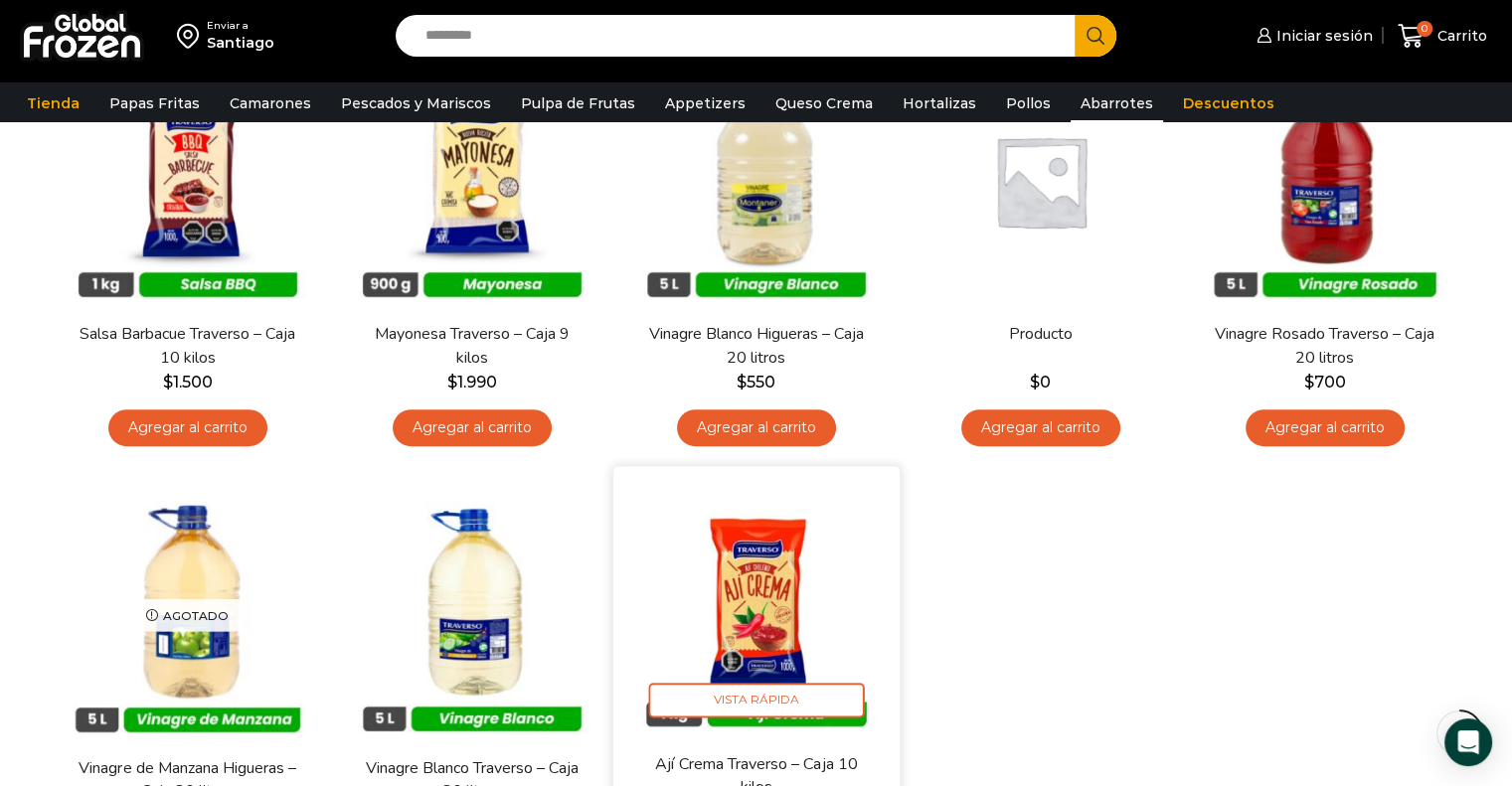 click at bounding box center [756, 610] 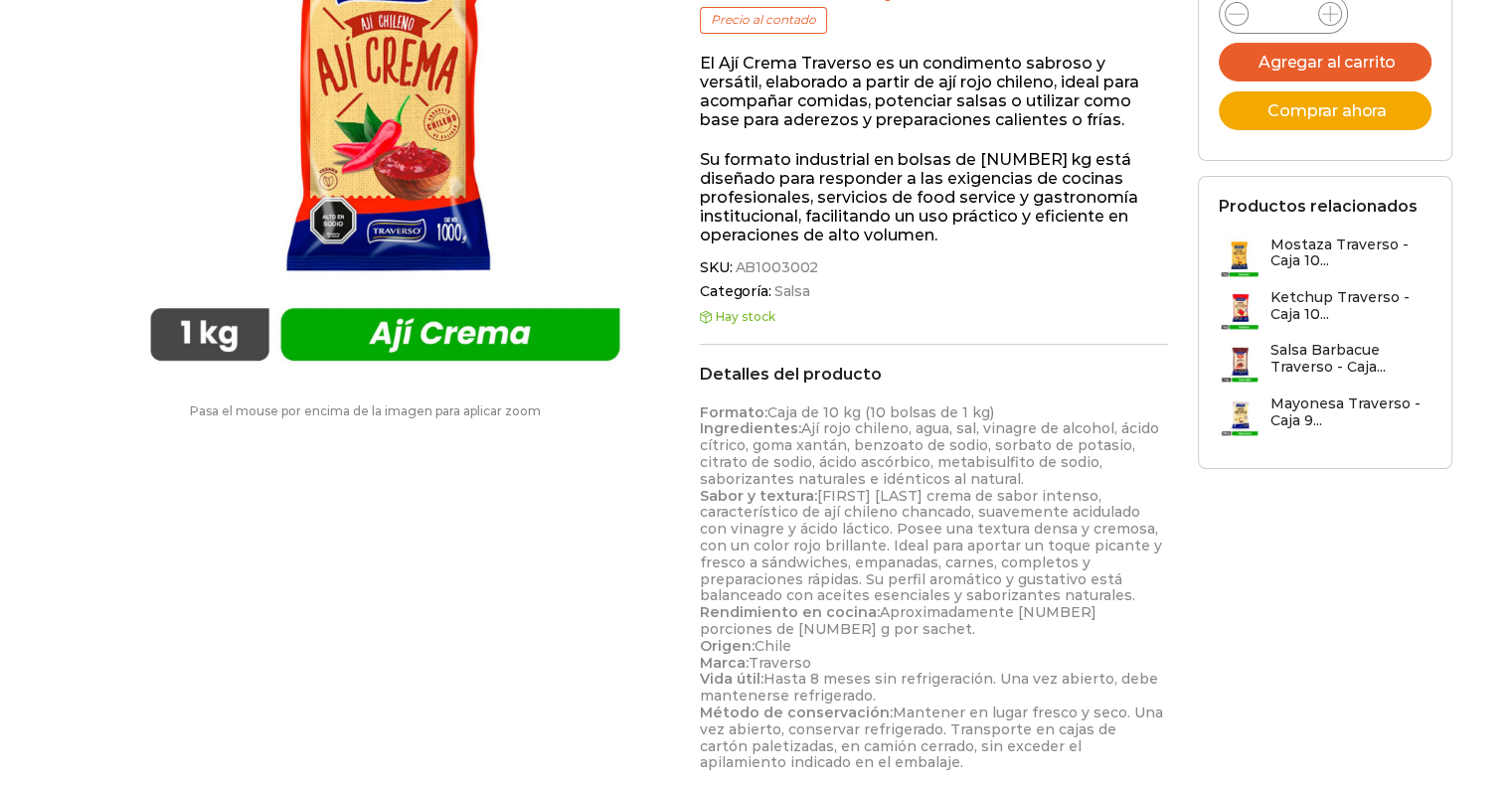 scroll, scrollTop: 397, scrollLeft: 0, axis: vertical 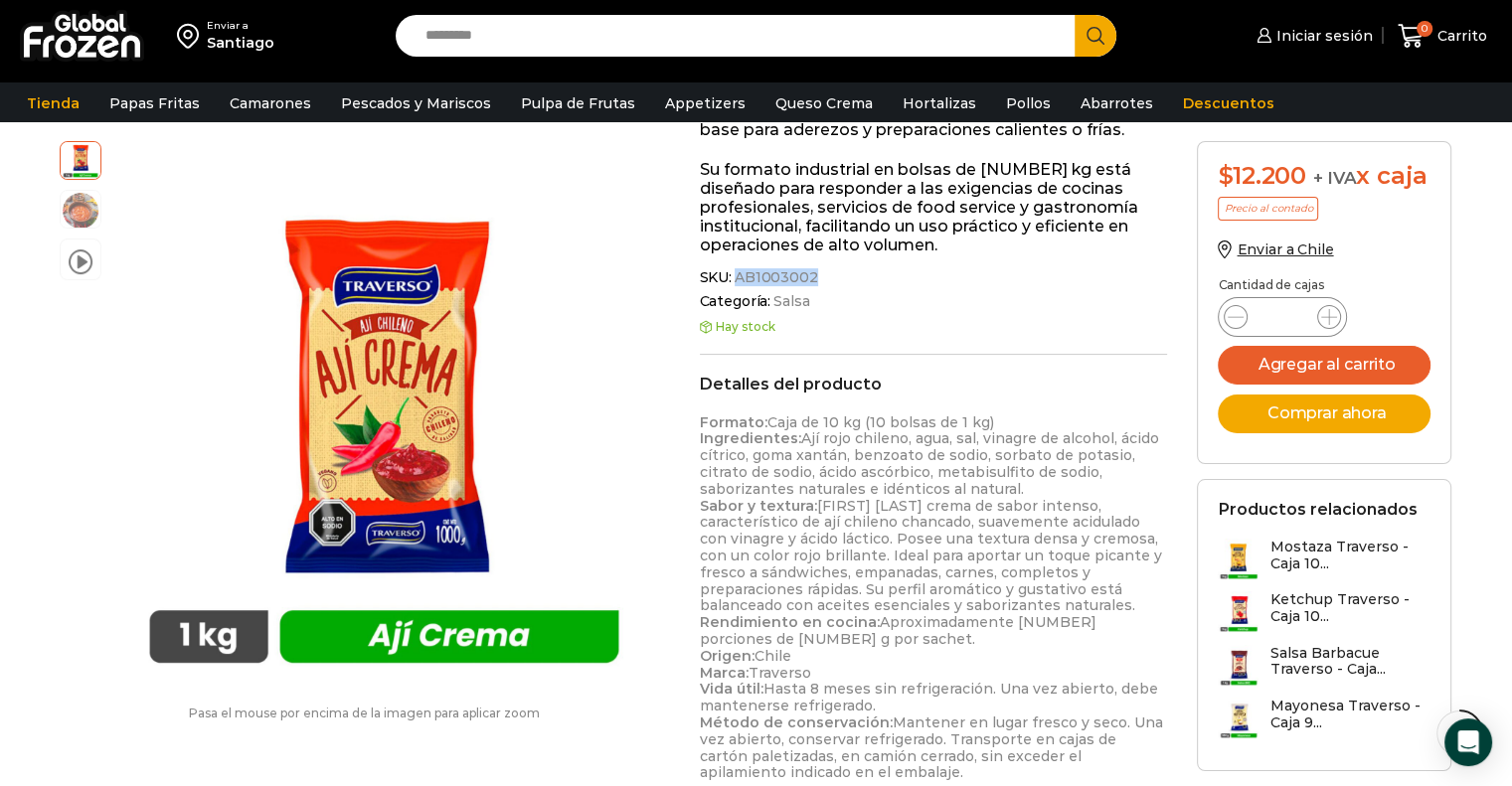 drag, startPoint x: 741, startPoint y: 279, endPoint x: 811, endPoint y: 277, distance: 70.02857 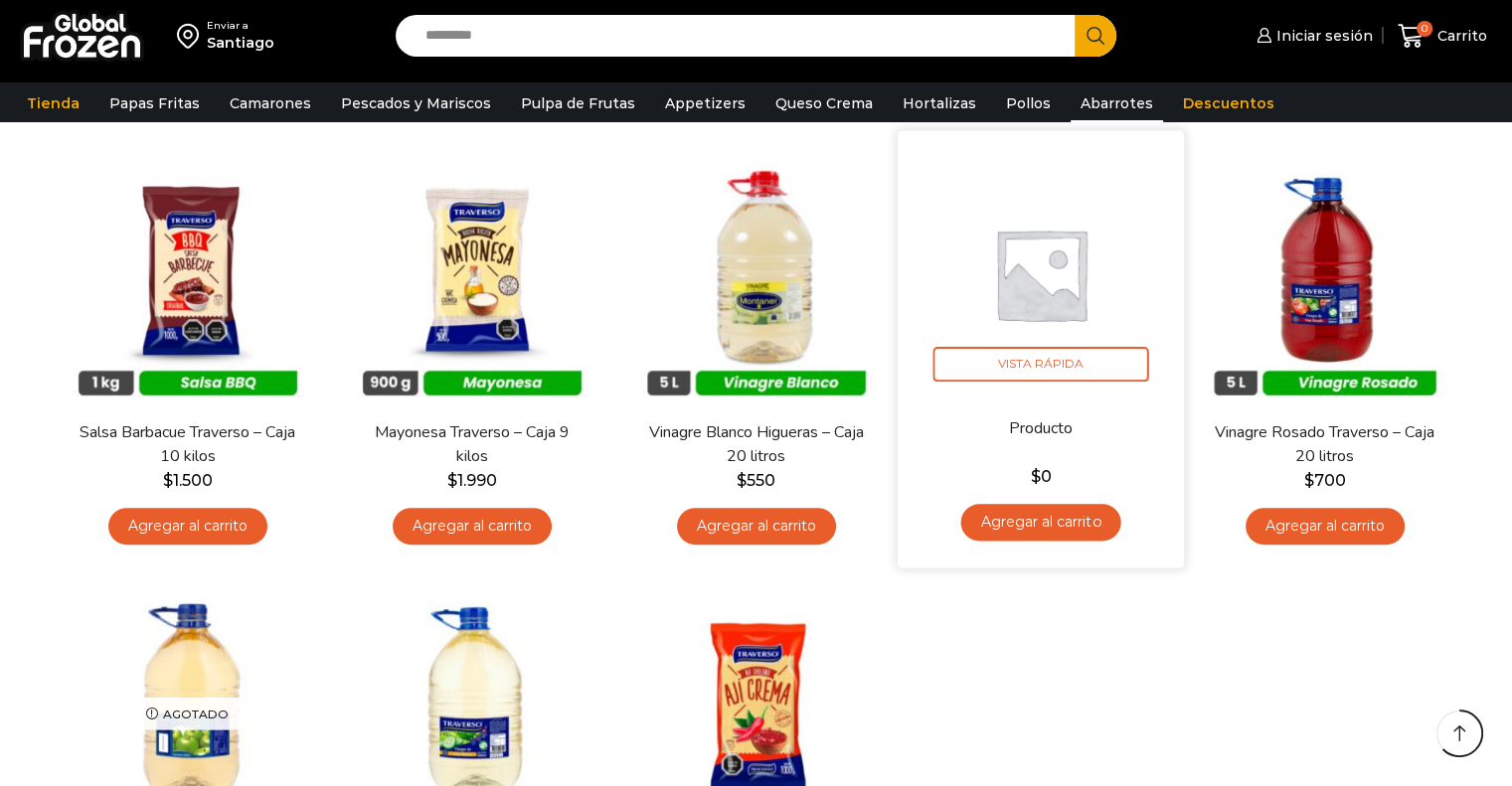 scroll, scrollTop: 575, scrollLeft: 0, axis: vertical 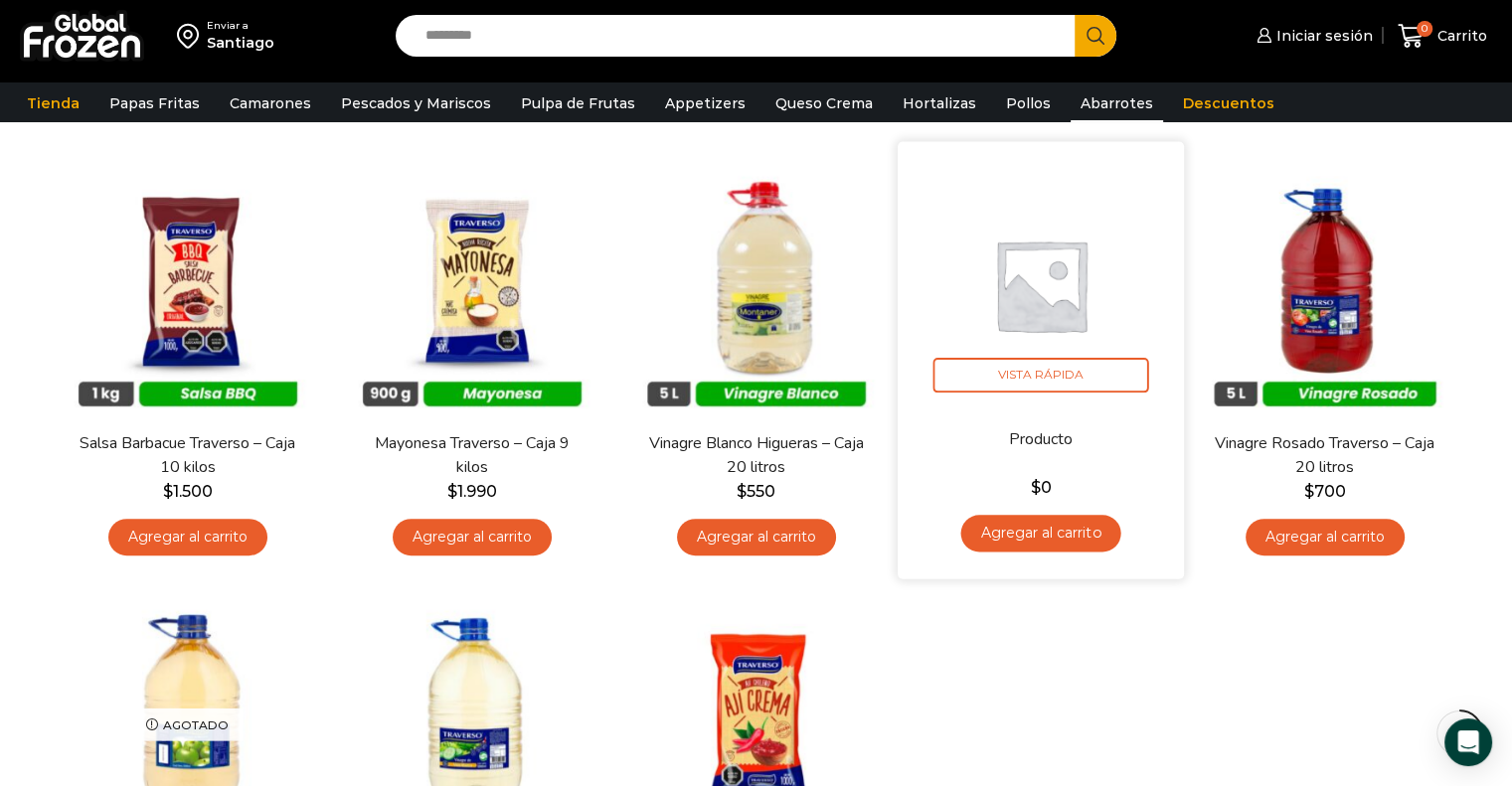click at bounding box center (1041, 285) 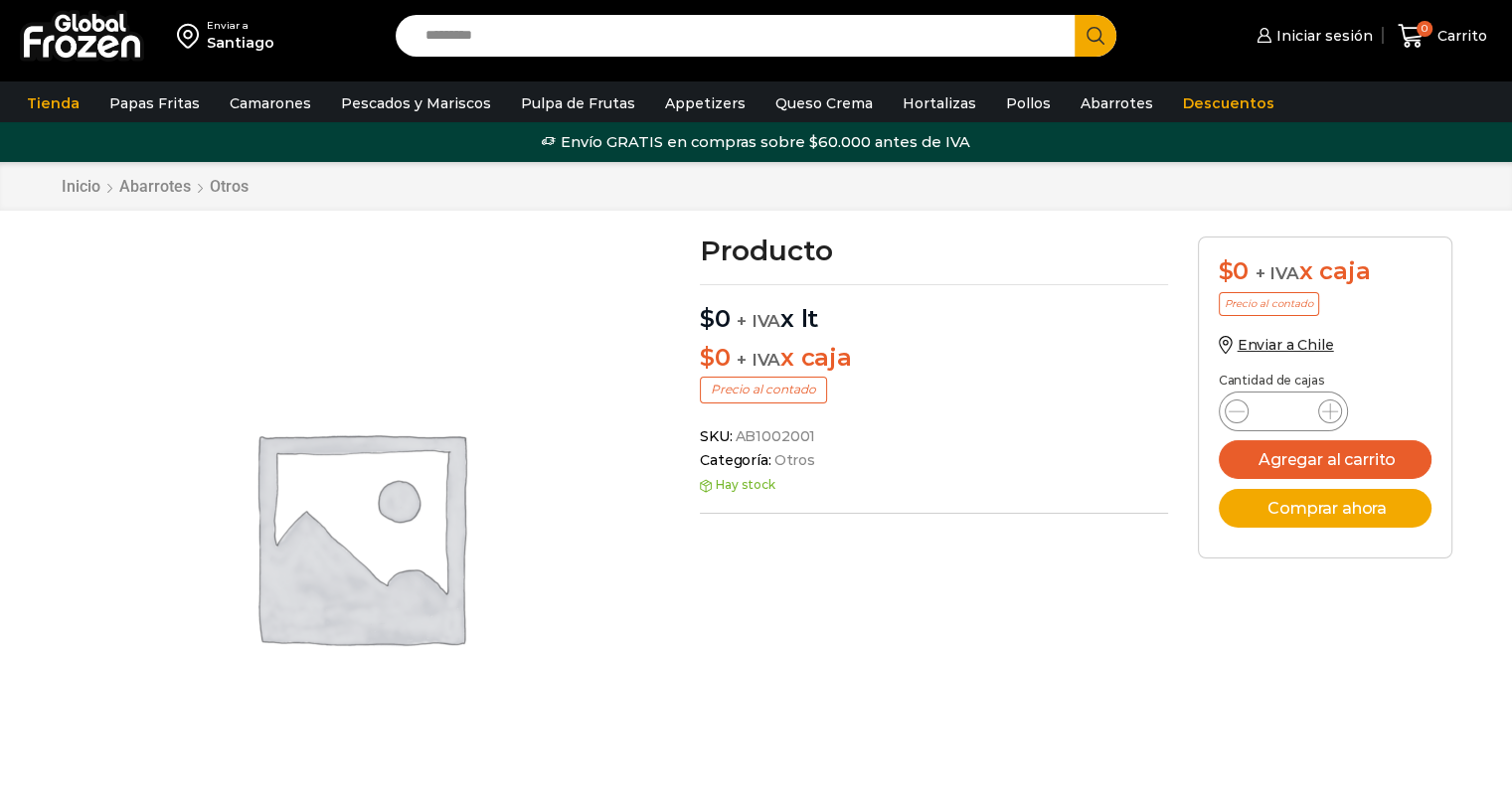 scroll, scrollTop: 0, scrollLeft: 0, axis: both 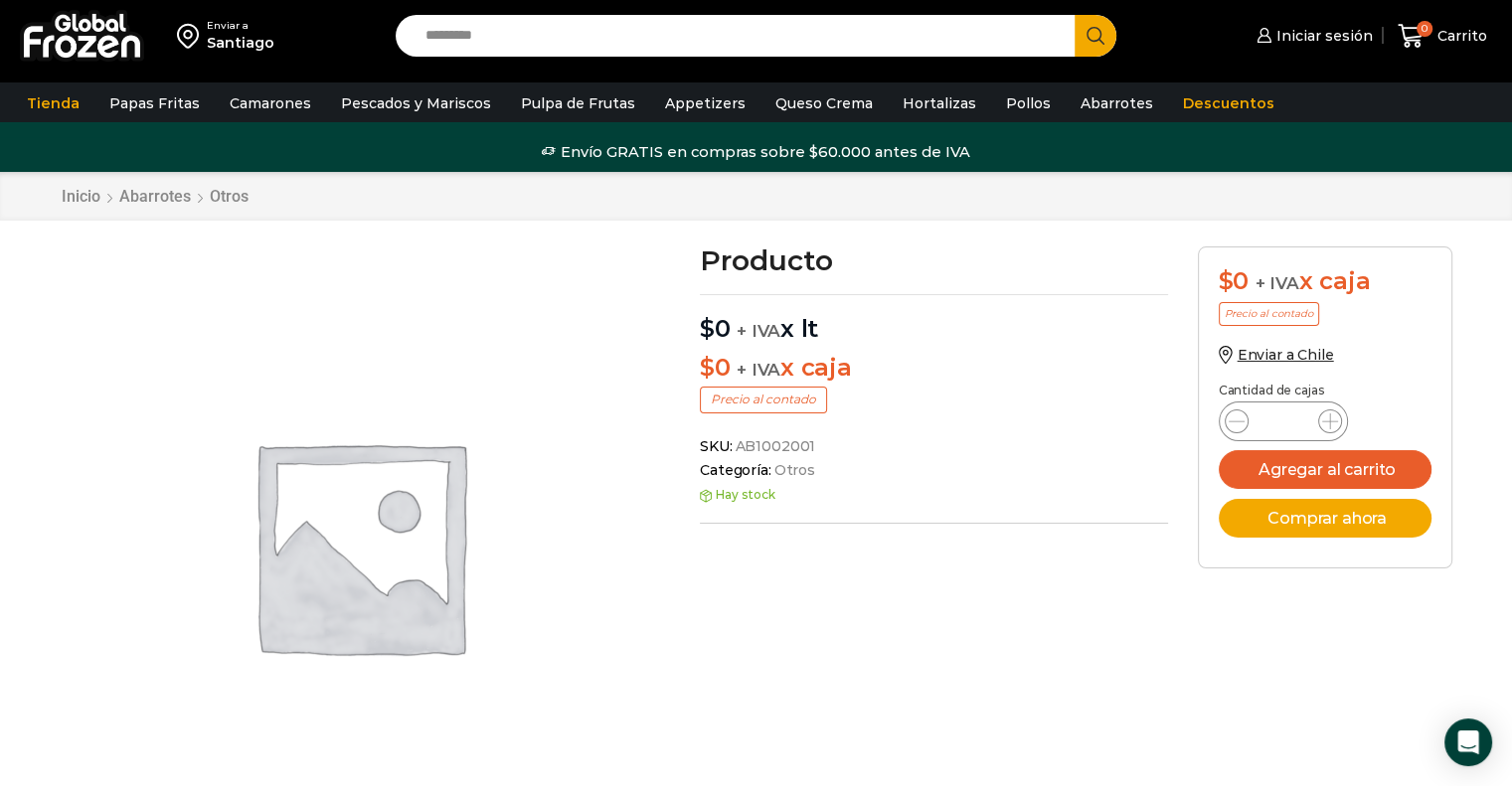 click at bounding box center (82, 36) 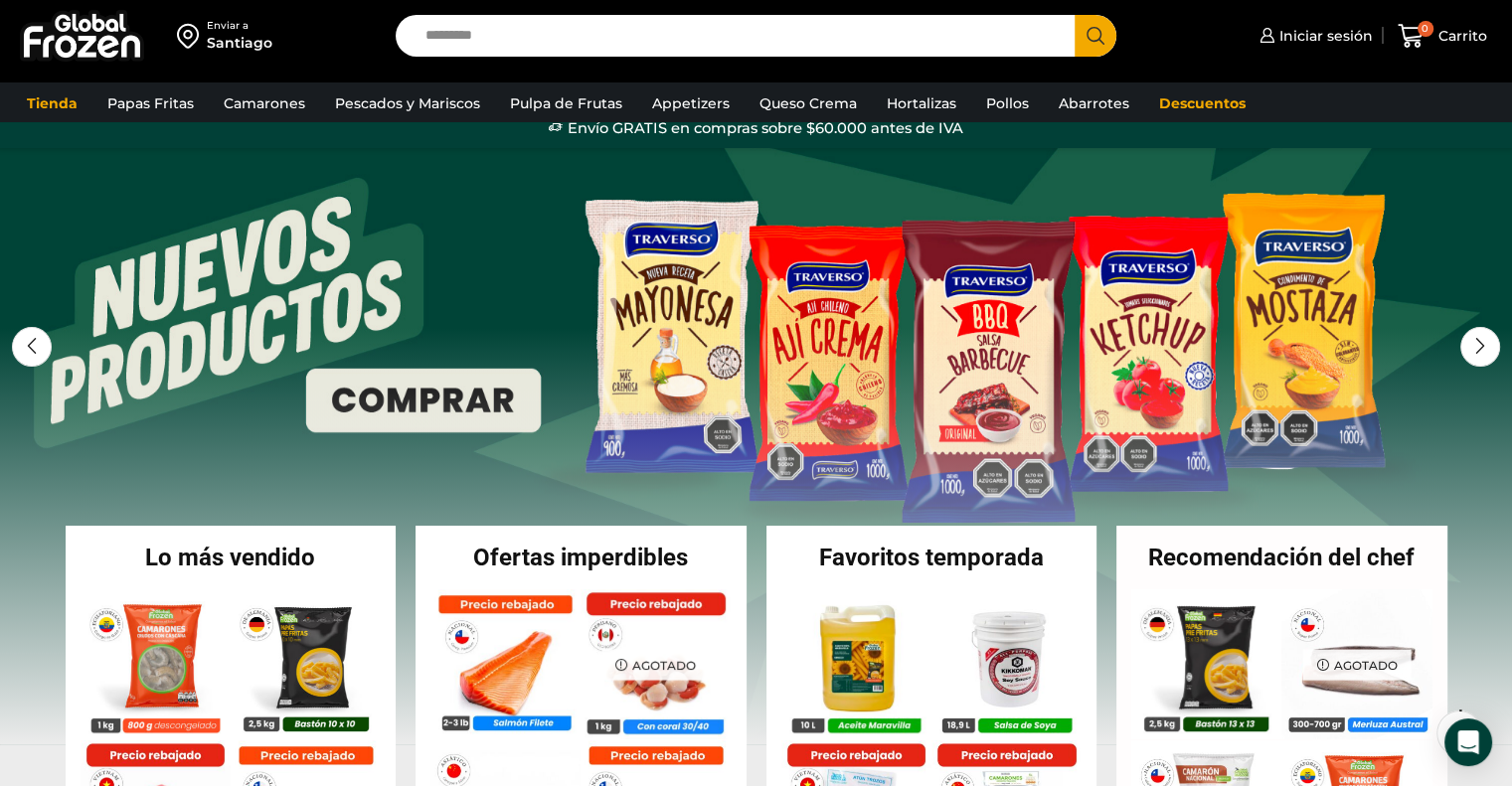 scroll, scrollTop: 98, scrollLeft: 0, axis: vertical 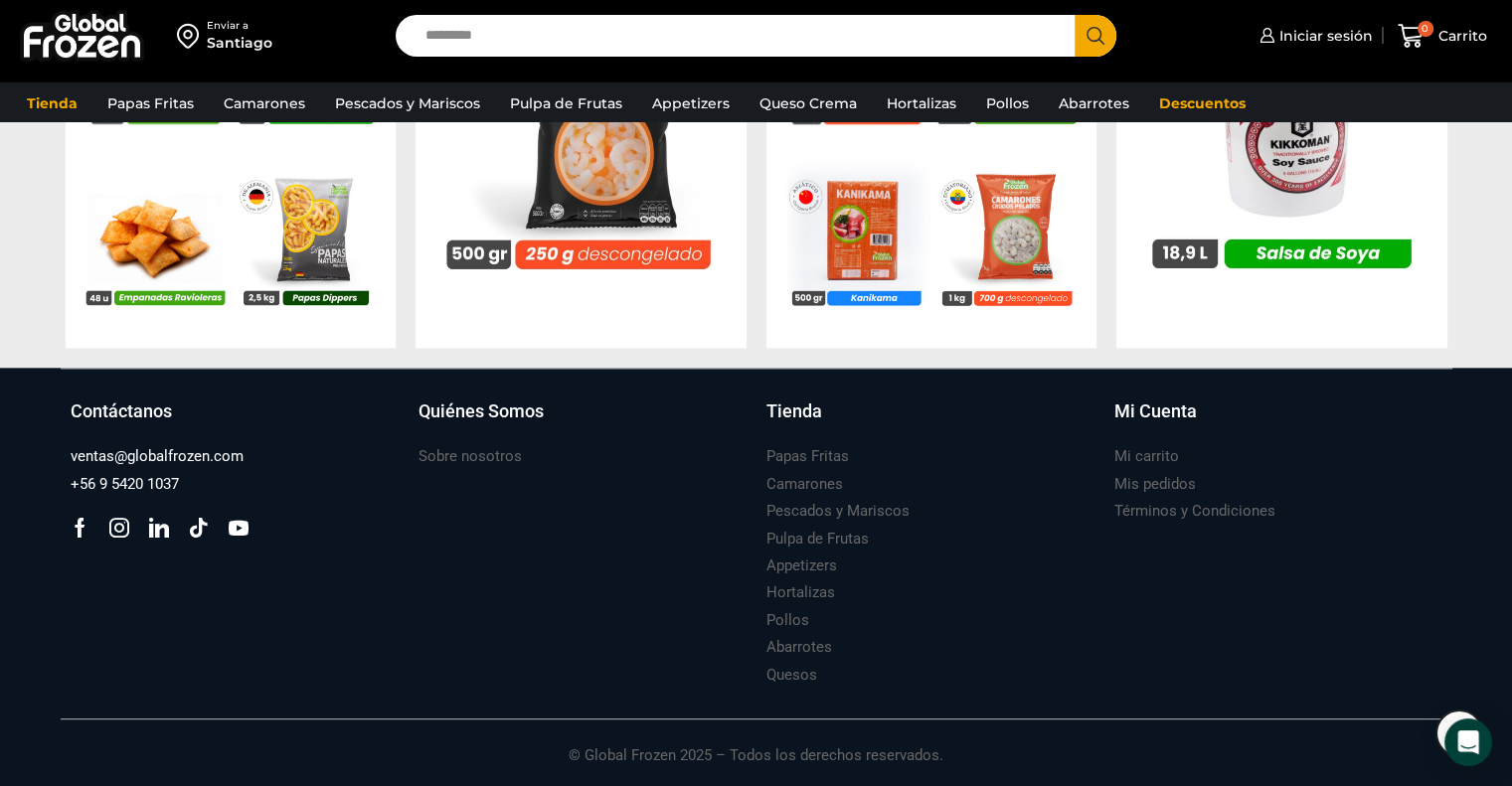 click at bounding box center [82, 36] 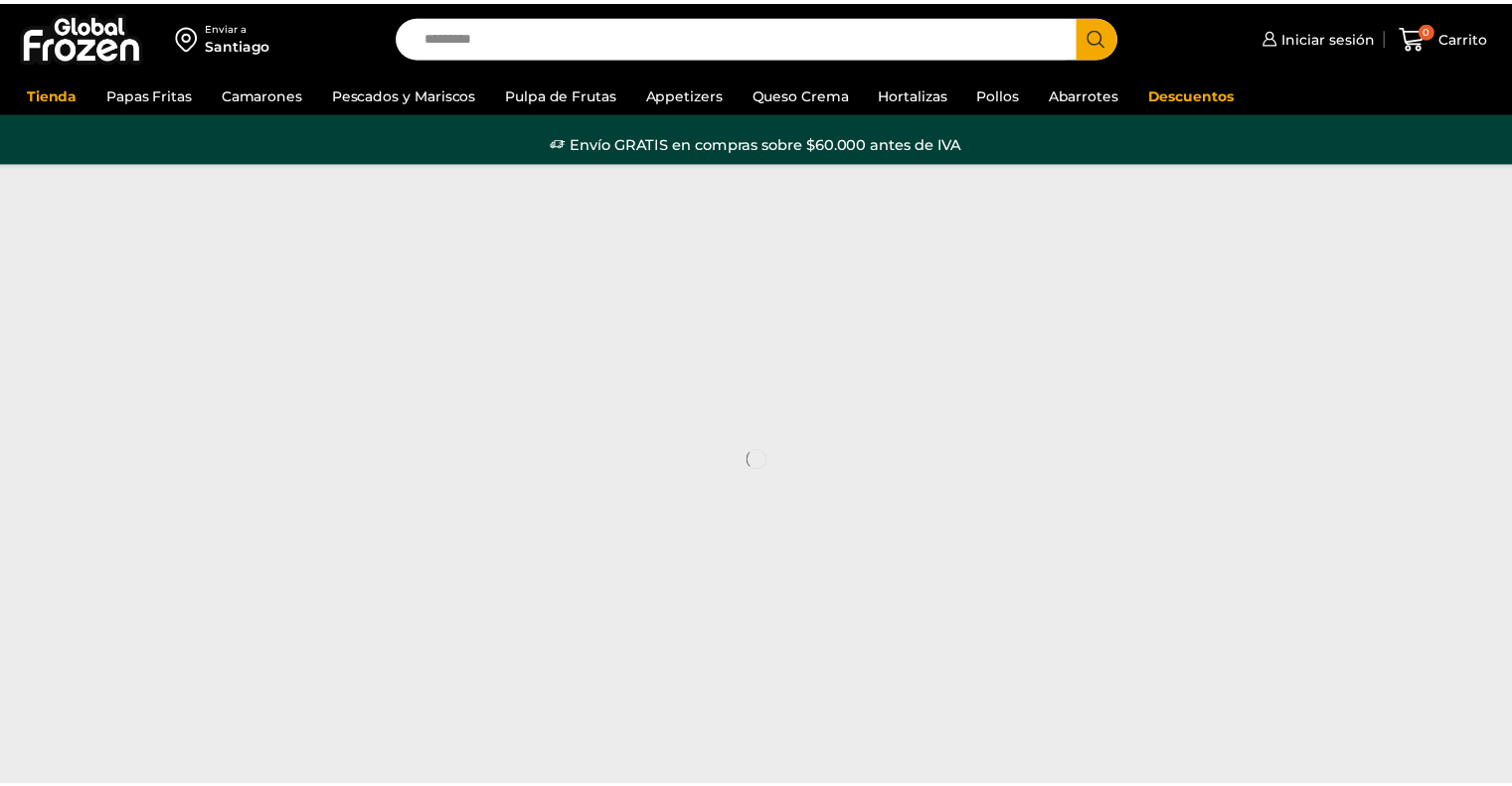 scroll, scrollTop: 0, scrollLeft: 0, axis: both 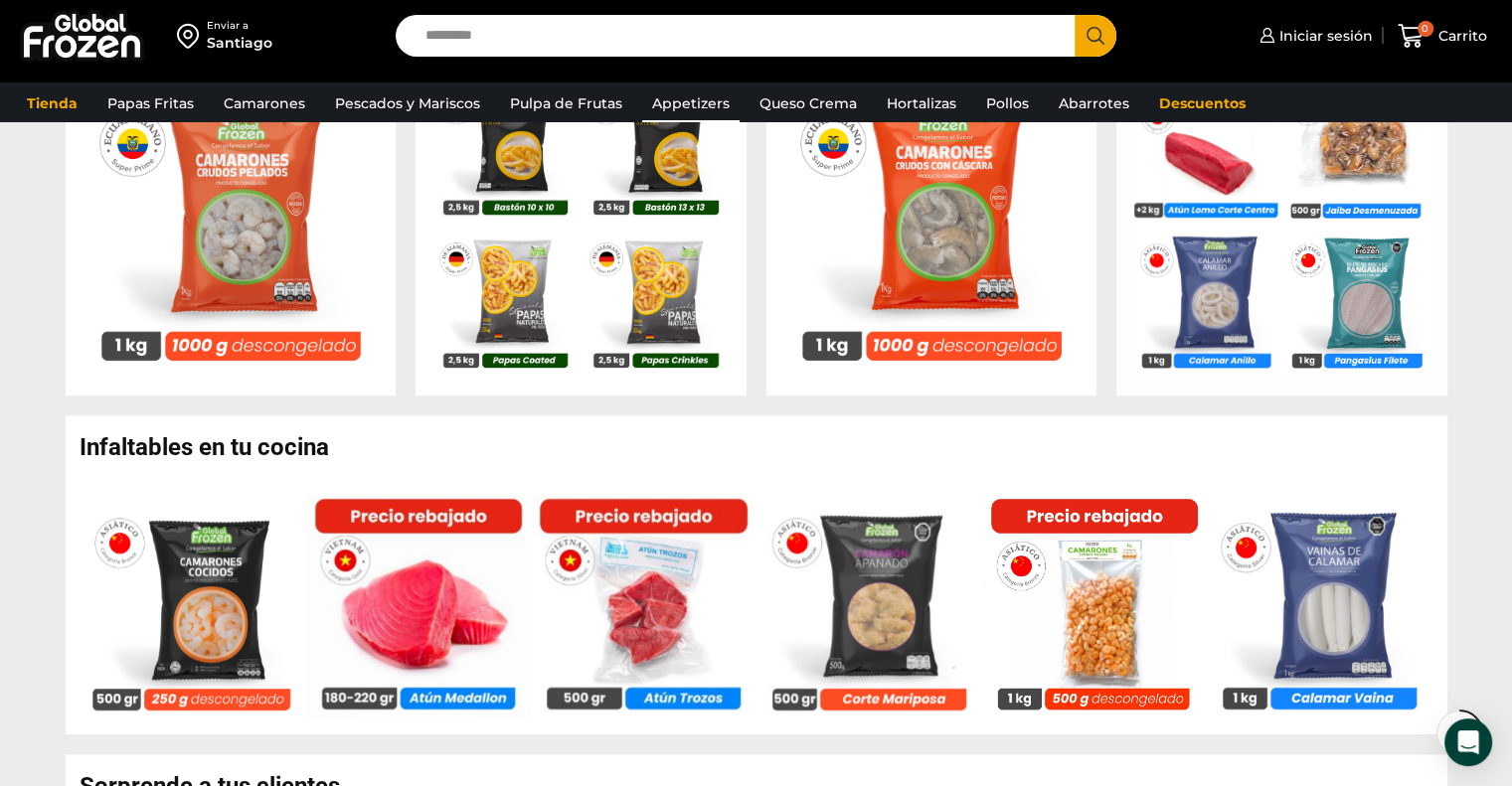 click on "Appetizers" at bounding box center (691, 103) 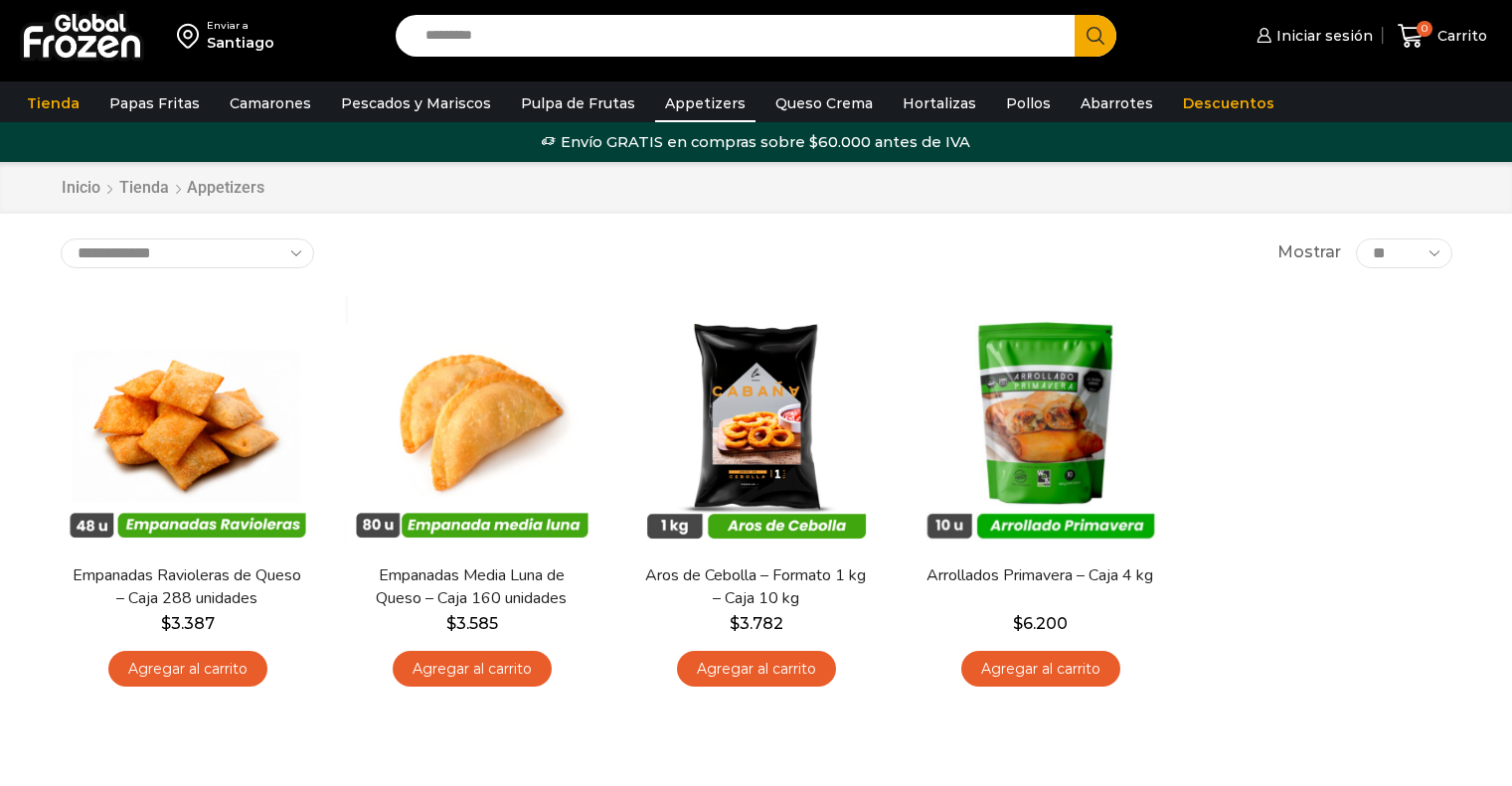 scroll, scrollTop: 0, scrollLeft: 0, axis: both 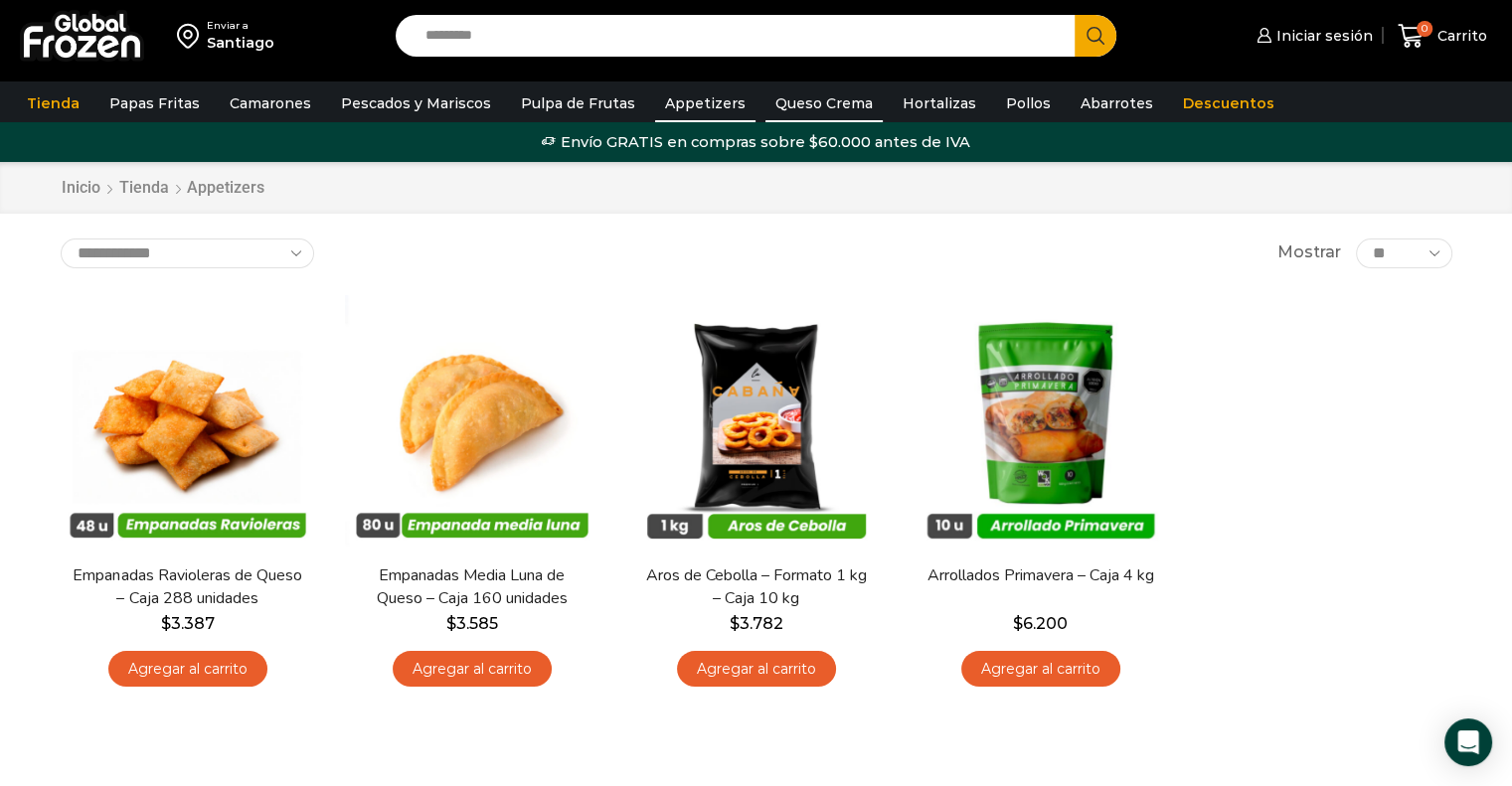 click on "Queso Crema" at bounding box center [824, 103] 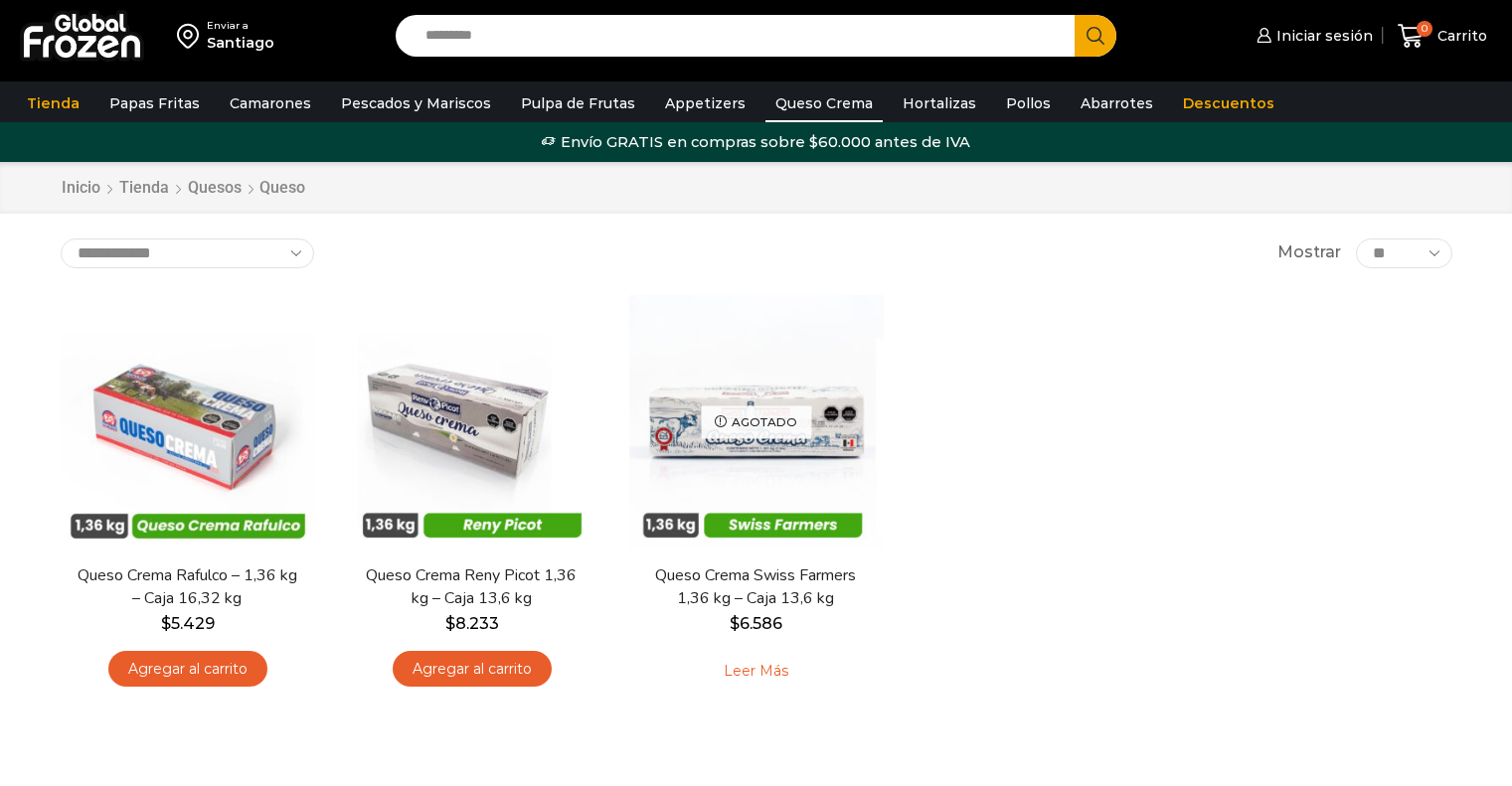 scroll, scrollTop: 0, scrollLeft: 0, axis: both 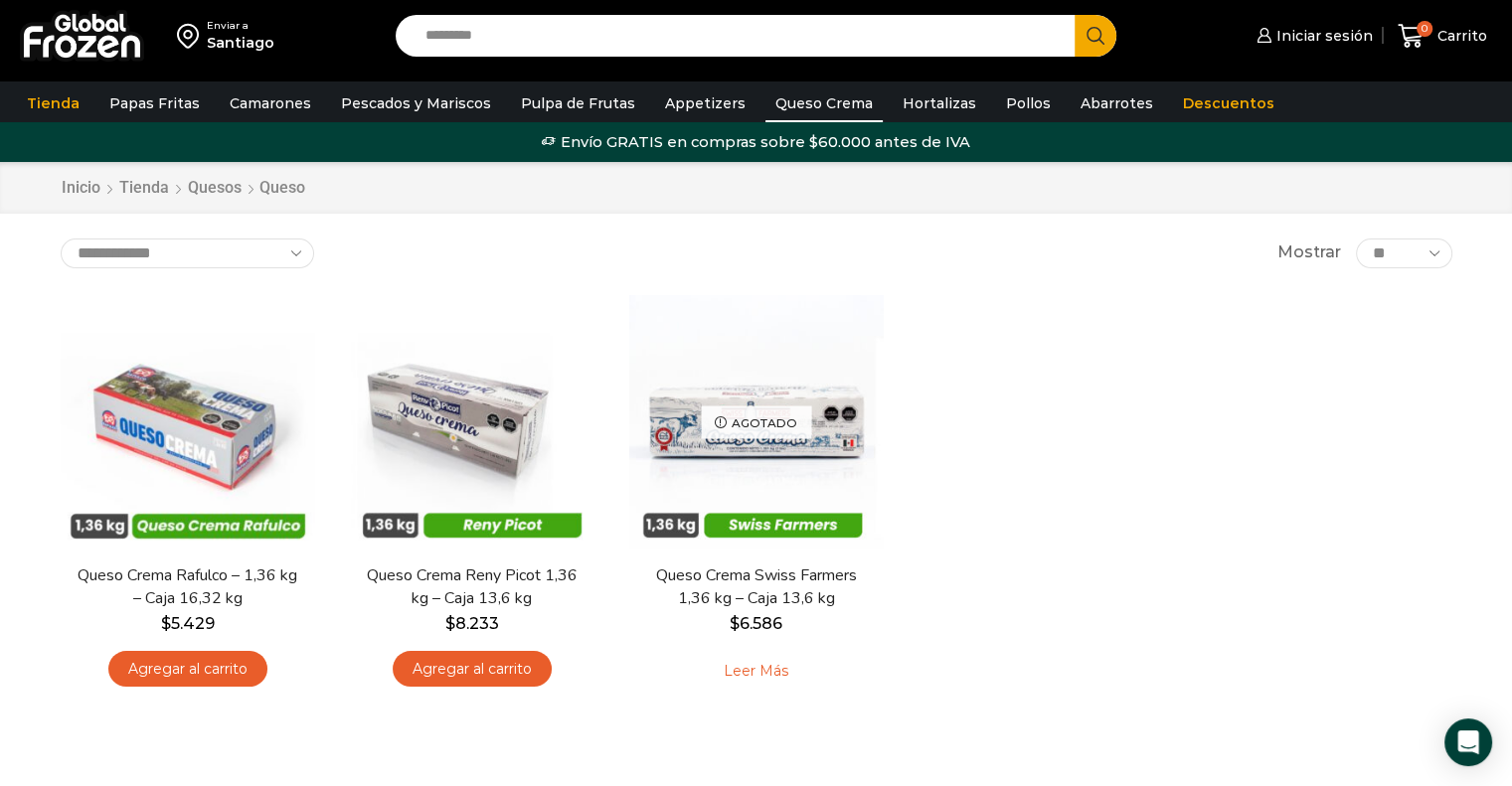 click on "Hortalizas" at bounding box center [939, 103] 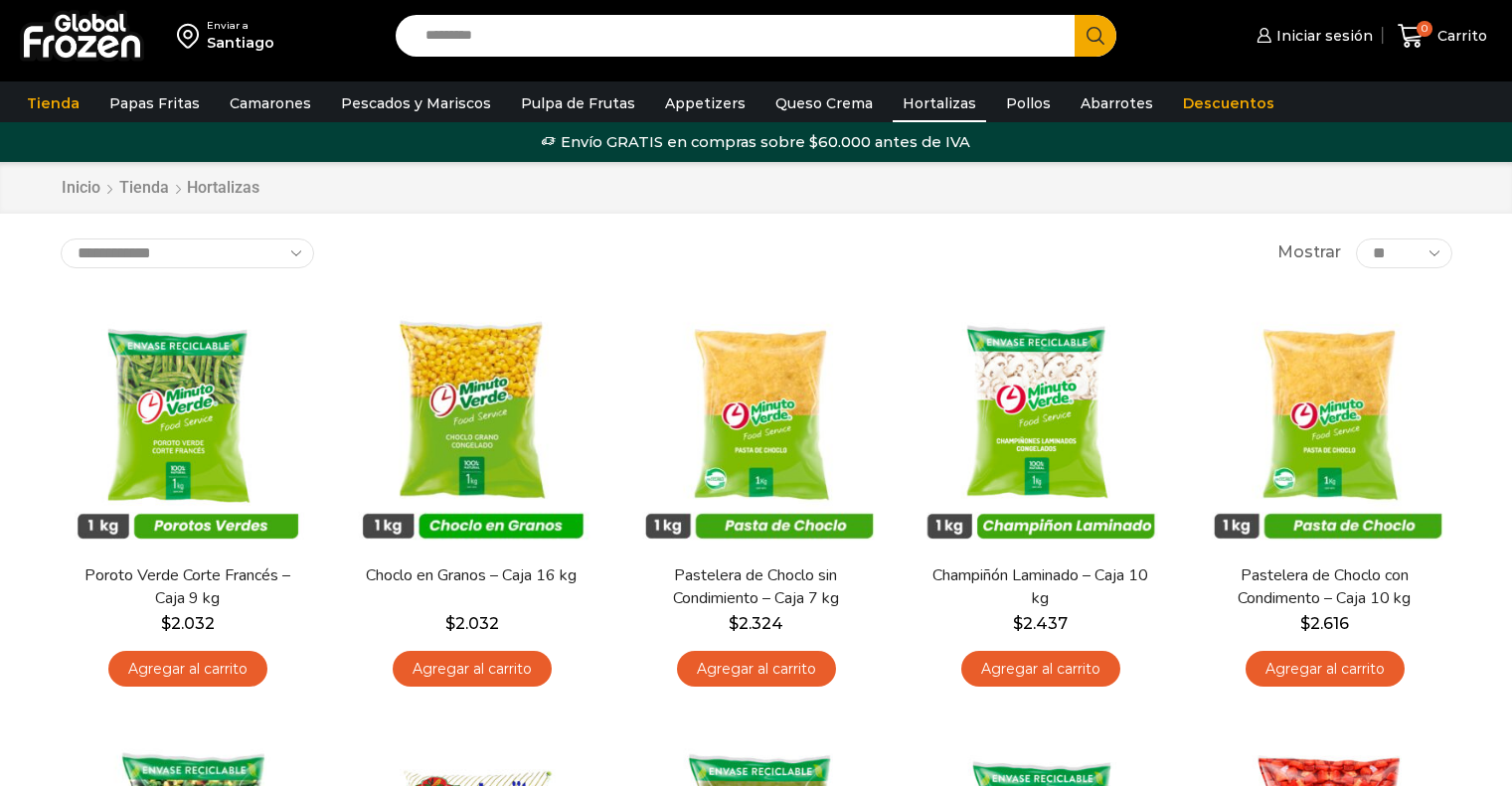 scroll, scrollTop: 0, scrollLeft: 0, axis: both 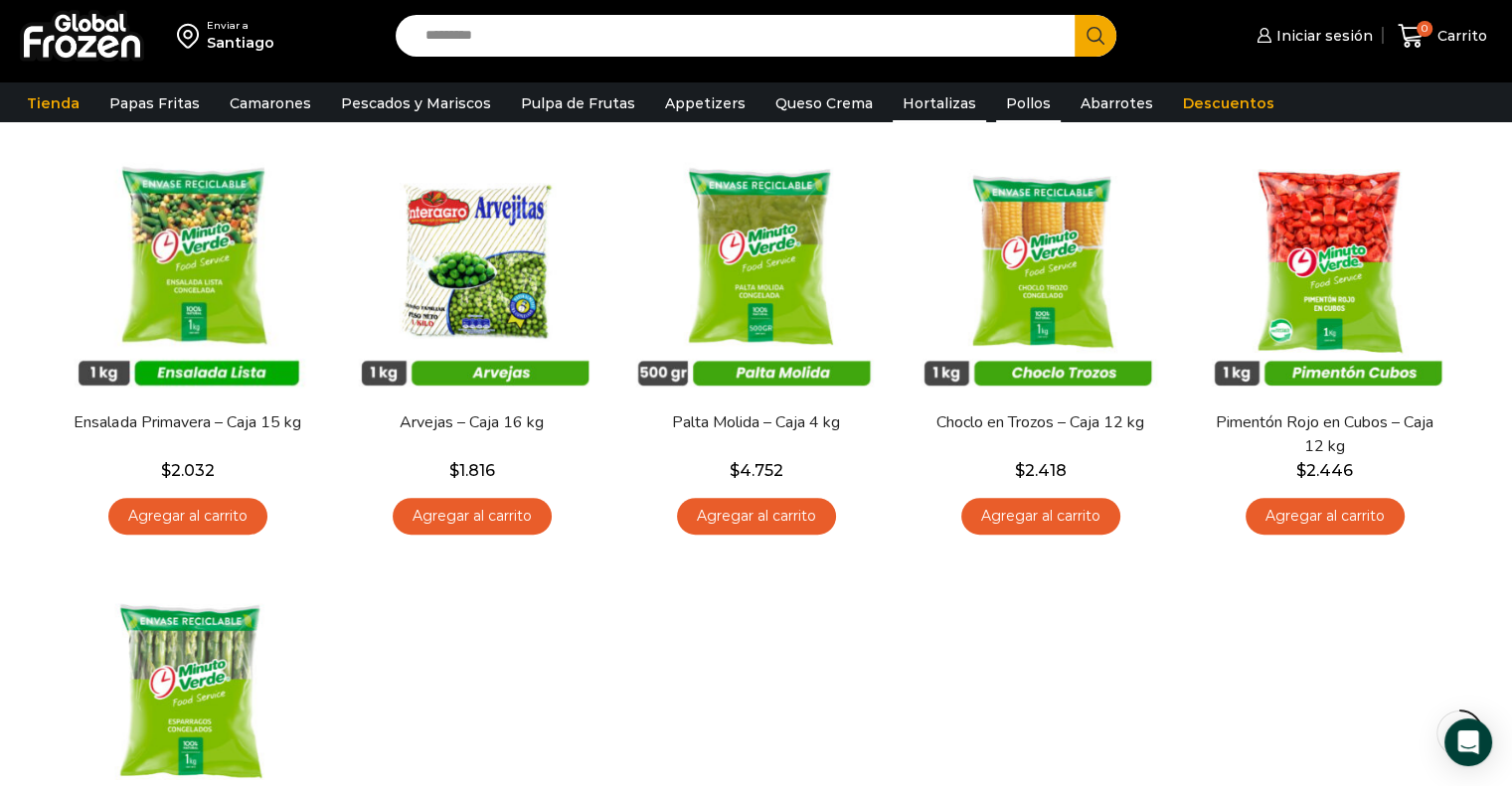 click on "Pollos" at bounding box center (1028, 103) 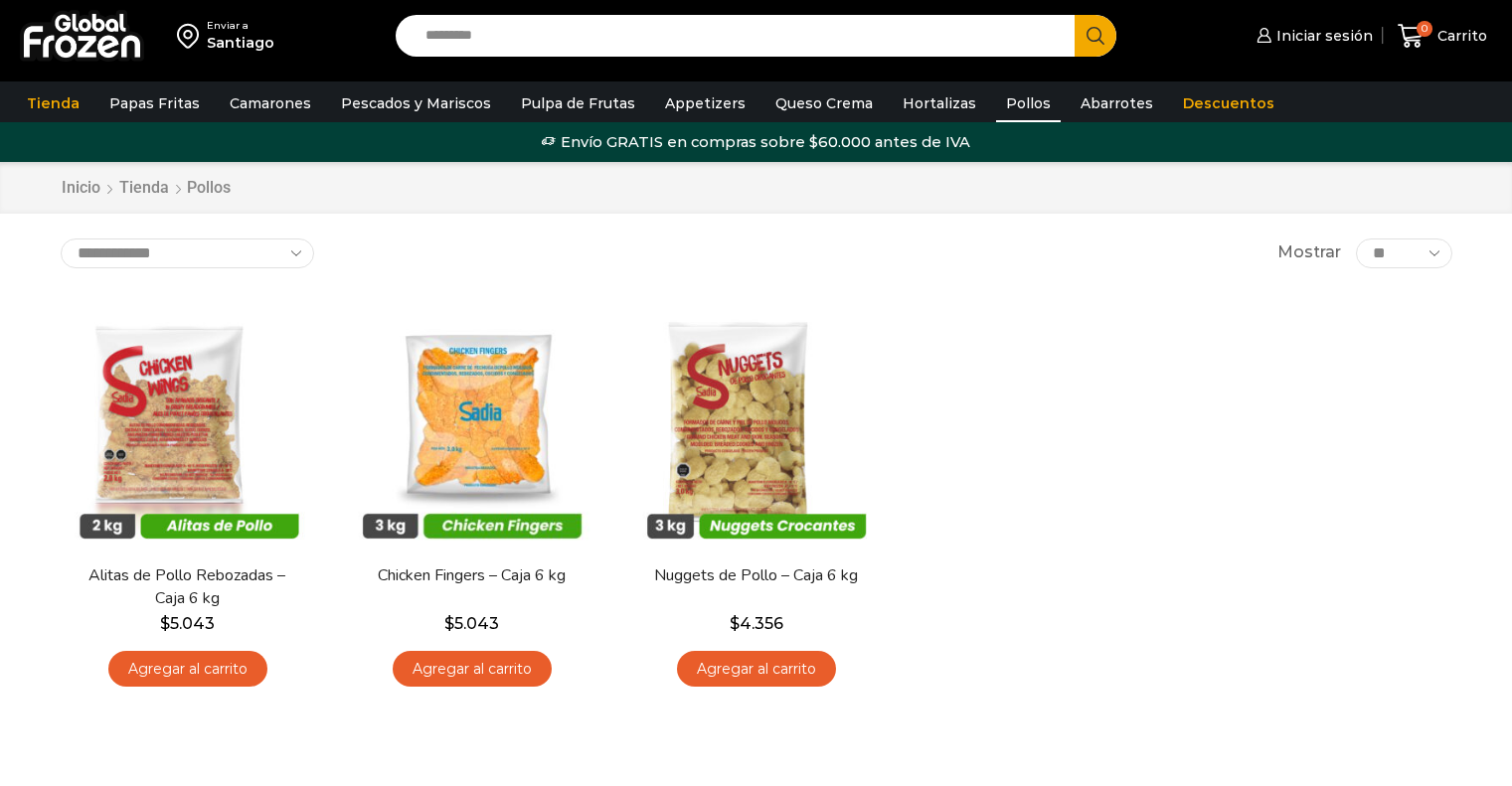 scroll, scrollTop: 0, scrollLeft: 0, axis: both 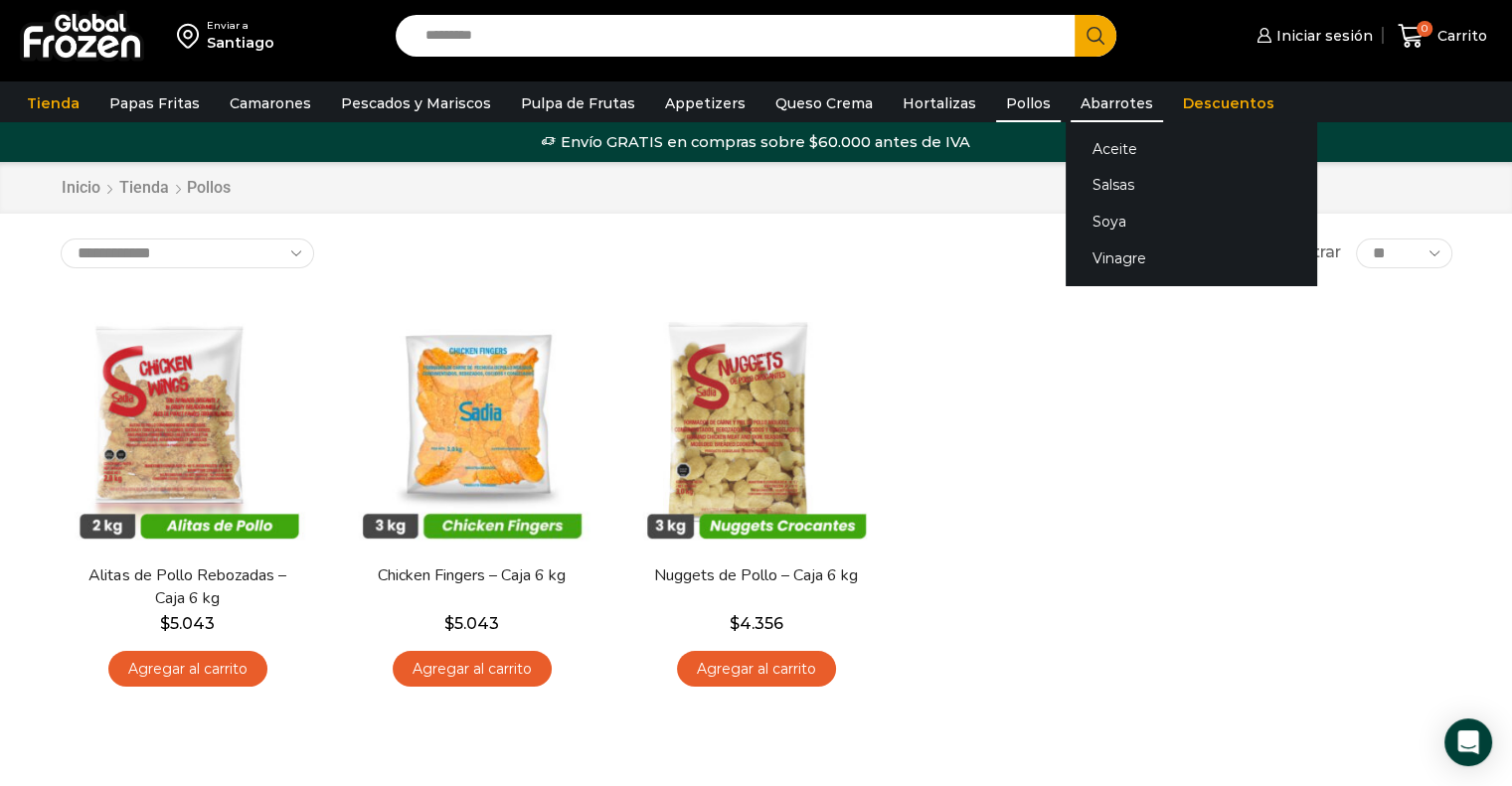 click on "Abarrotes" at bounding box center [1116, 103] 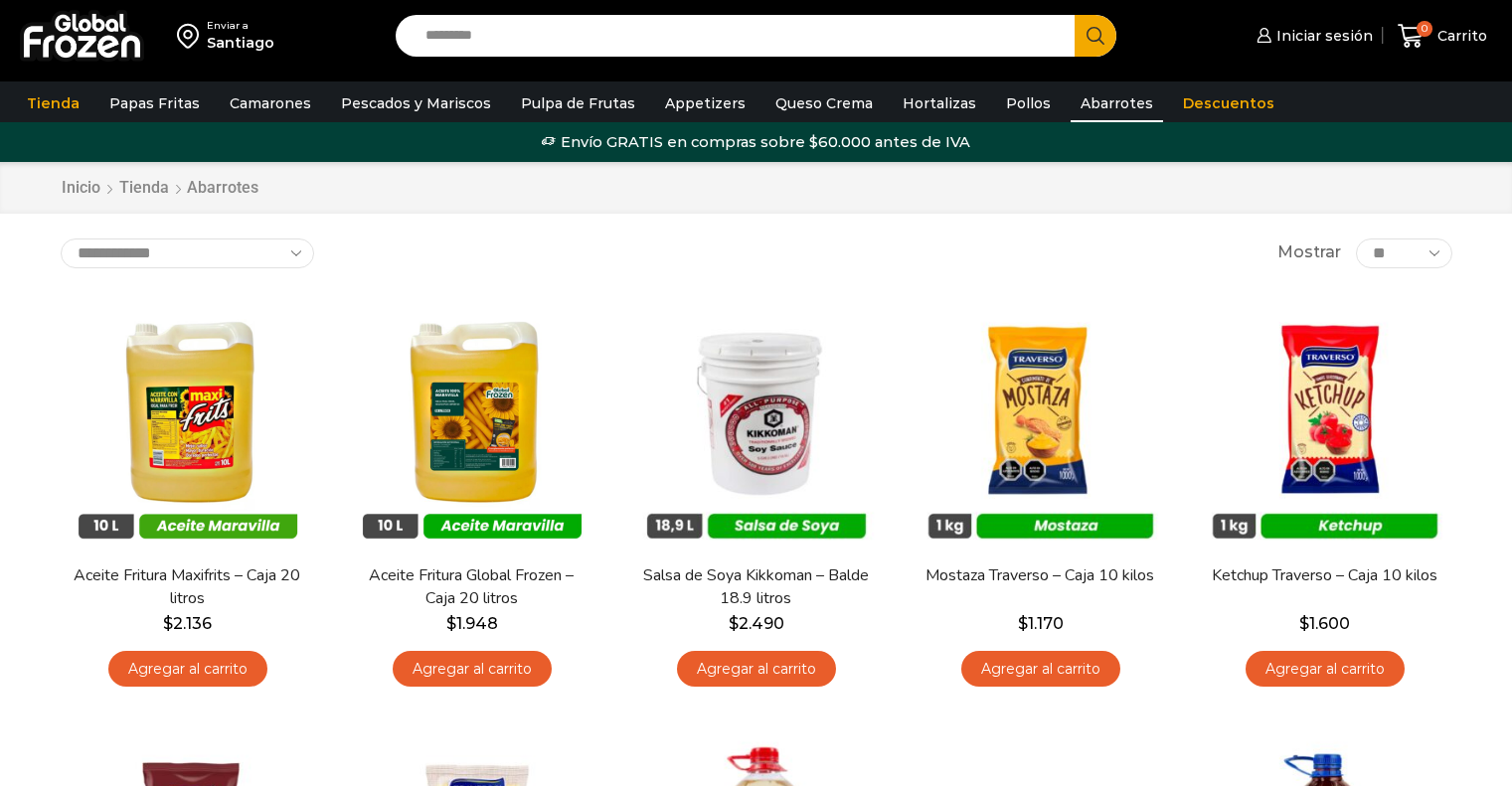 scroll, scrollTop: 0, scrollLeft: 0, axis: both 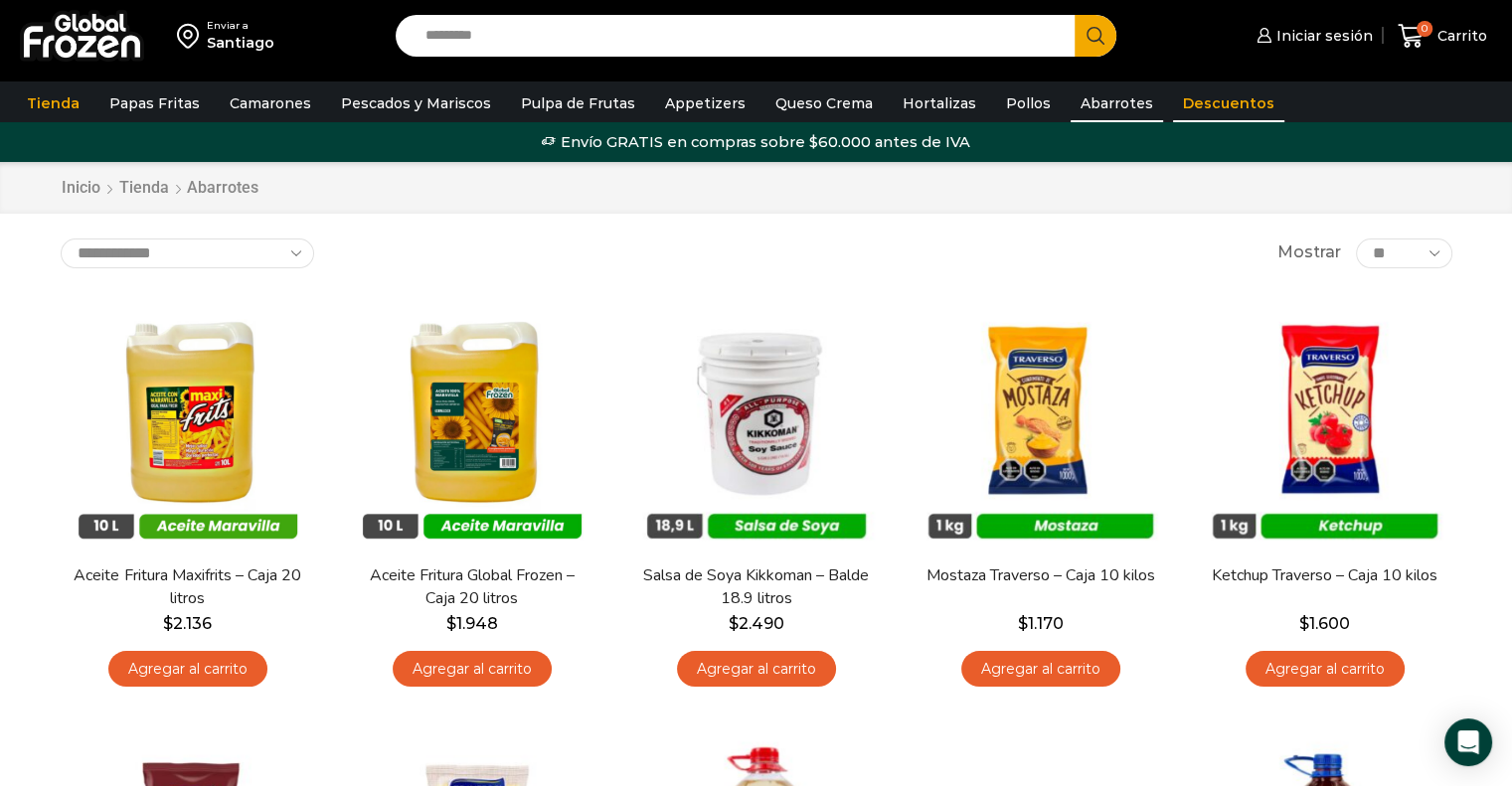 click on "Descuentos" at bounding box center [1229, 103] 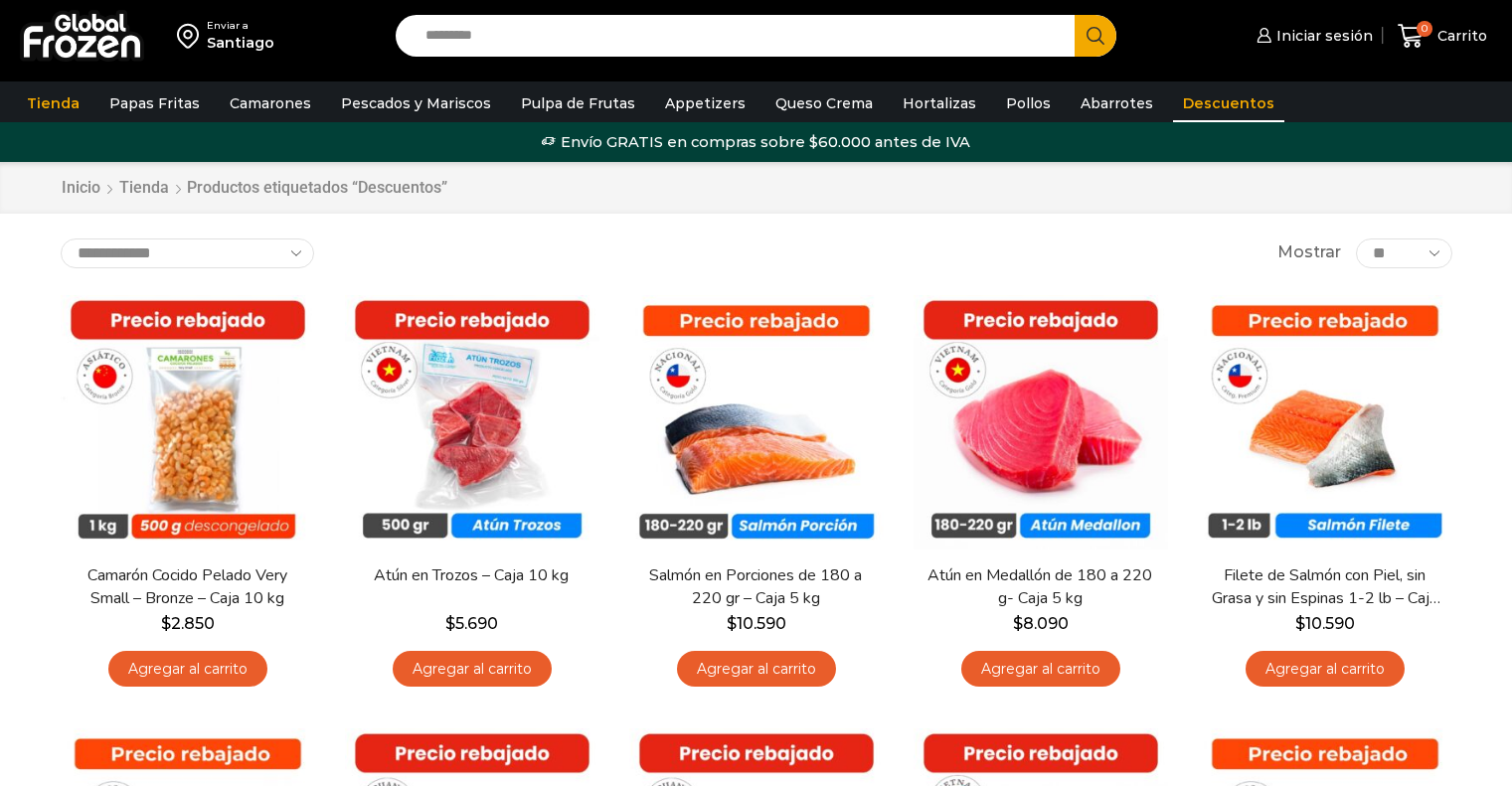 scroll, scrollTop: 0, scrollLeft: 0, axis: both 